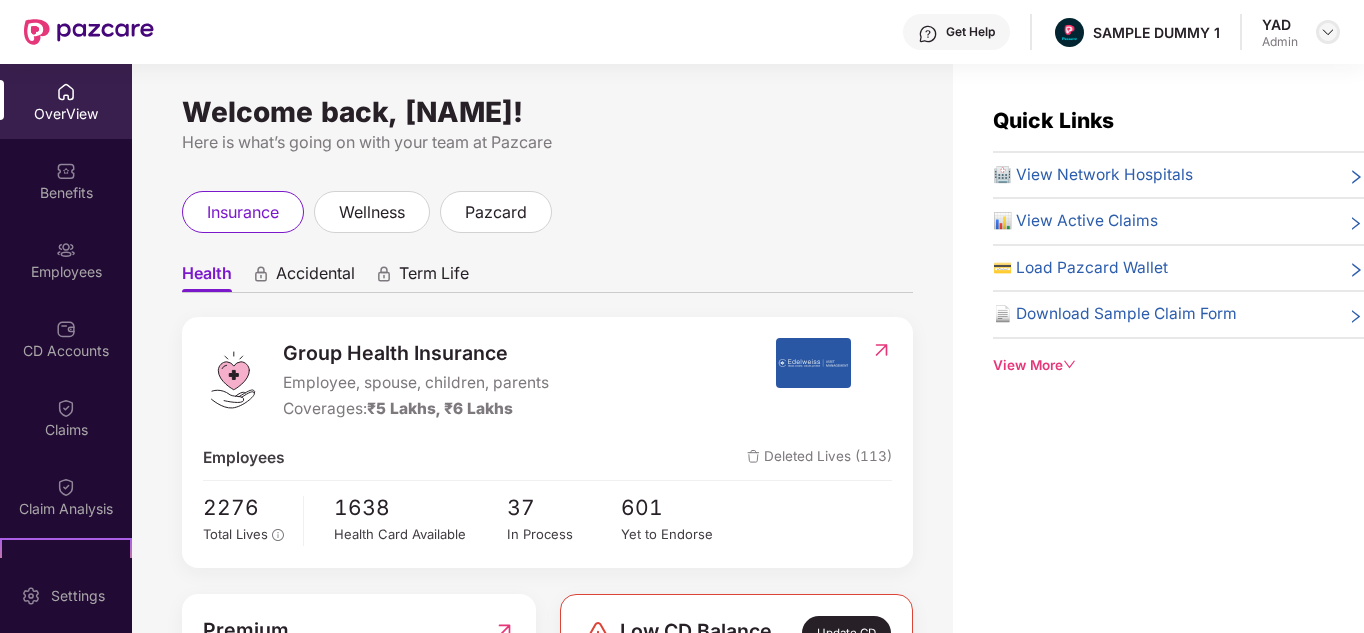 scroll, scrollTop: 0, scrollLeft: 0, axis: both 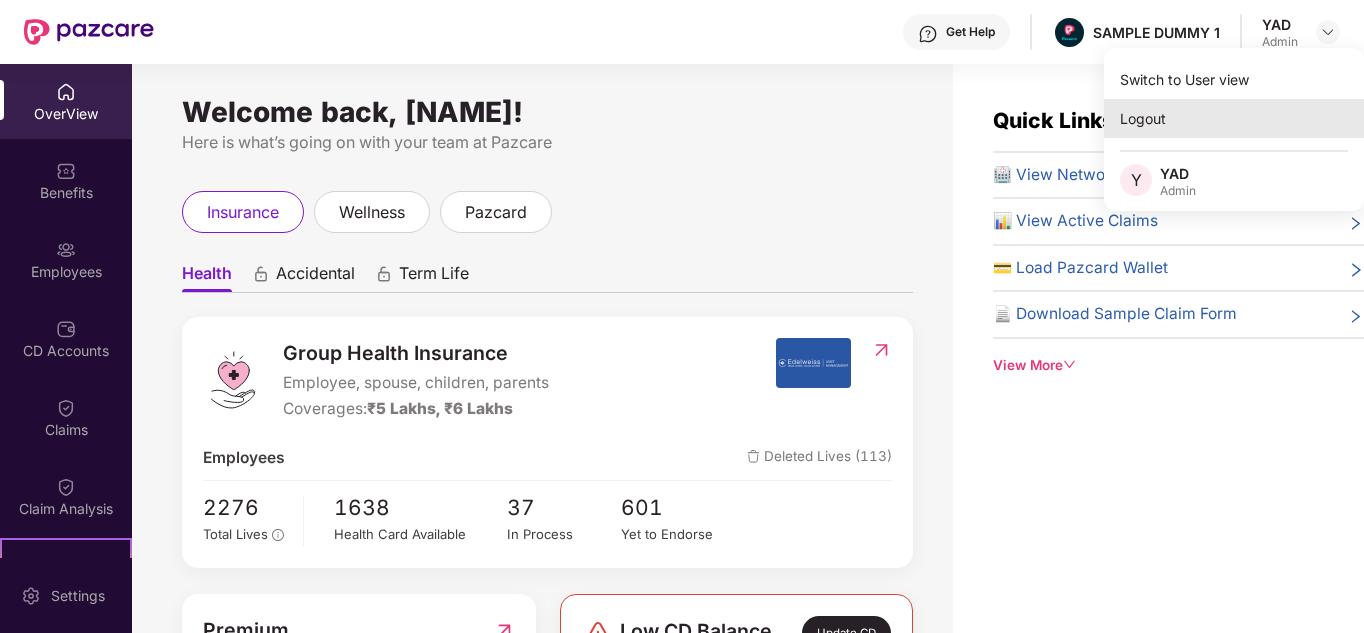 click on "Logout" at bounding box center [1234, 118] 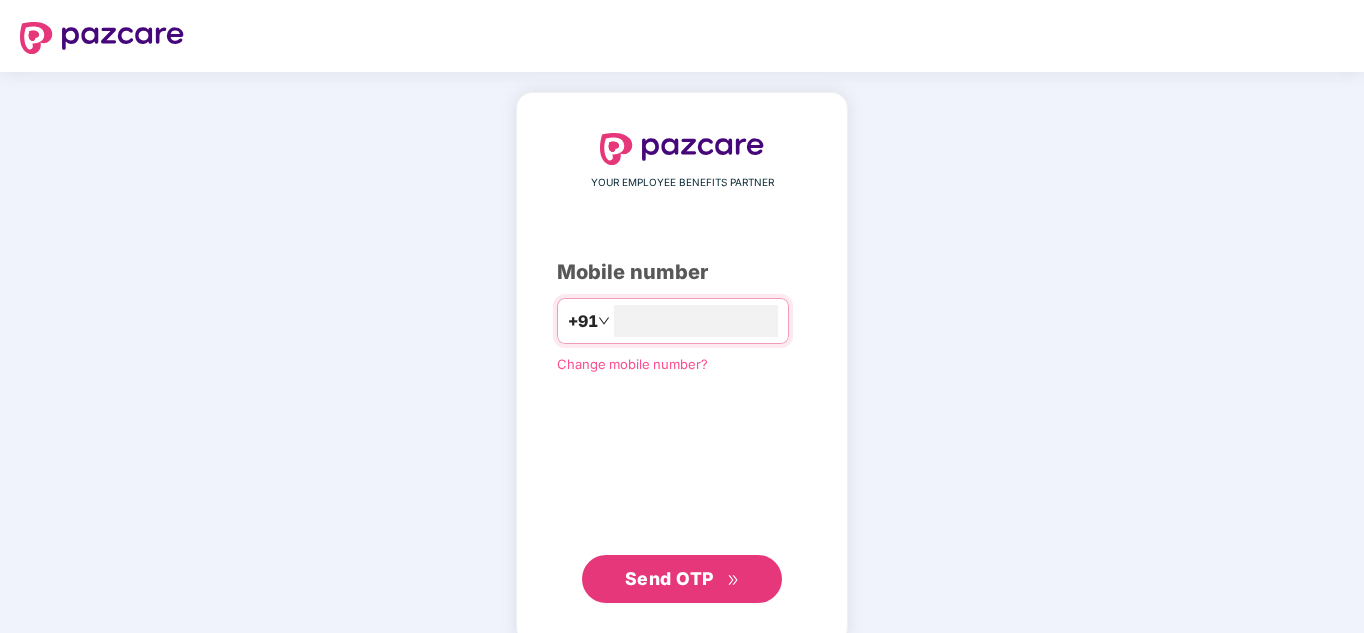 type on "**********" 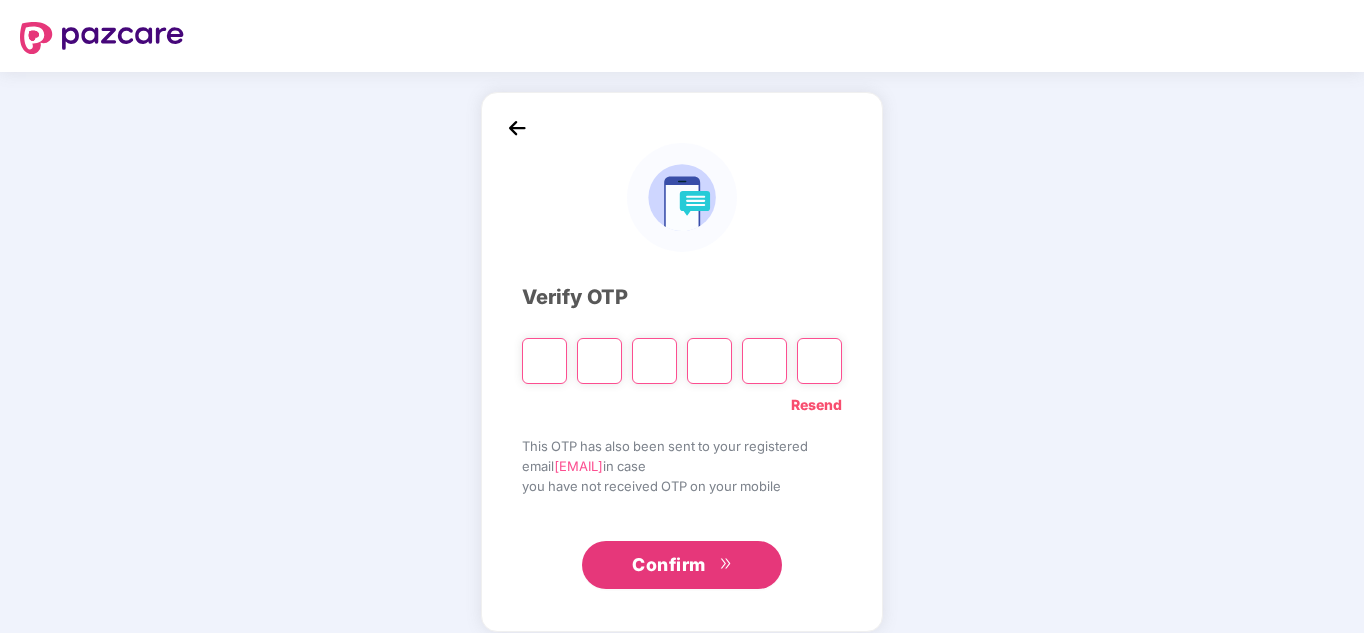 type on "*" 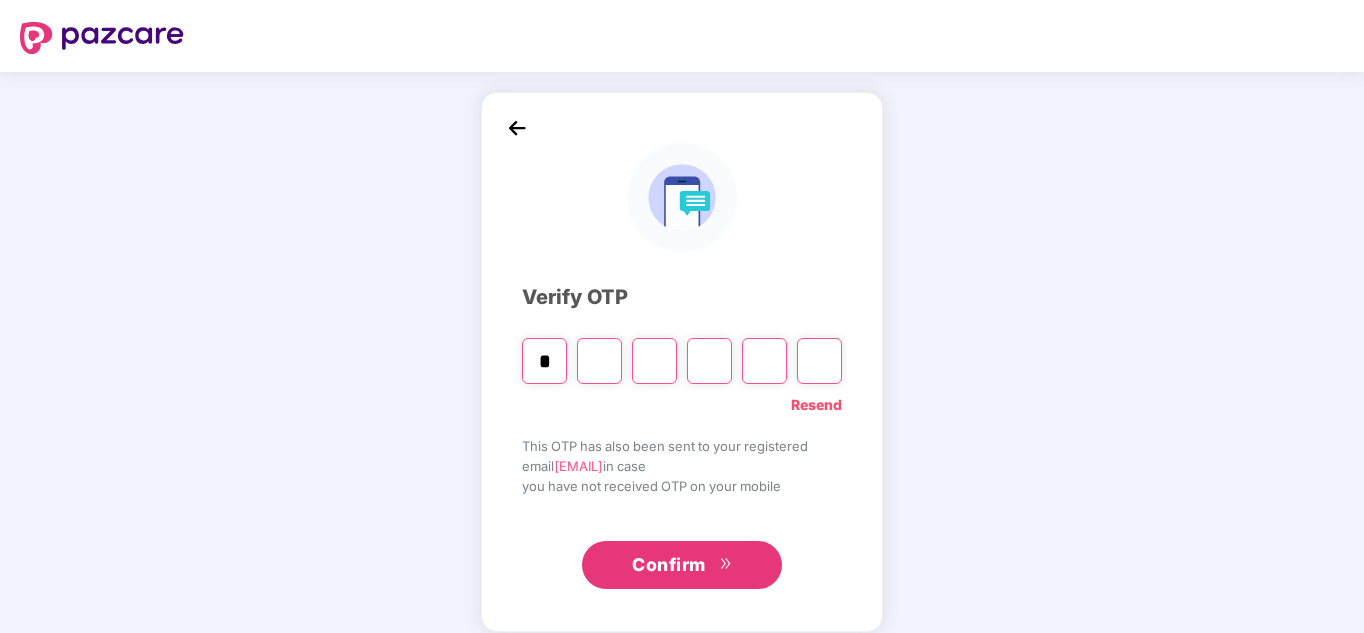 type on "*" 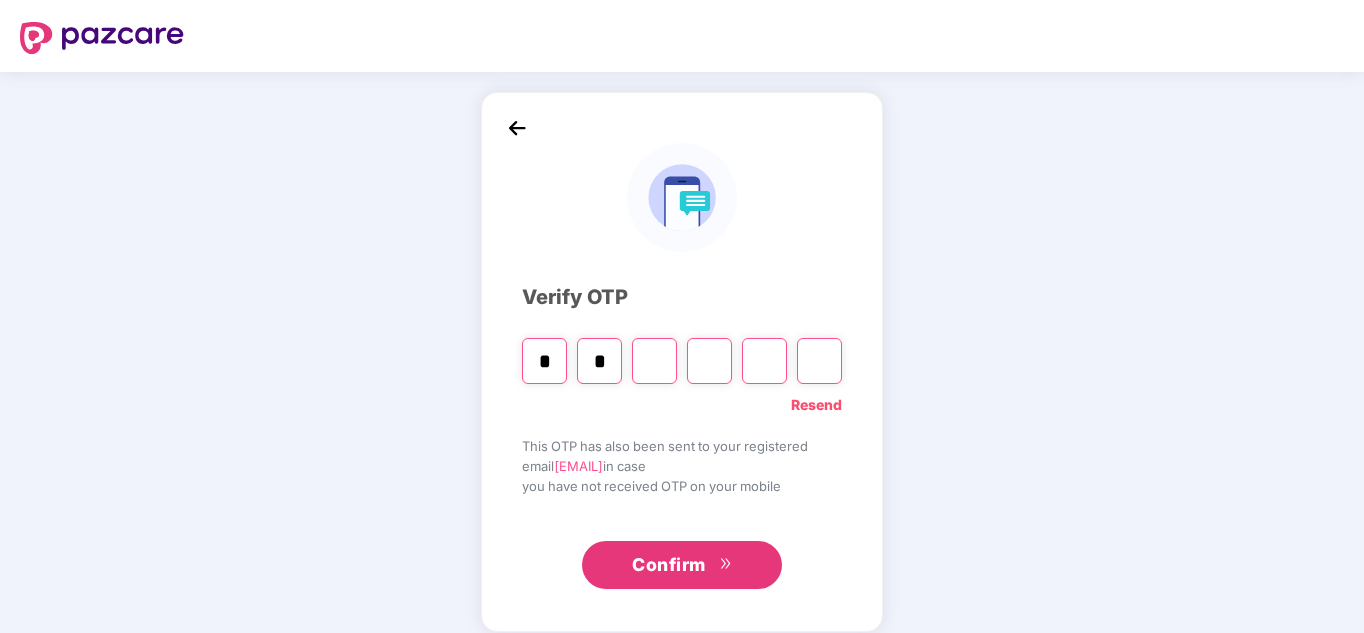 type on "*" 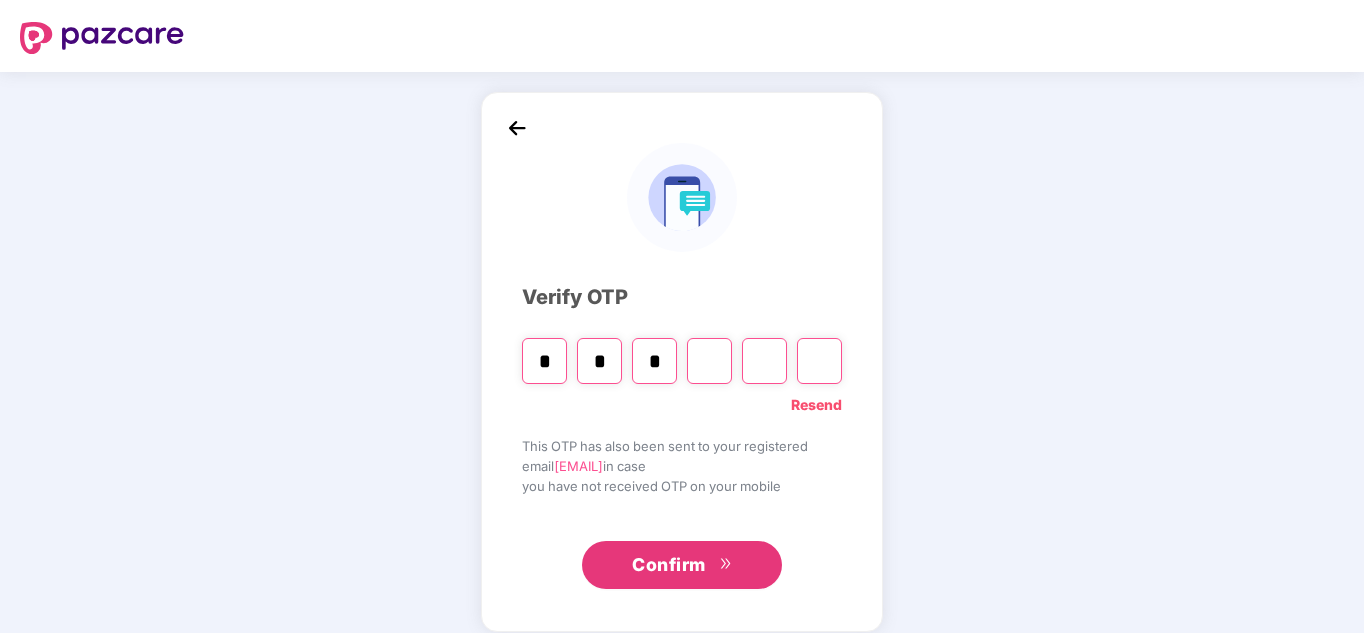 type on "*" 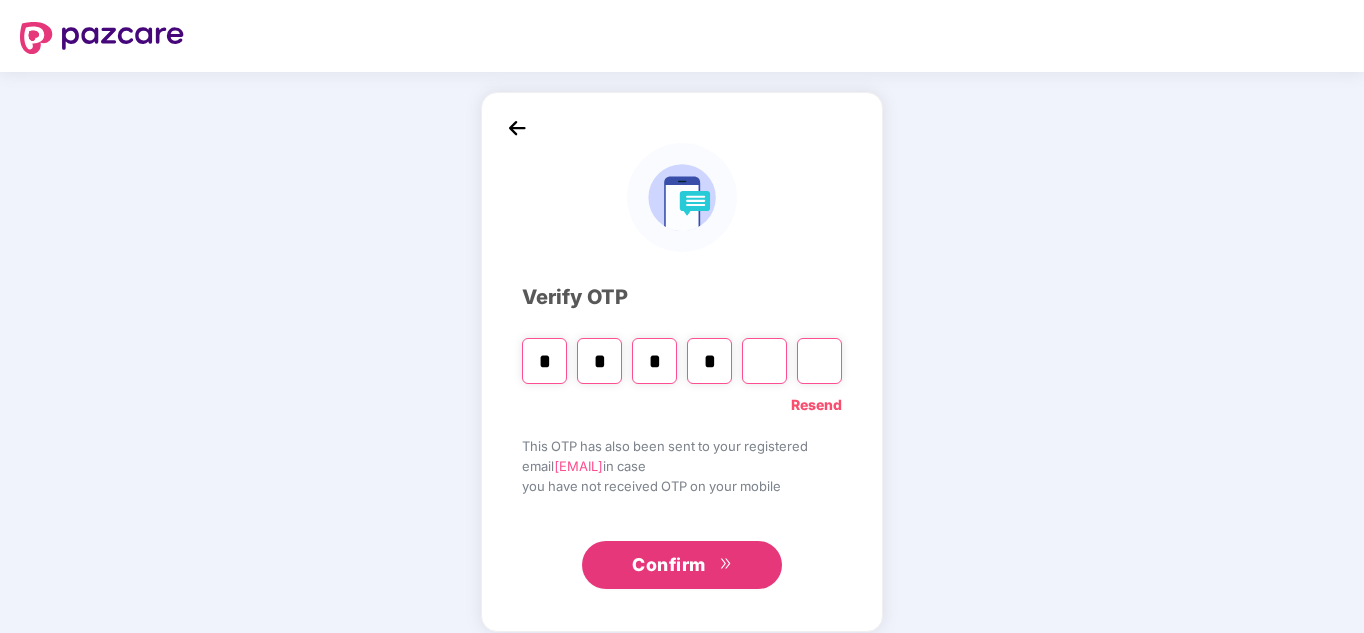type on "*" 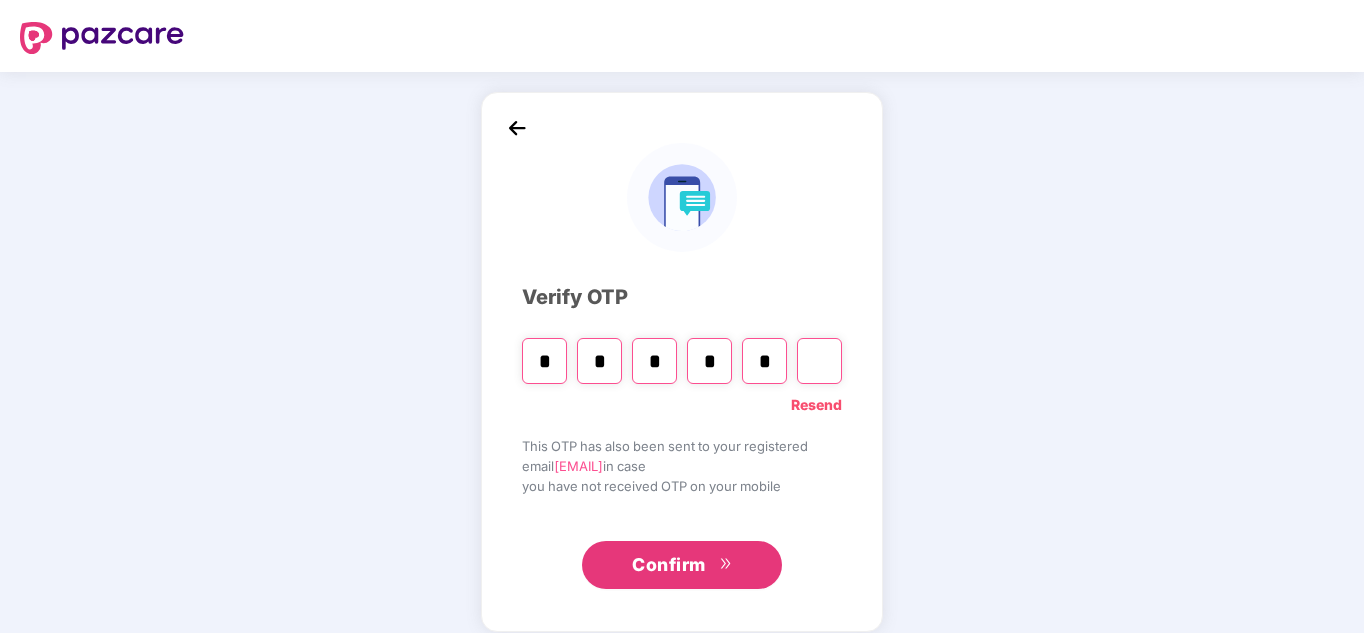 type on "*" 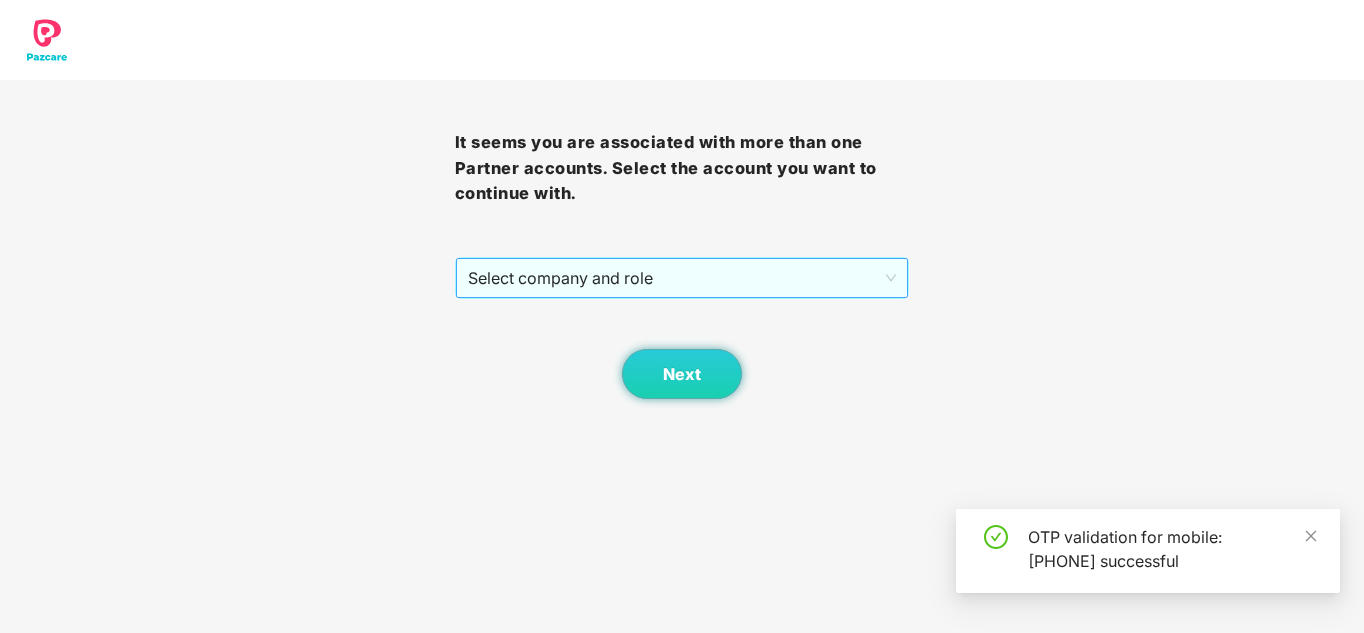 click on "Select company and role" at bounding box center (682, 278) 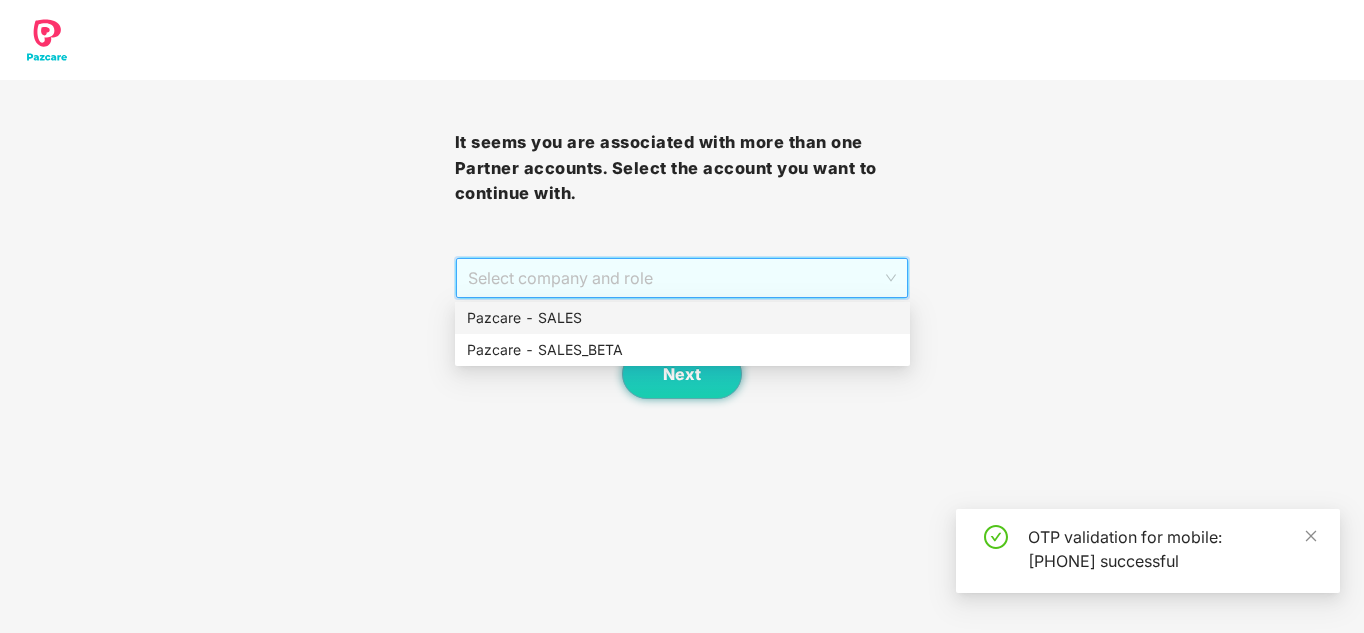 click on "Pazcare - SALES" at bounding box center (682, 318) 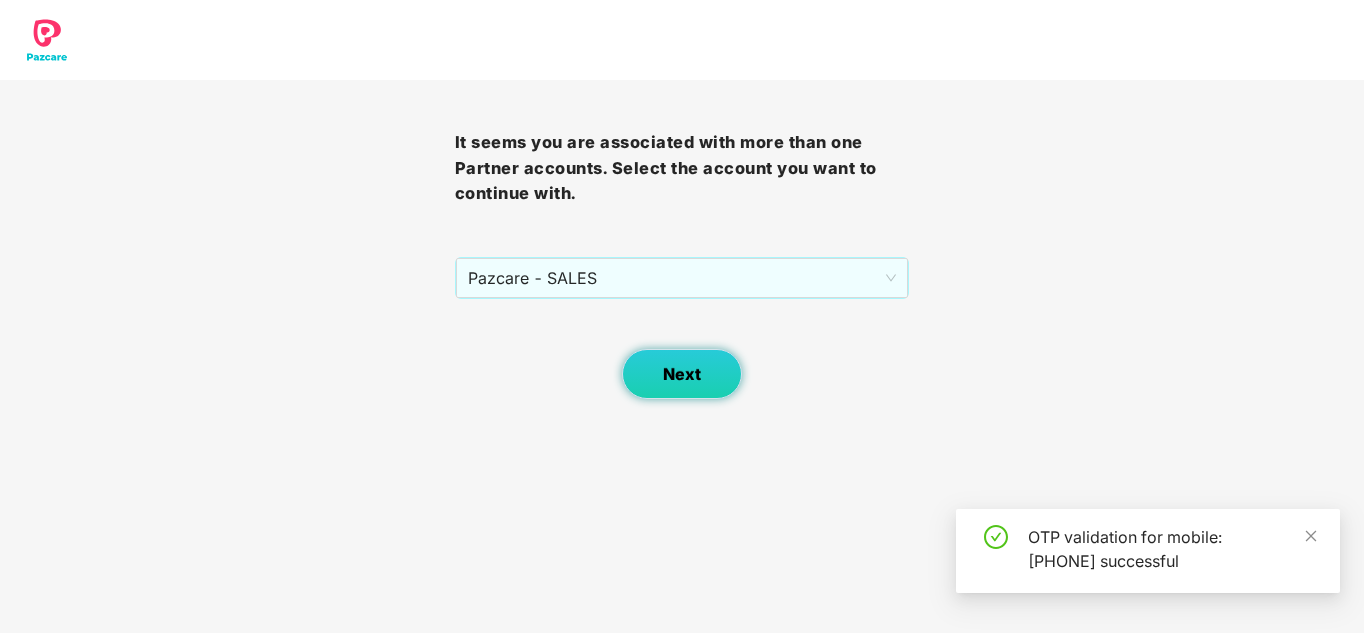 click on "Next" at bounding box center [682, 374] 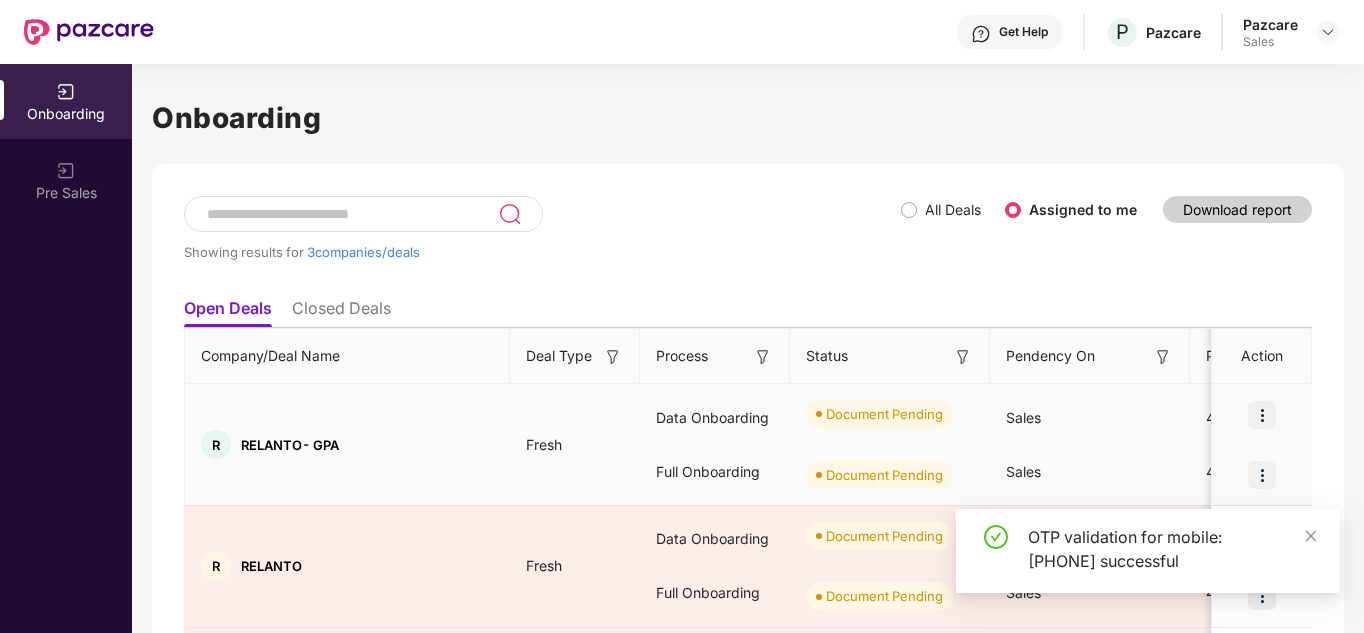 scroll, scrollTop: 113, scrollLeft: 0, axis: vertical 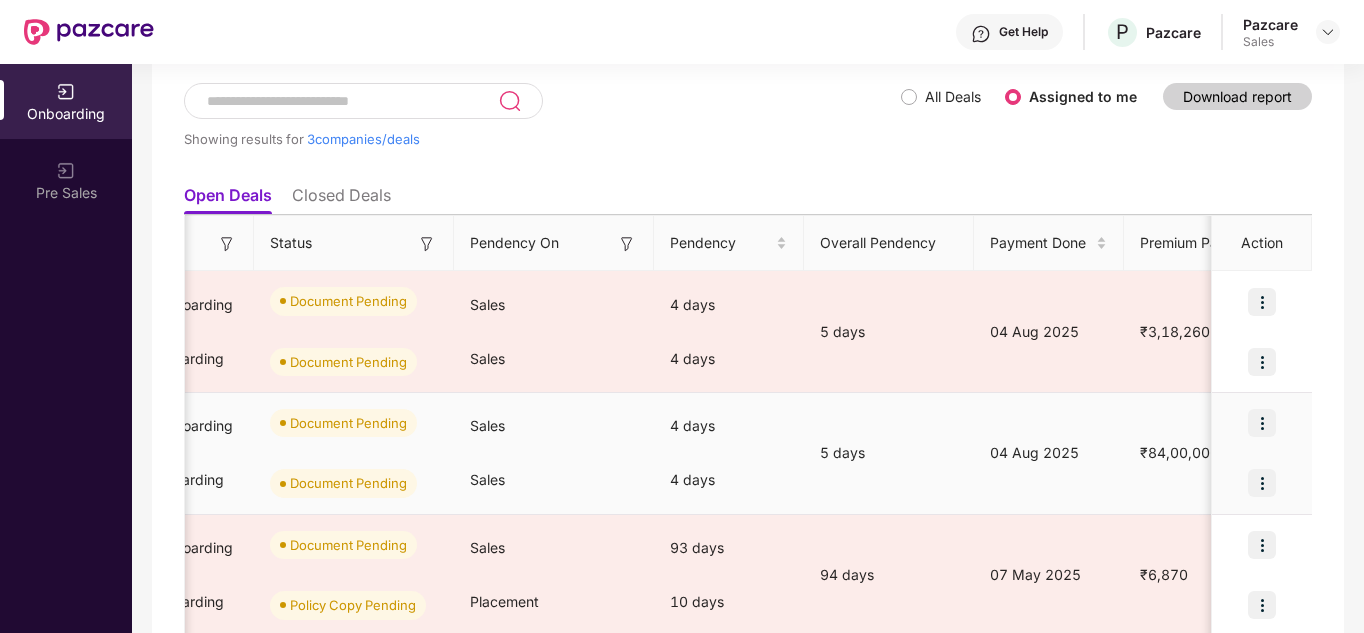 click at bounding box center [1262, 423] 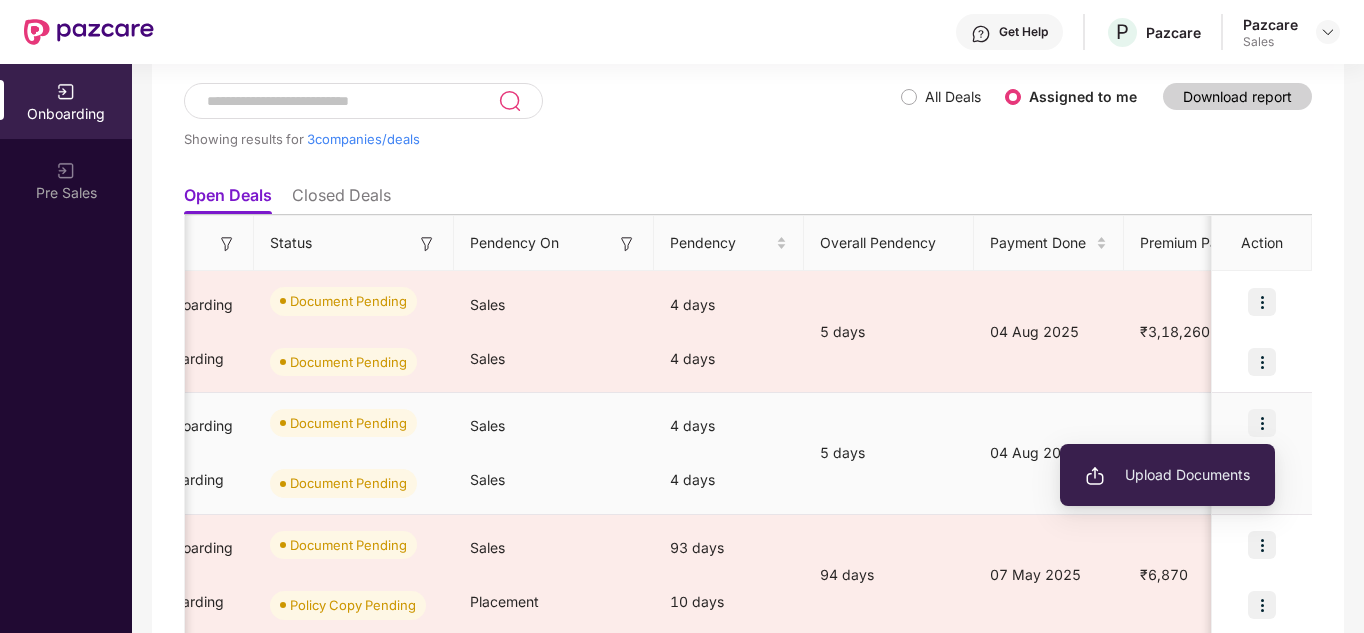 click on "Upload Documents" at bounding box center [1167, 475] 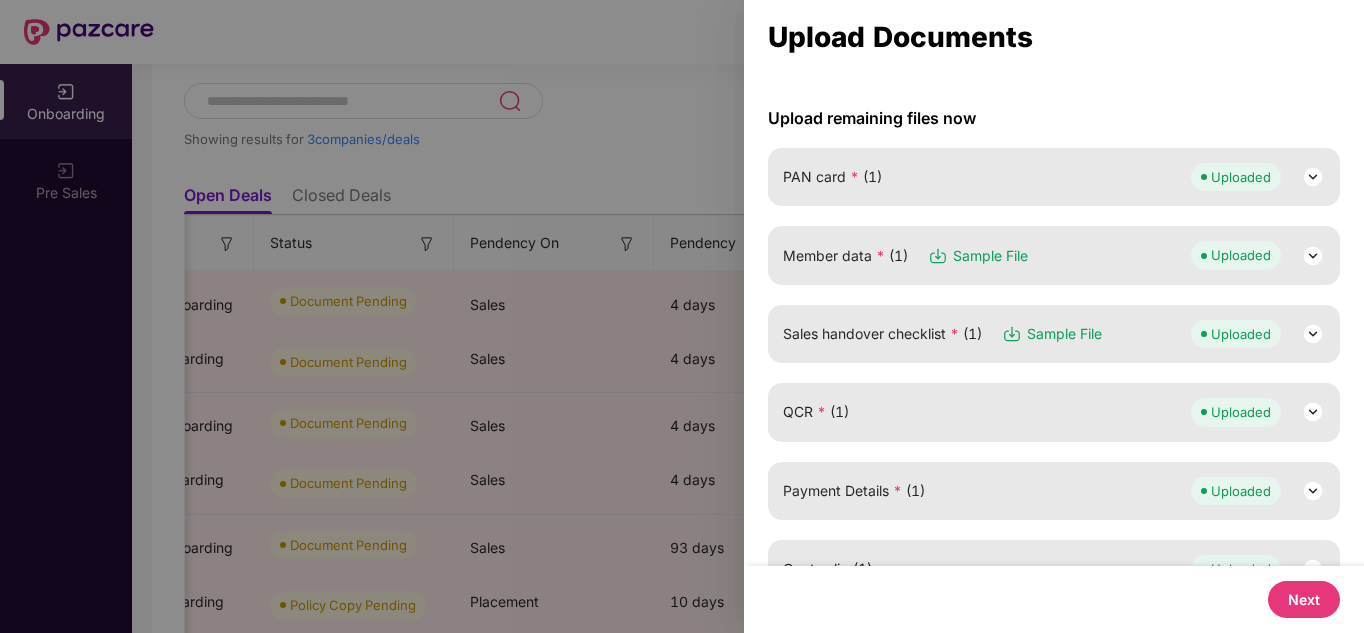 scroll, scrollTop: 154, scrollLeft: 0, axis: vertical 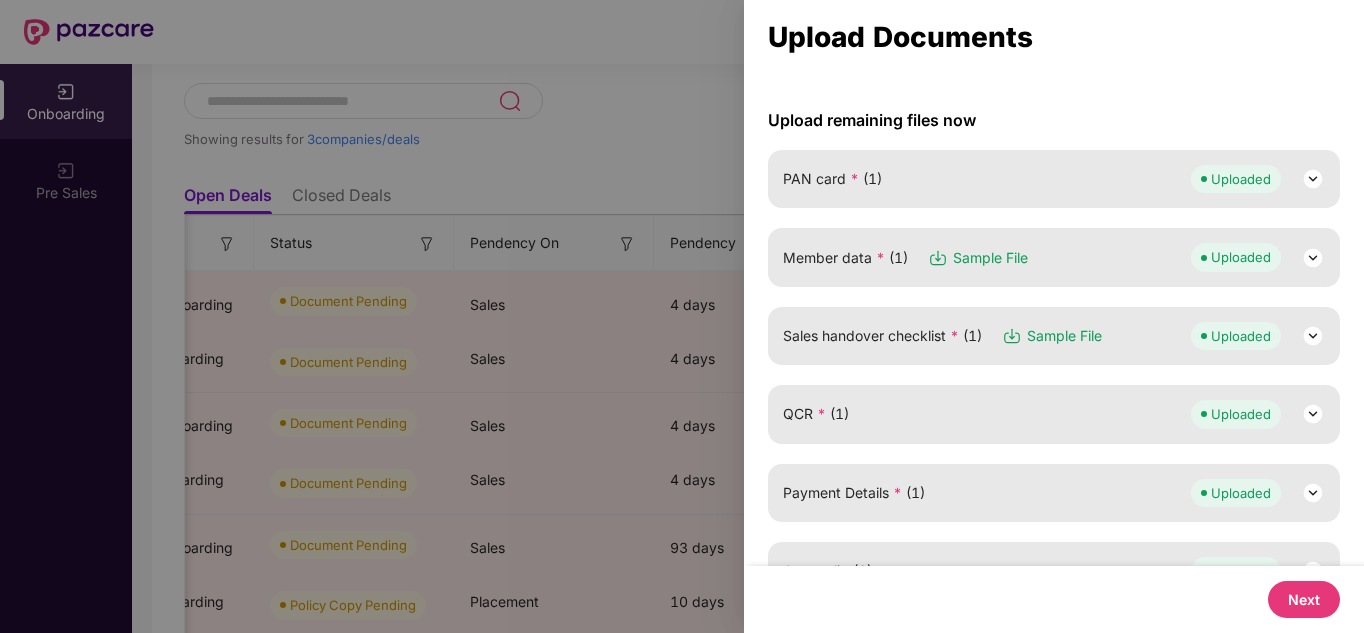click at bounding box center (1313, 258) 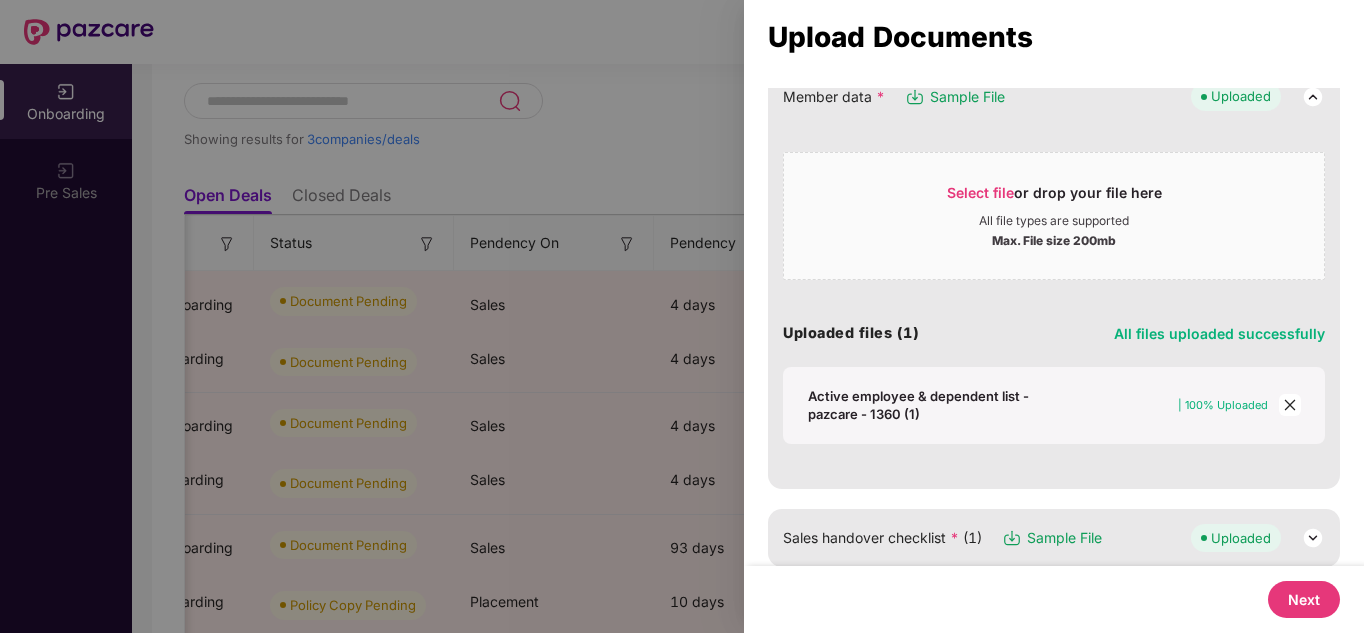 scroll, scrollTop: 314, scrollLeft: 0, axis: vertical 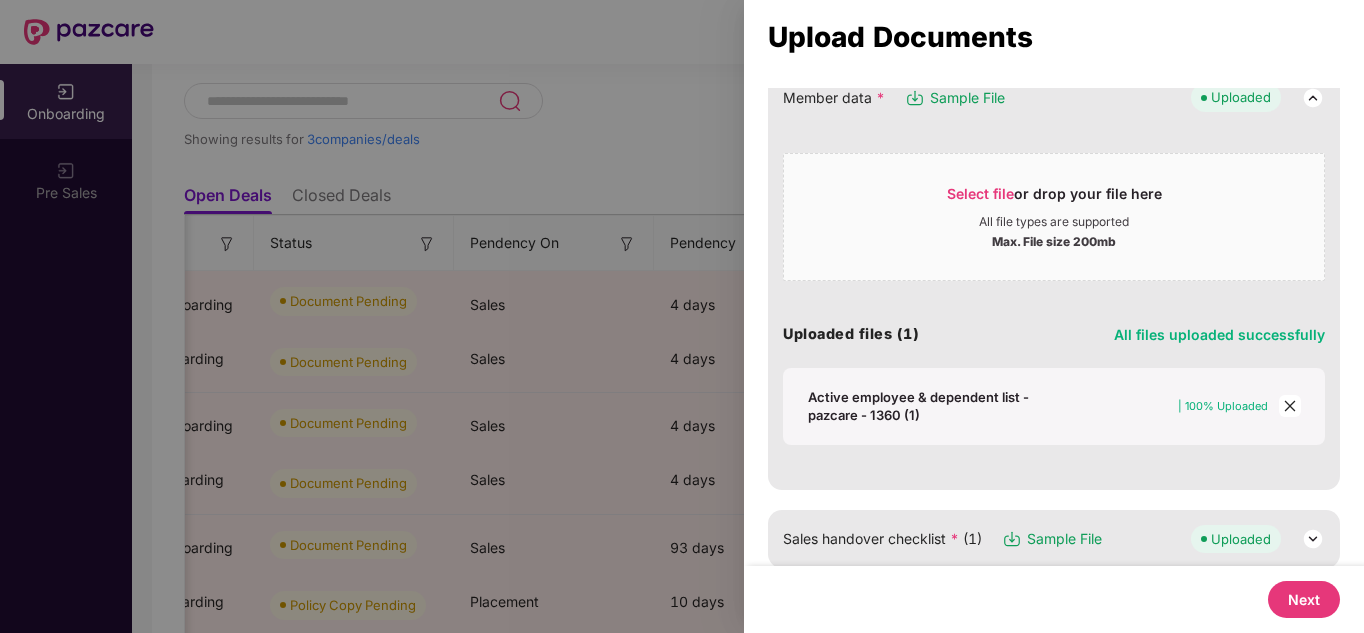 click at bounding box center [1290, 406] 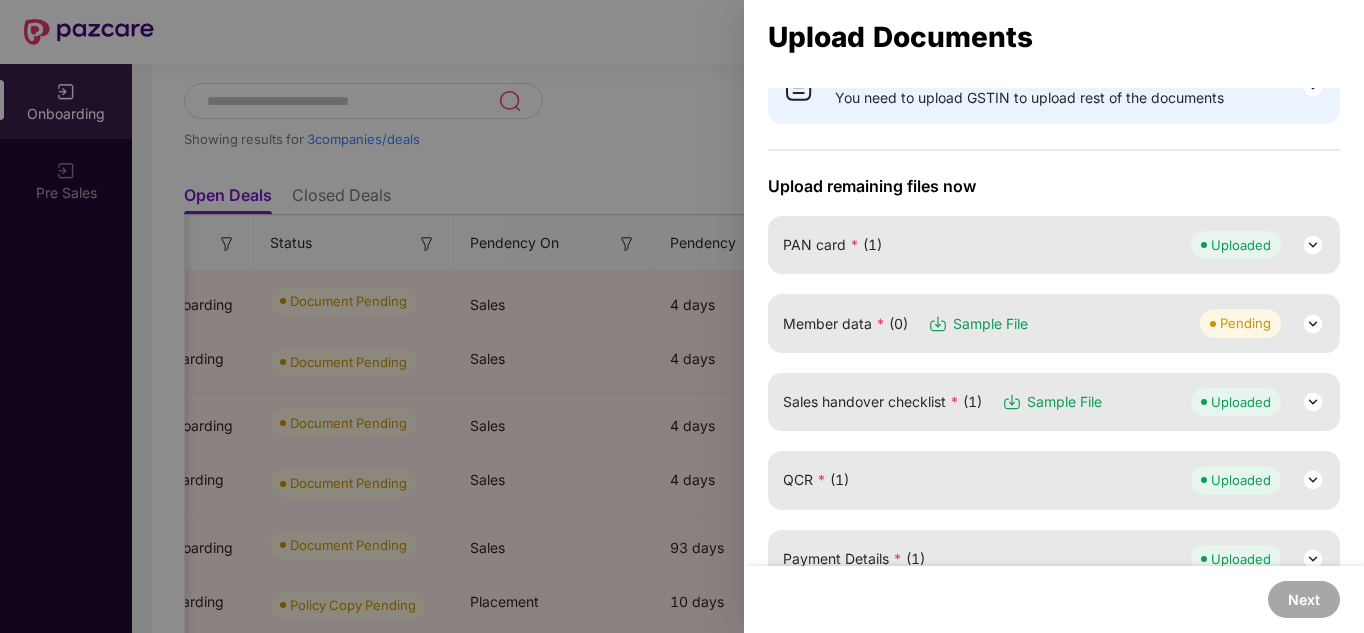 scroll, scrollTop: 86, scrollLeft: 0, axis: vertical 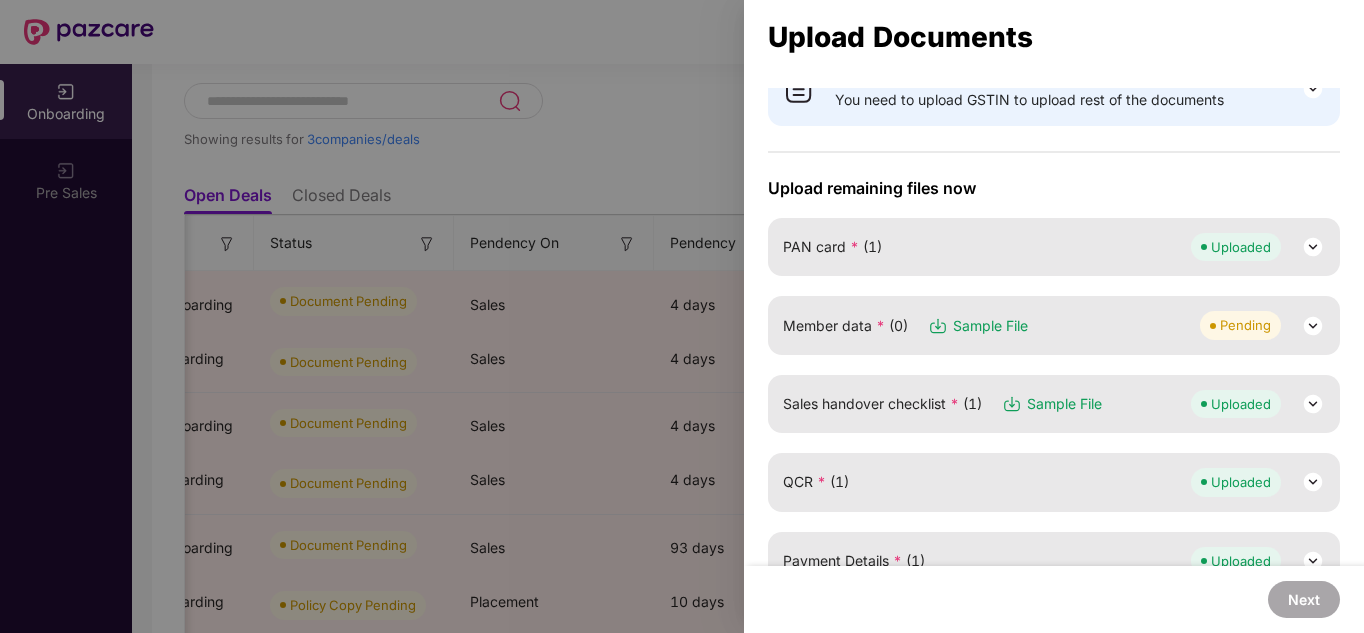 click on "Pending" at bounding box center [1262, 325] 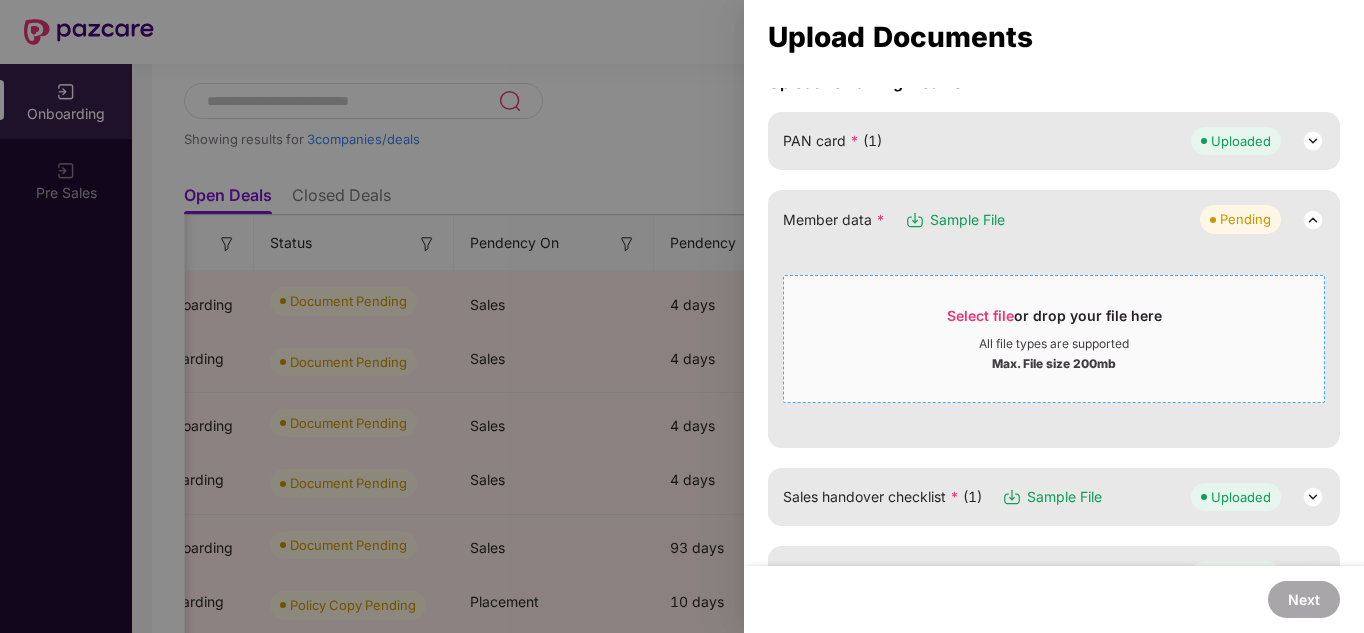 scroll, scrollTop: 198, scrollLeft: 0, axis: vertical 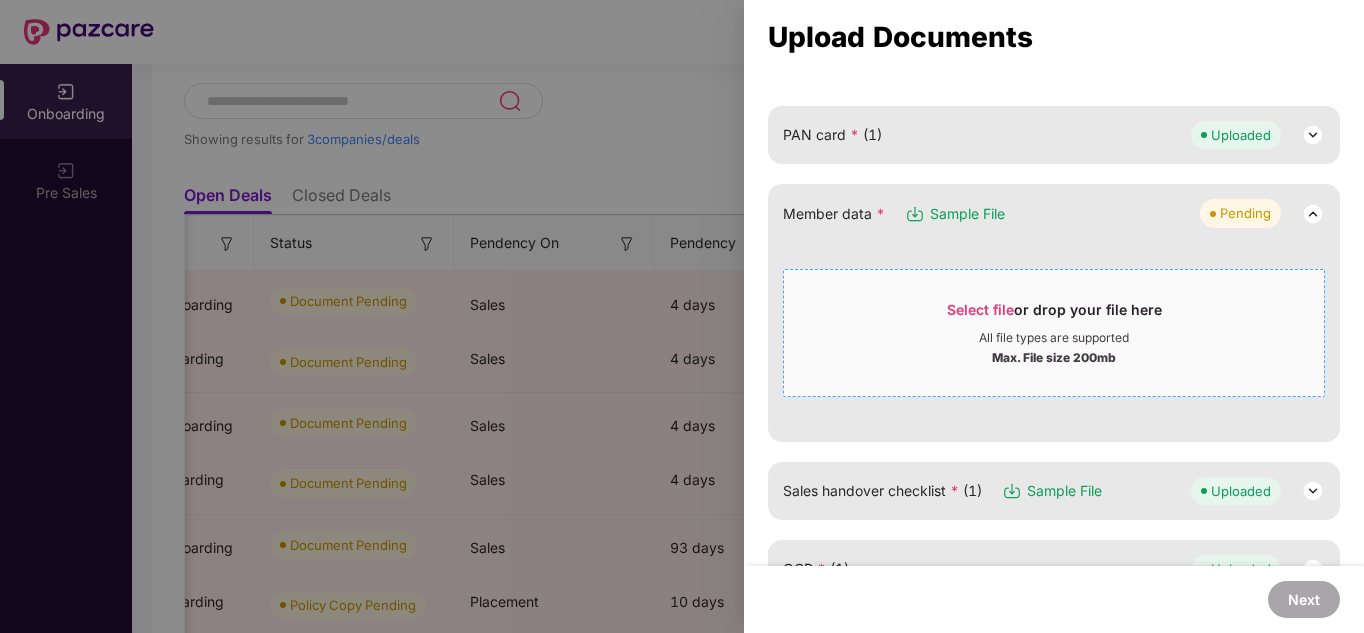 click on "All file types are supported" at bounding box center (1054, 338) 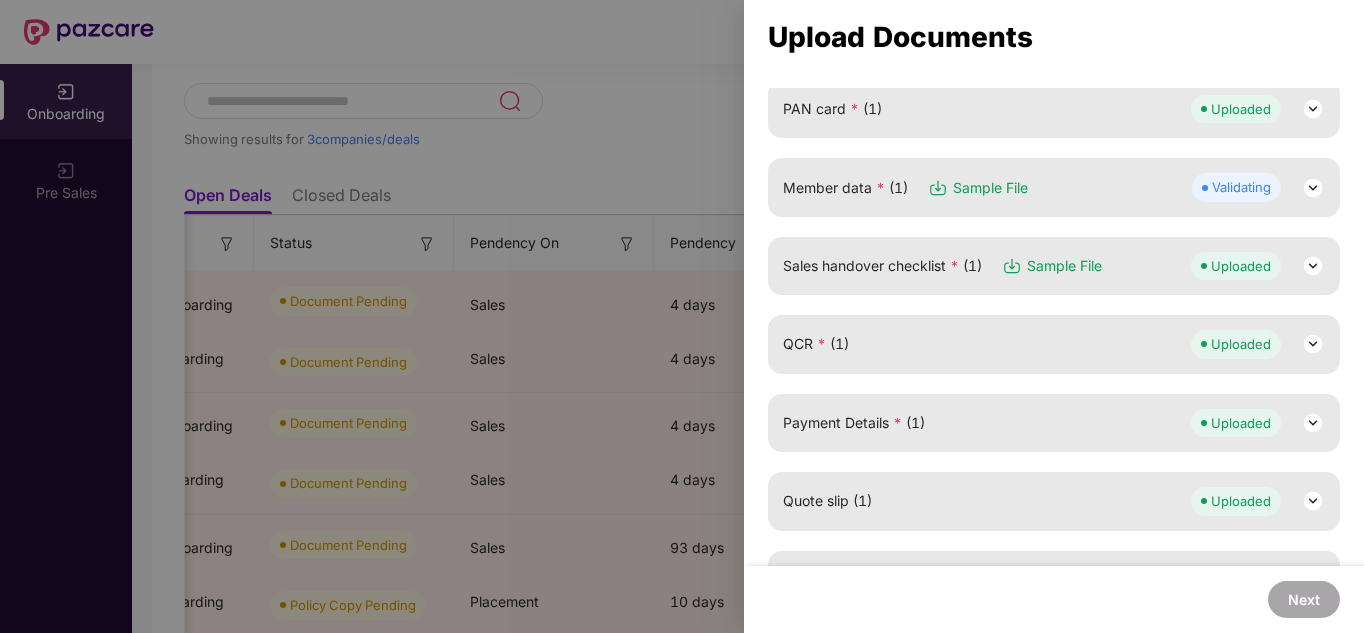 scroll, scrollTop: 260, scrollLeft: 0, axis: vertical 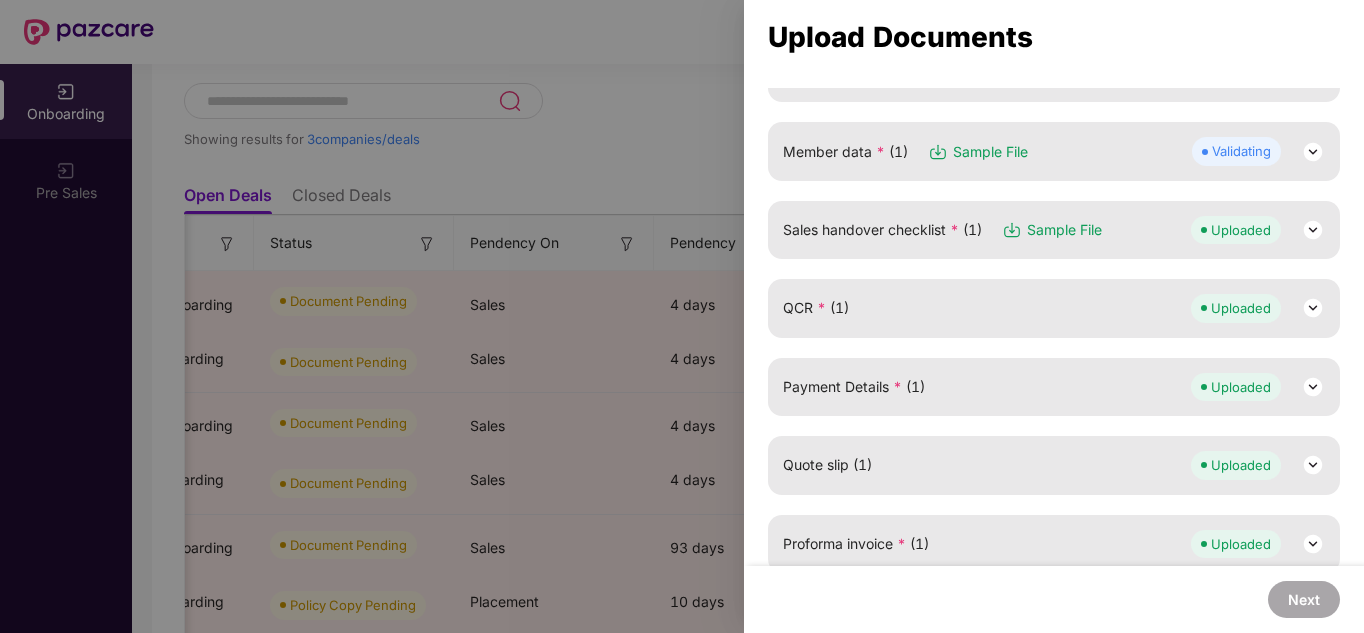 click at bounding box center [1313, 230] 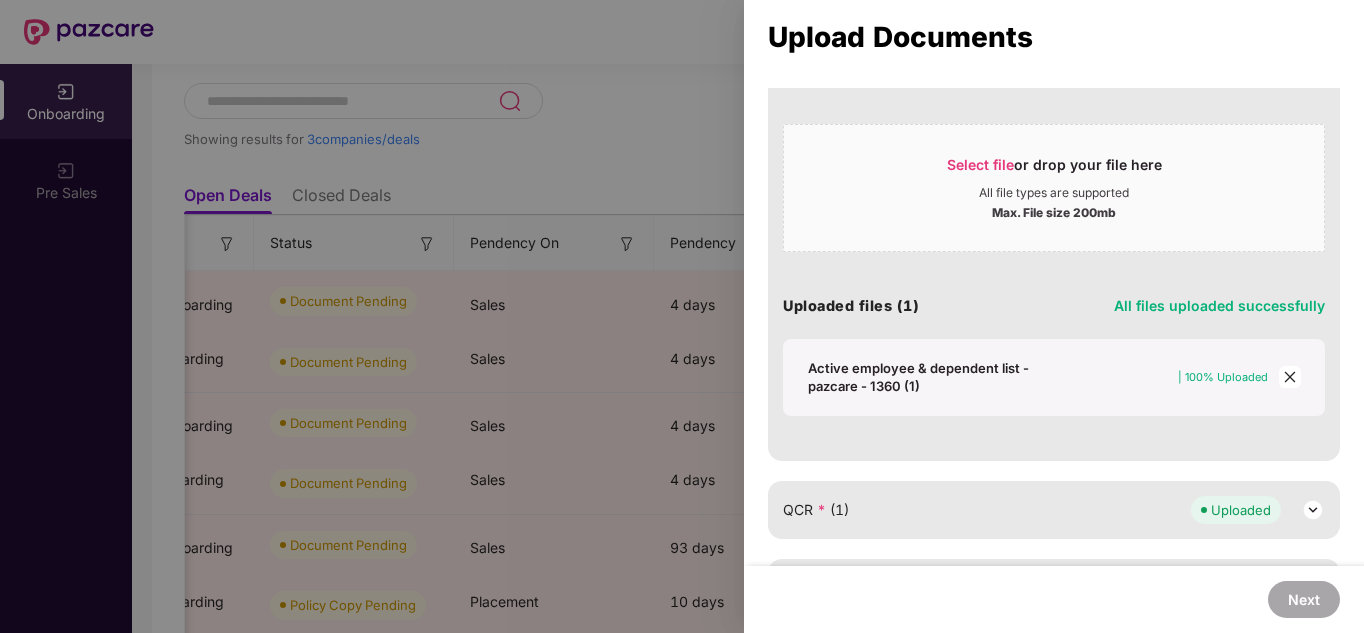 scroll, scrollTop: 420, scrollLeft: 0, axis: vertical 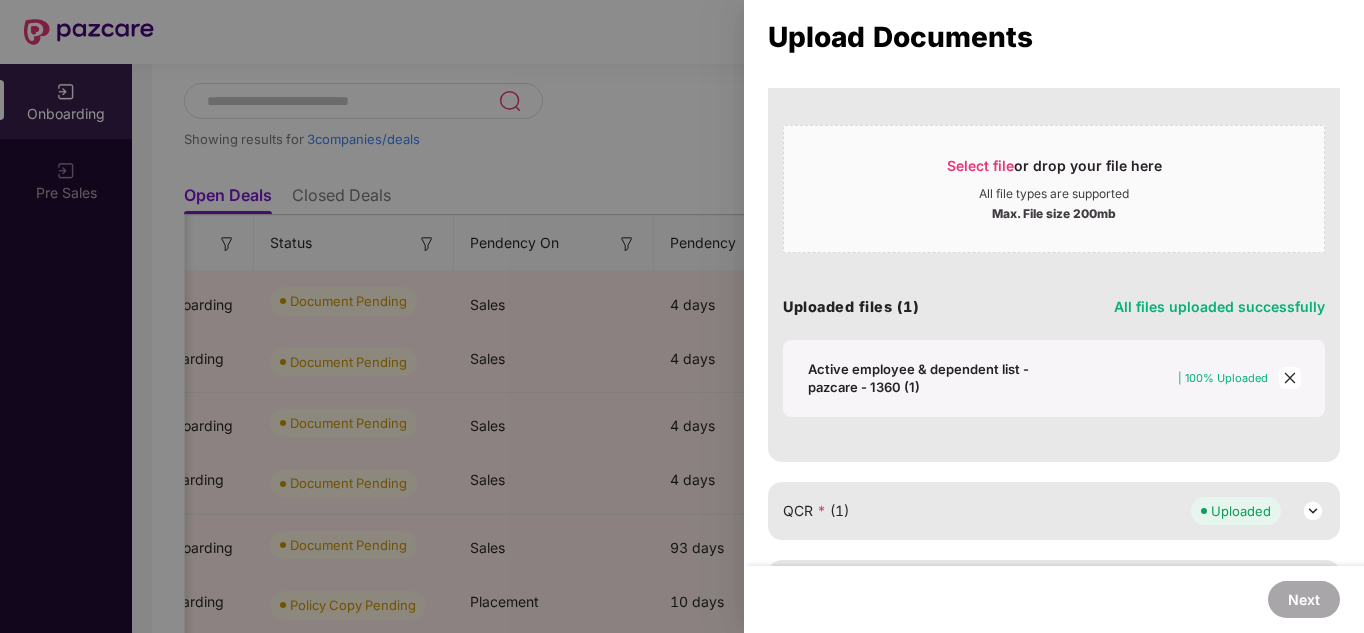 click 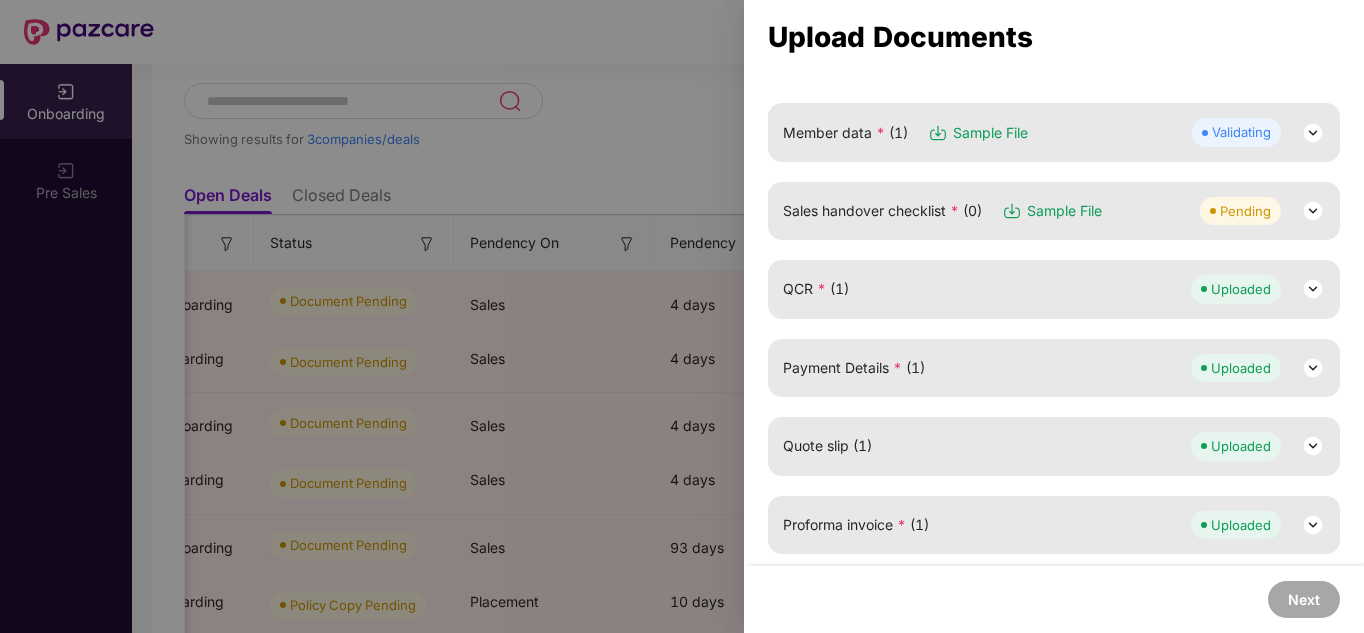 scroll, scrollTop: 278, scrollLeft: 0, axis: vertical 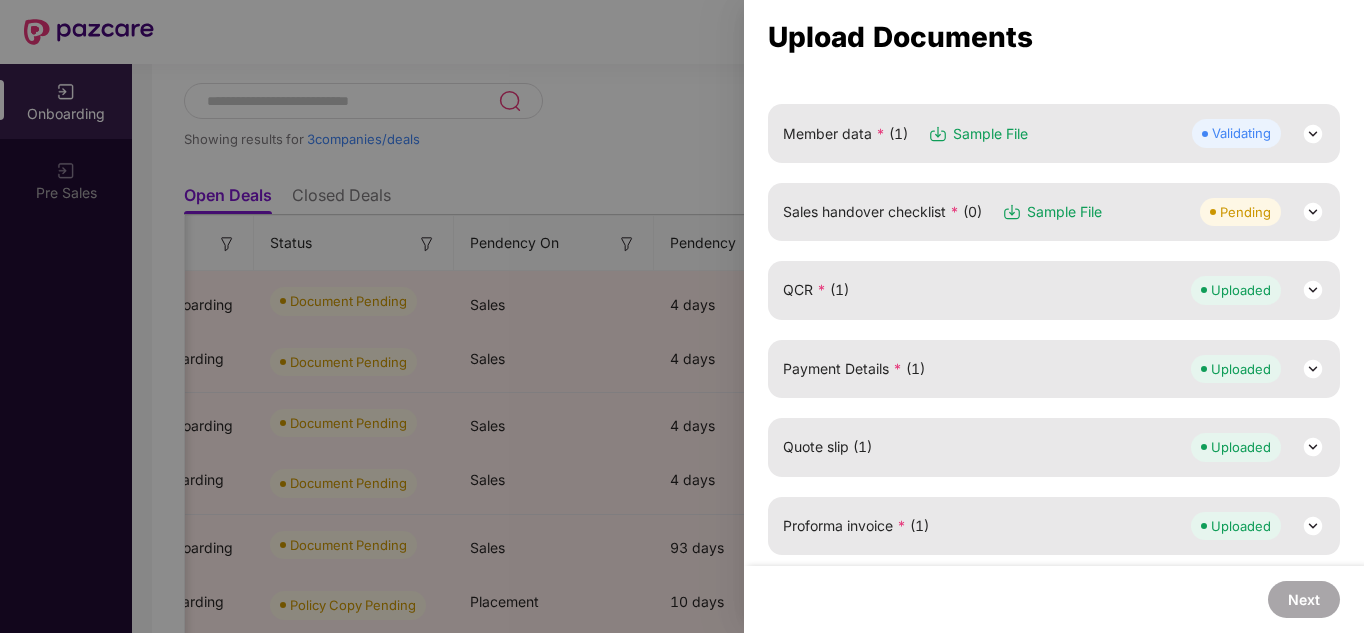 click at bounding box center (1313, 212) 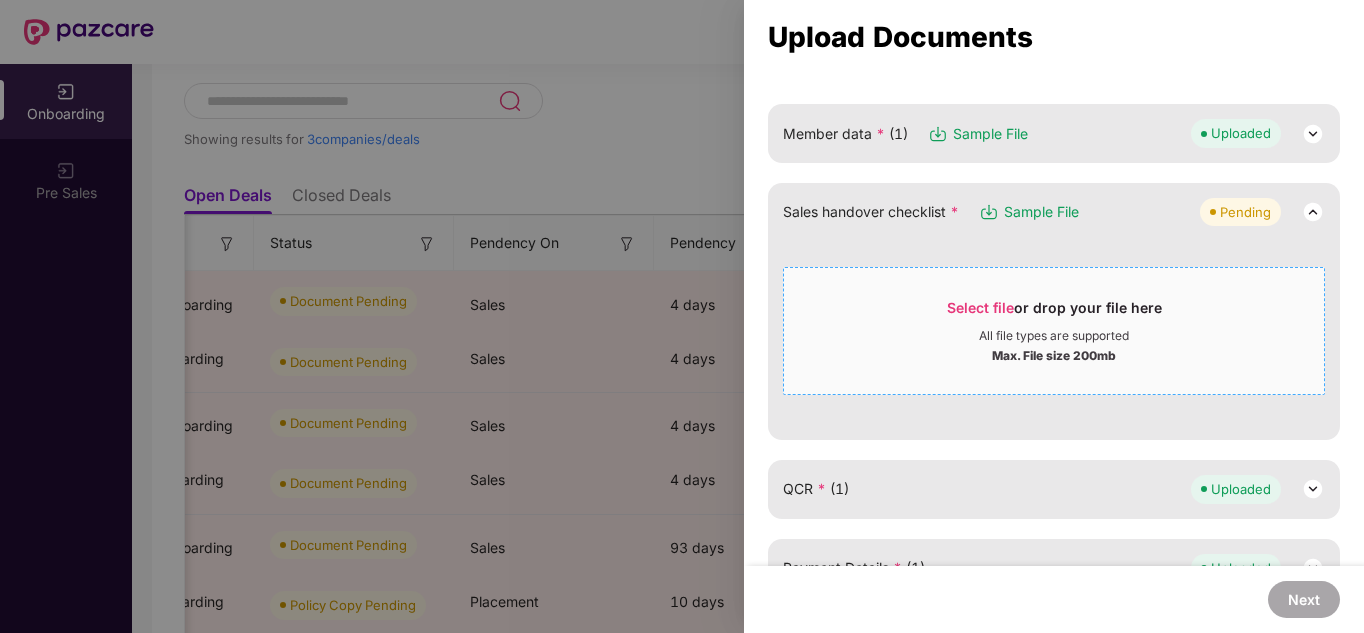 click on "Max. File size 200mb" at bounding box center (1054, 354) 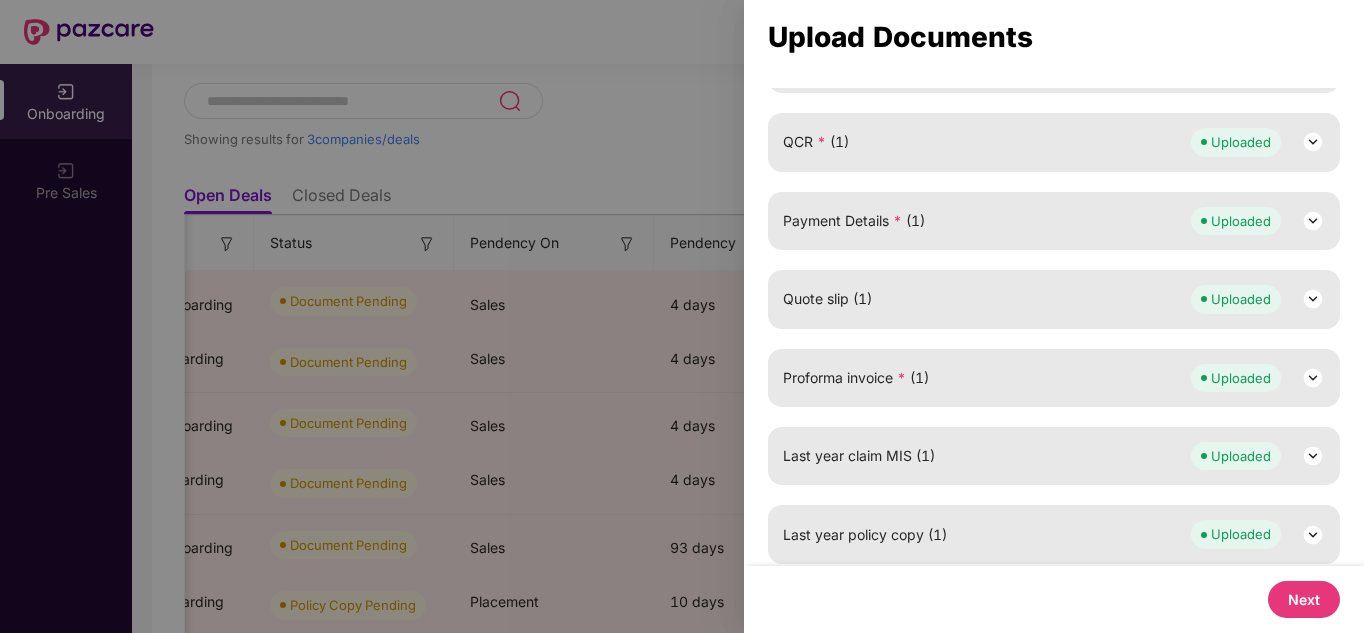 scroll, scrollTop: 0, scrollLeft: 0, axis: both 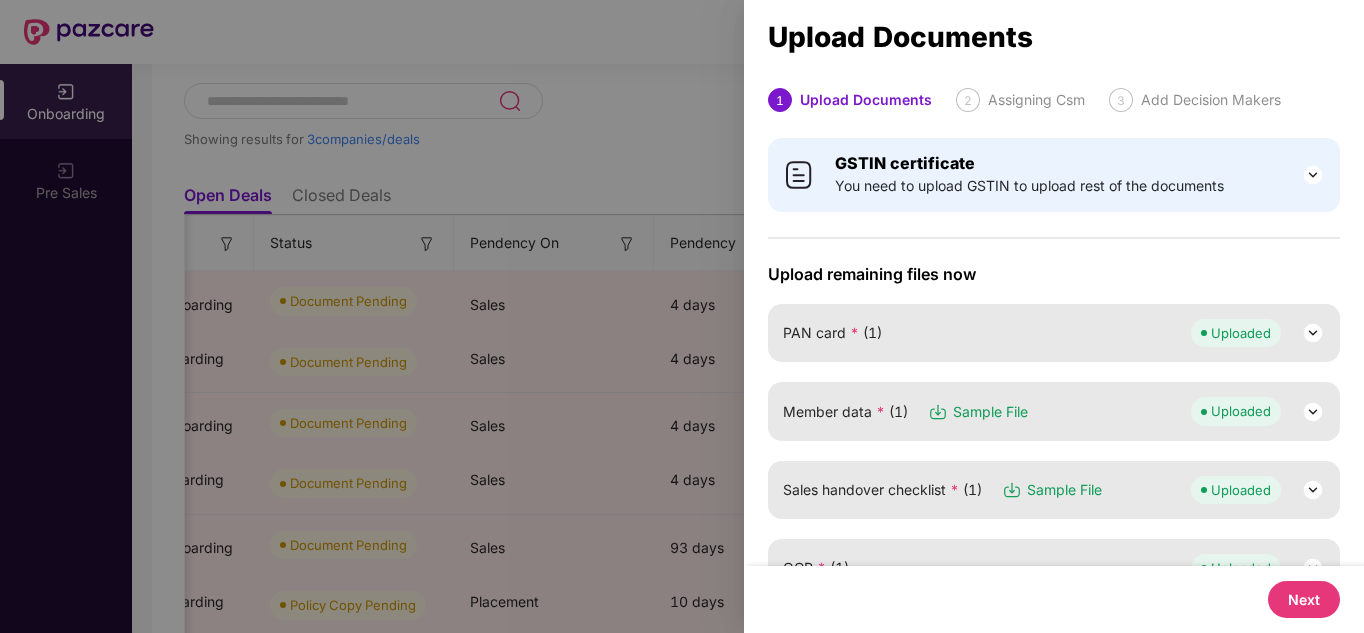 click on "Next" at bounding box center [1304, 599] 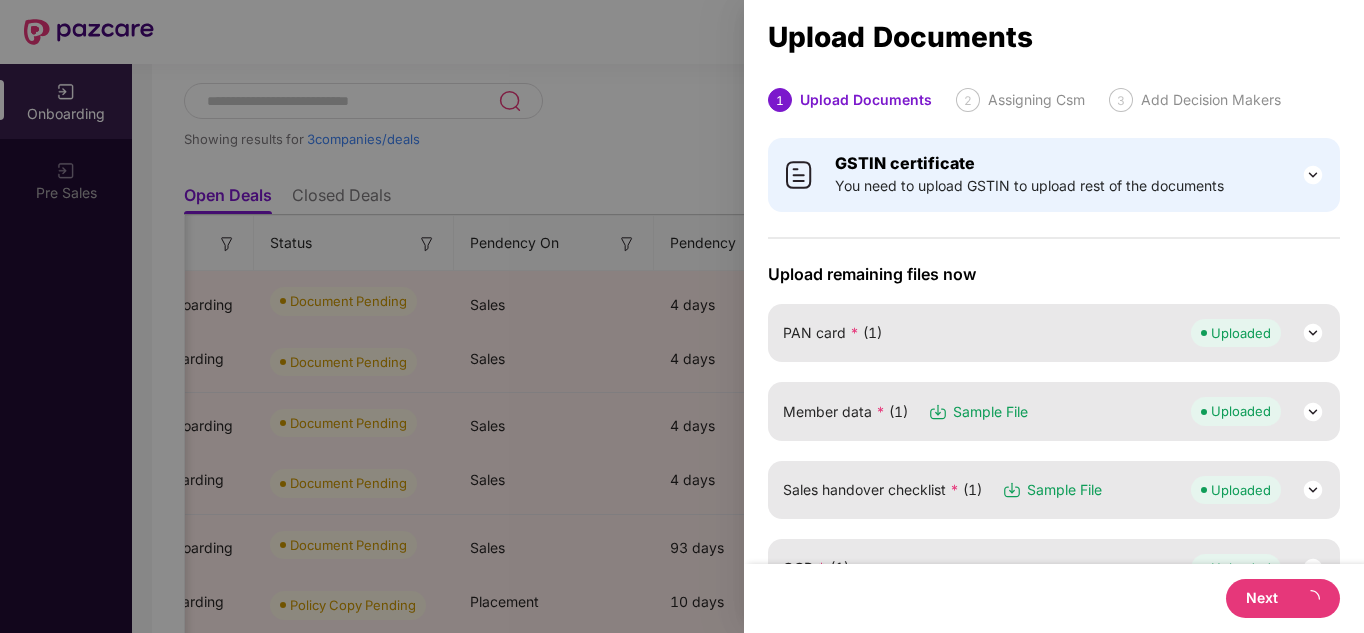 select on "**********" 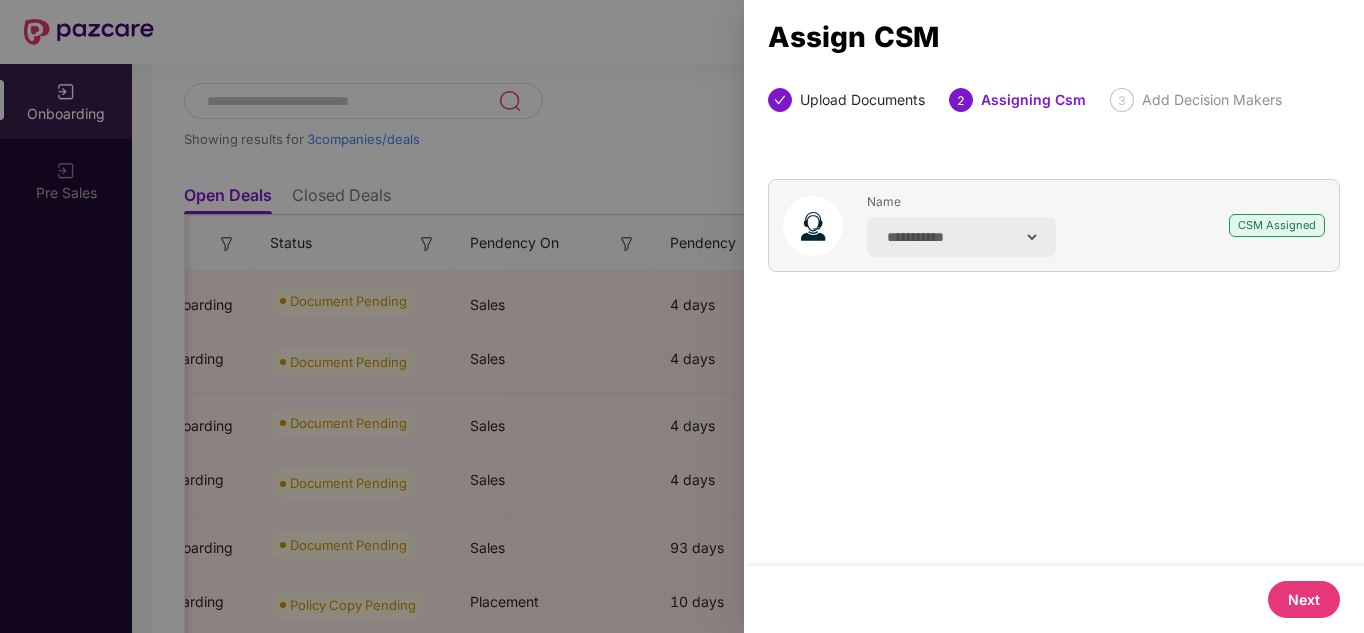 click on "Next" at bounding box center (1304, 599) 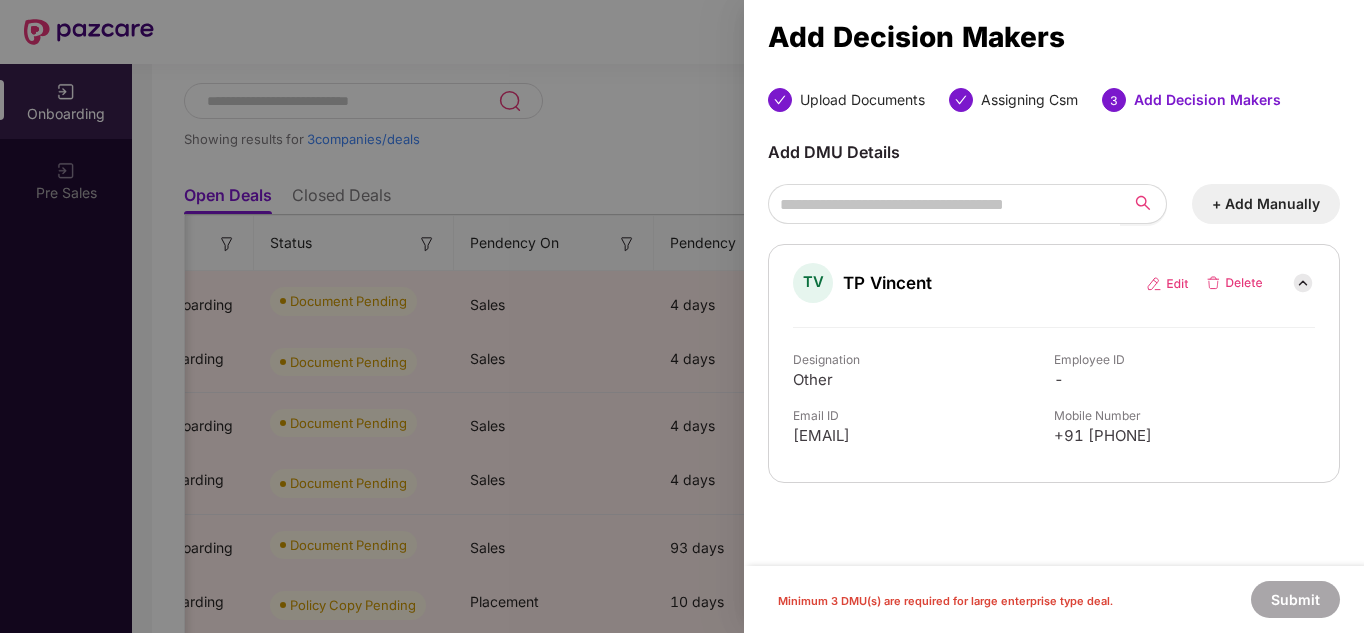 click at bounding box center [1167, 284] 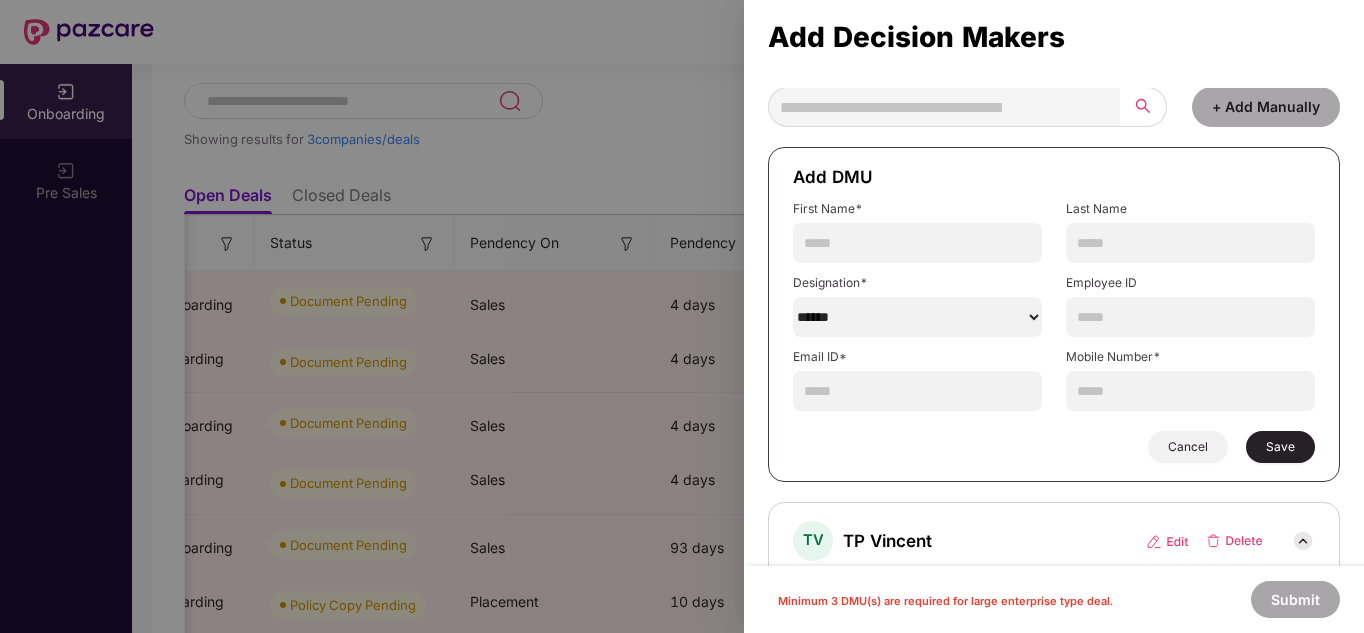 scroll, scrollTop: 99, scrollLeft: 0, axis: vertical 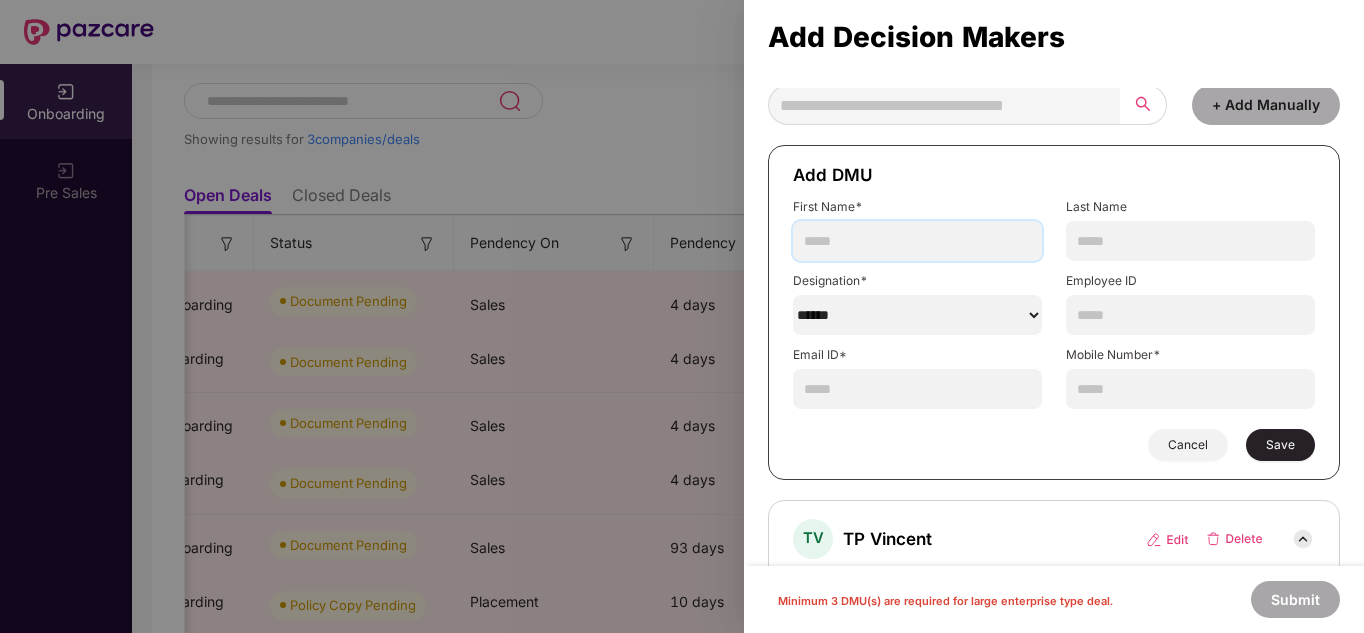 click at bounding box center (917, 241) 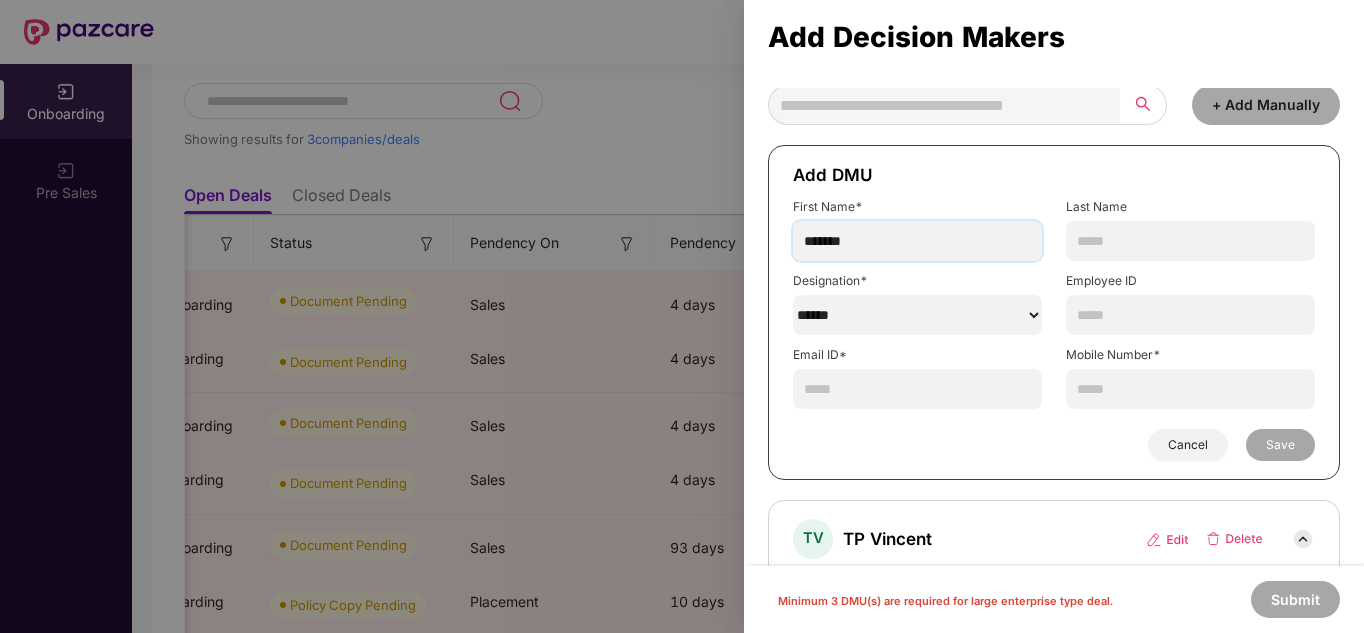 type on "*******" 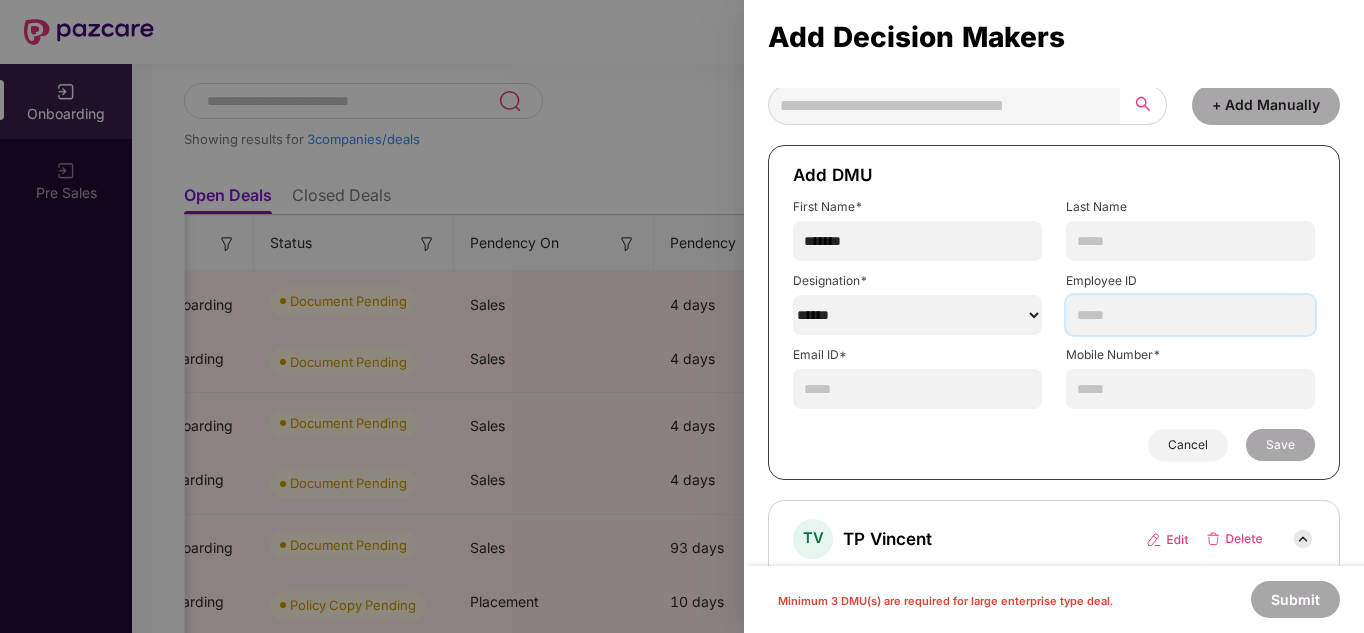 click at bounding box center (1190, 315) 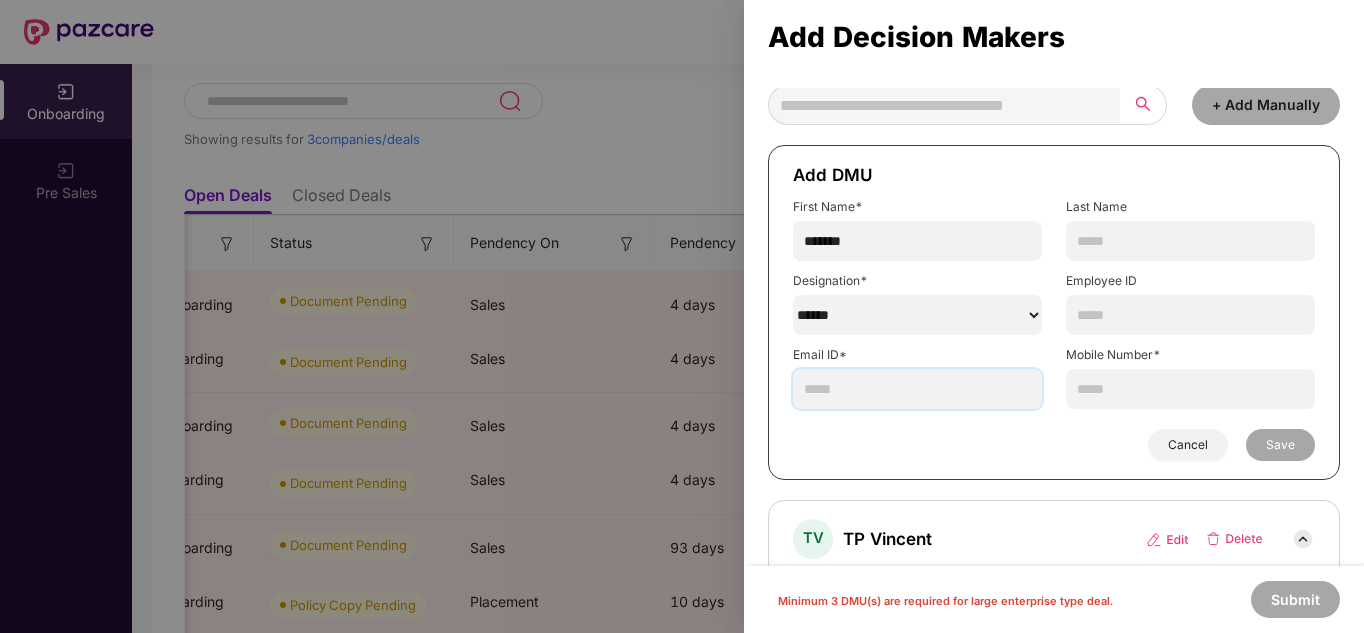 click at bounding box center [917, 389] 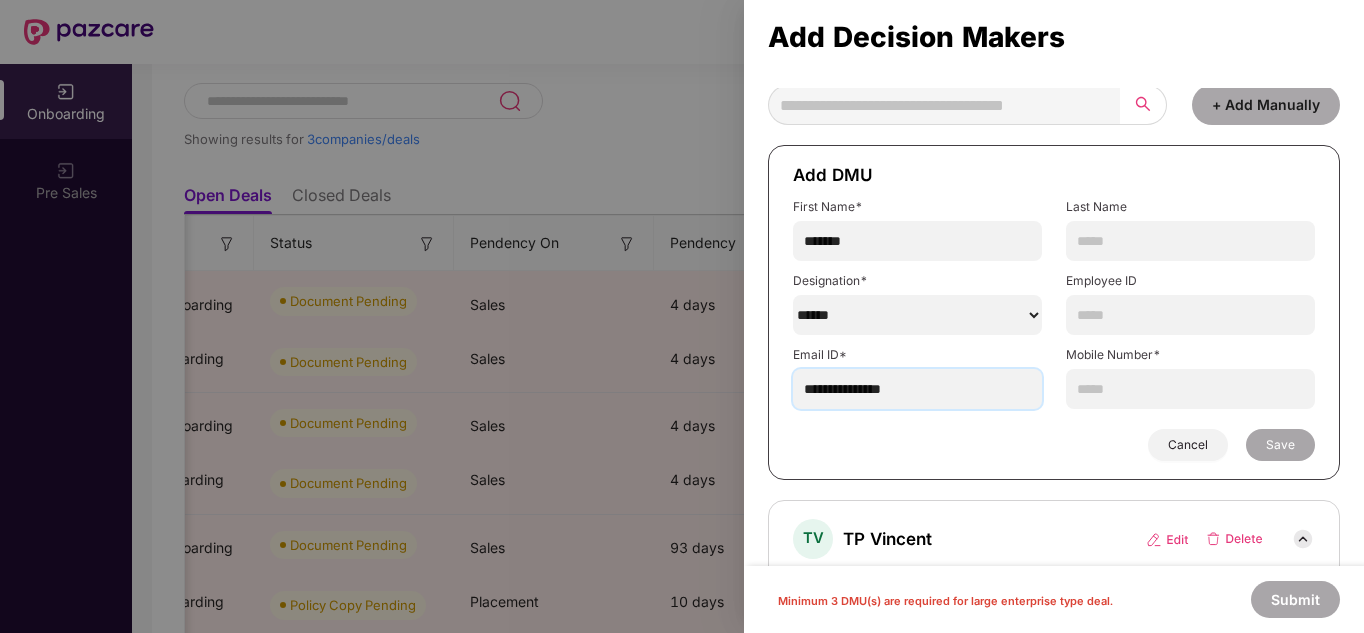 type 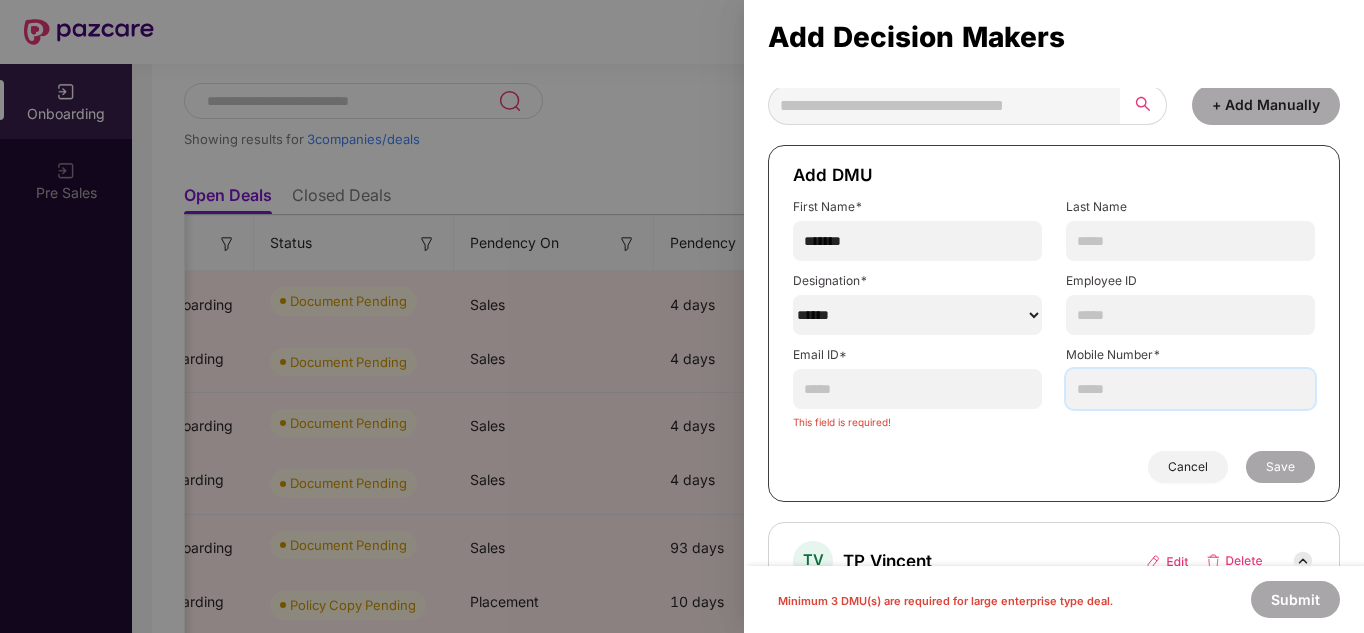 click at bounding box center [1190, 389] 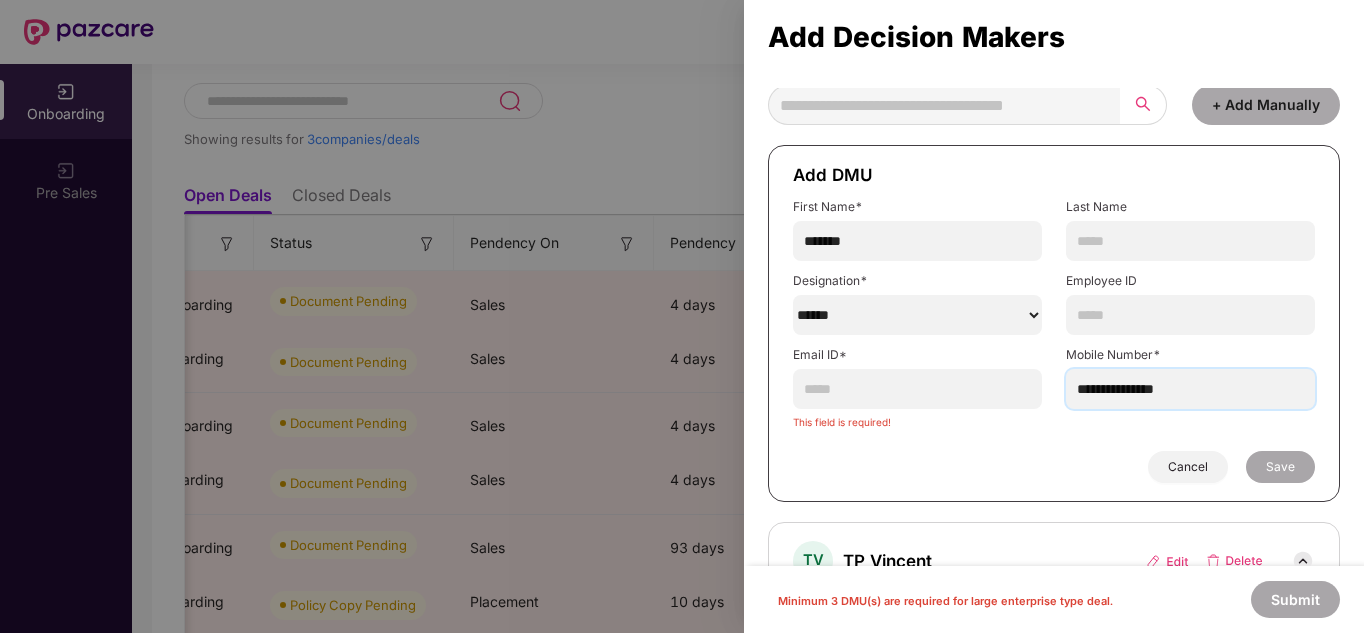 click on "**********" at bounding box center (1190, 389) 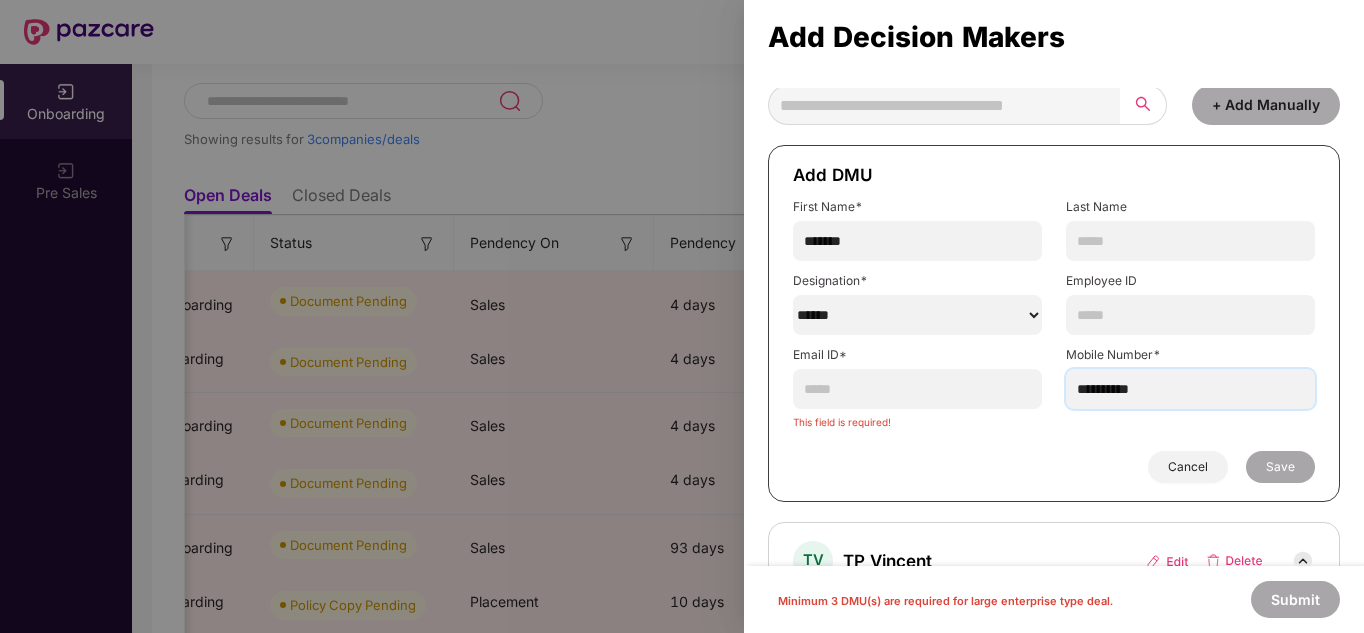 type on "**********" 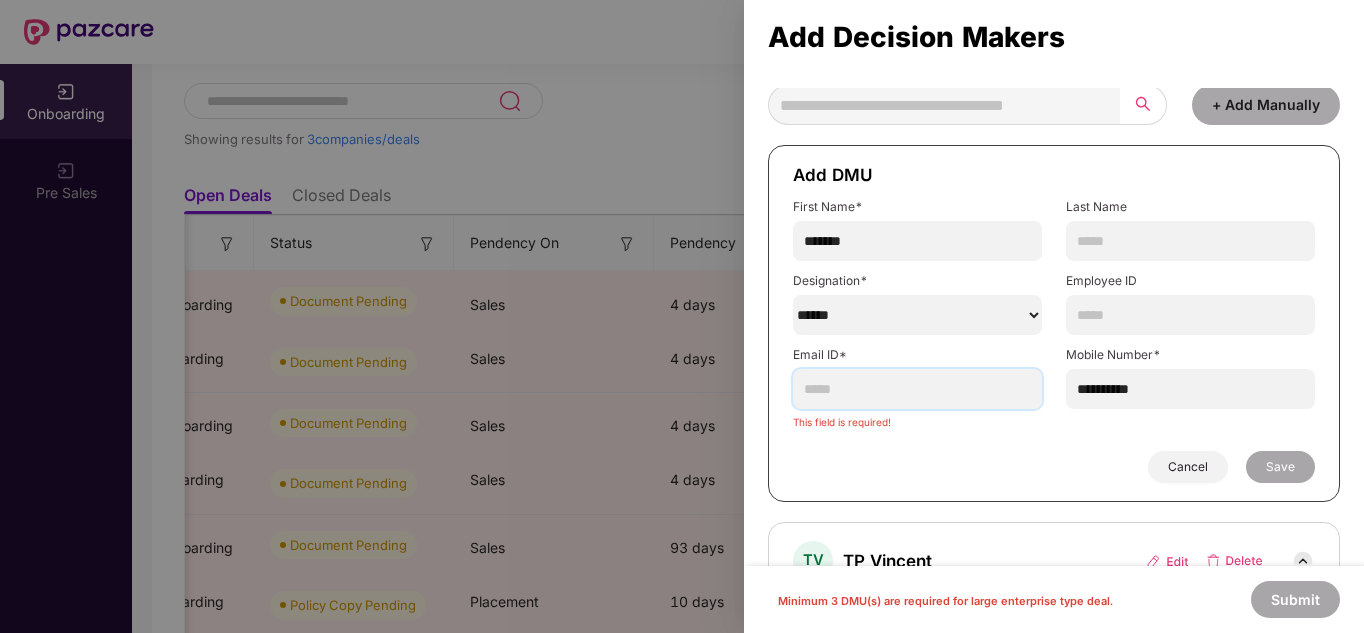 click at bounding box center [917, 389] 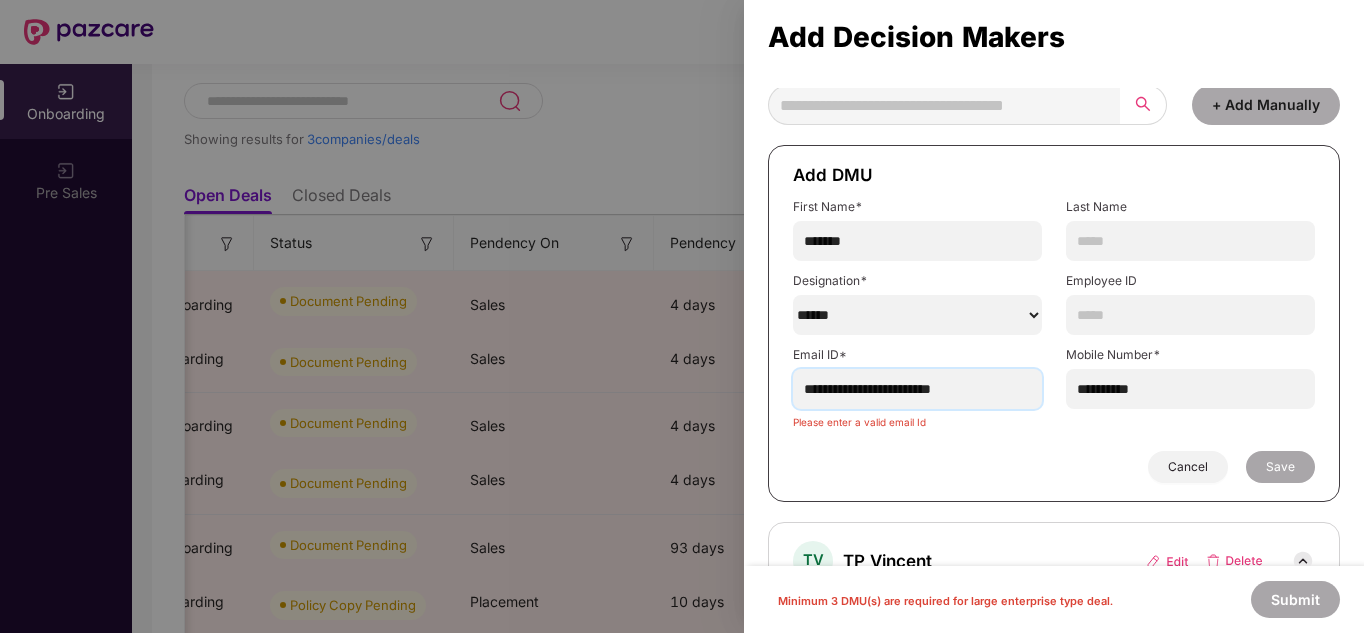 type on "**********" 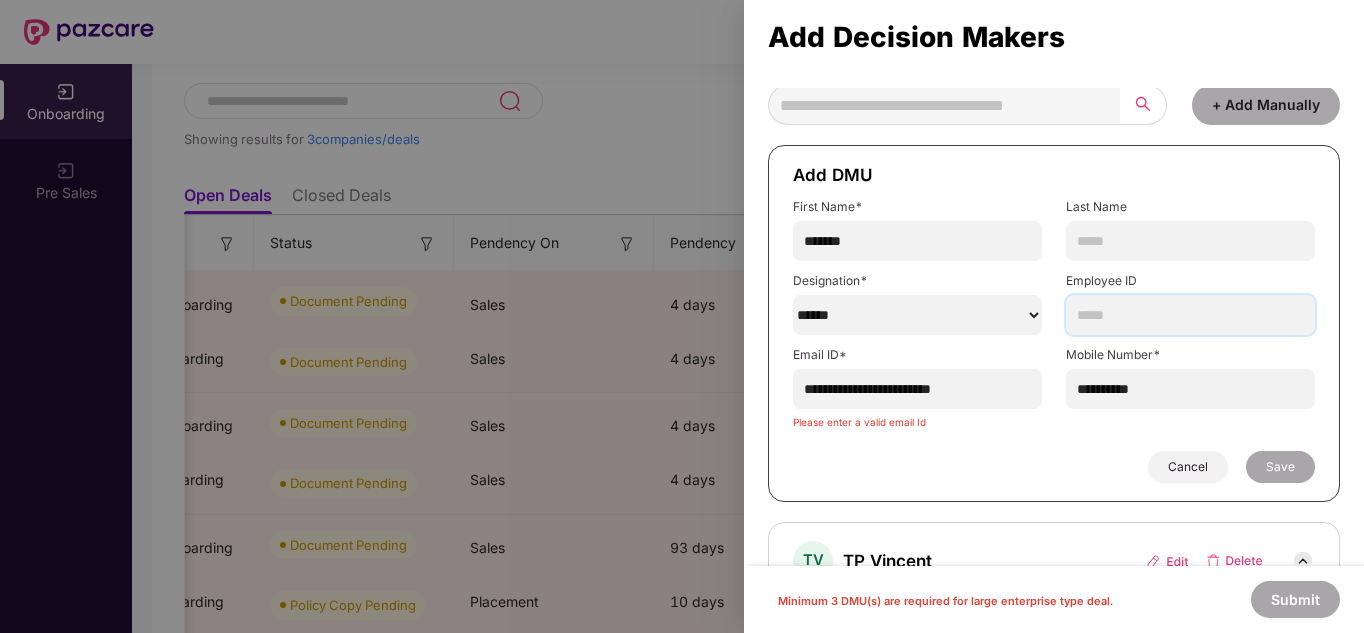 click at bounding box center [1190, 315] 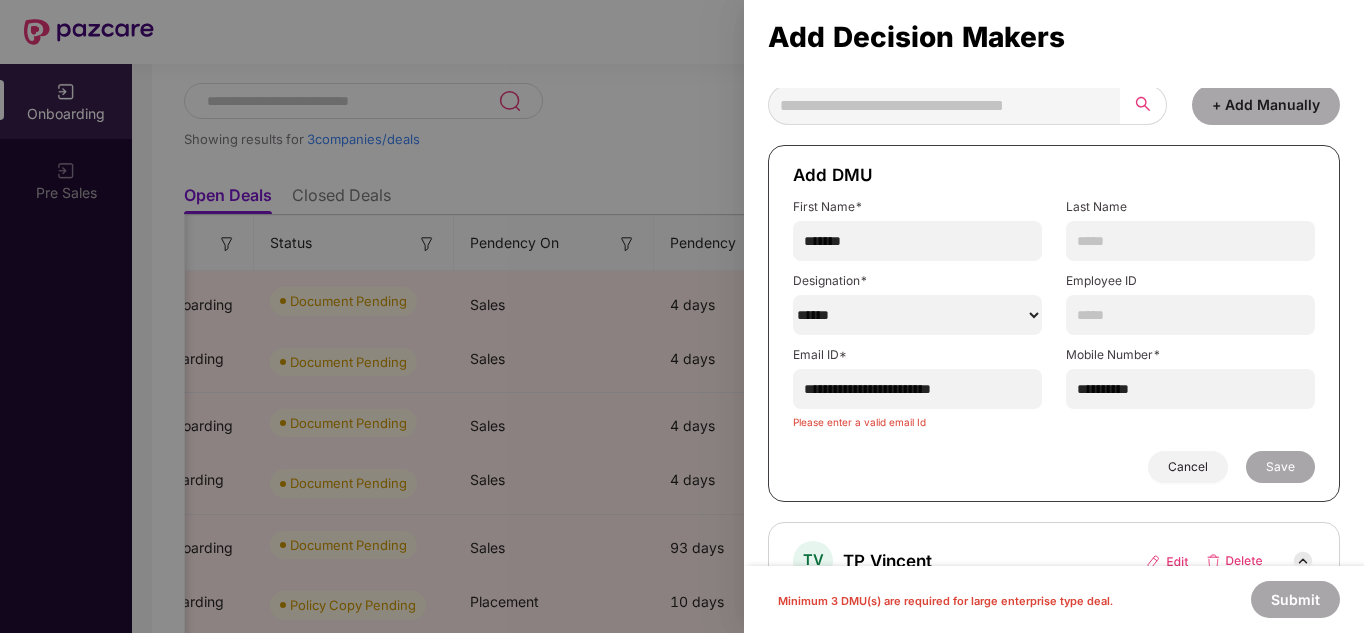 click on "Cancel Save" at bounding box center [1054, 467] 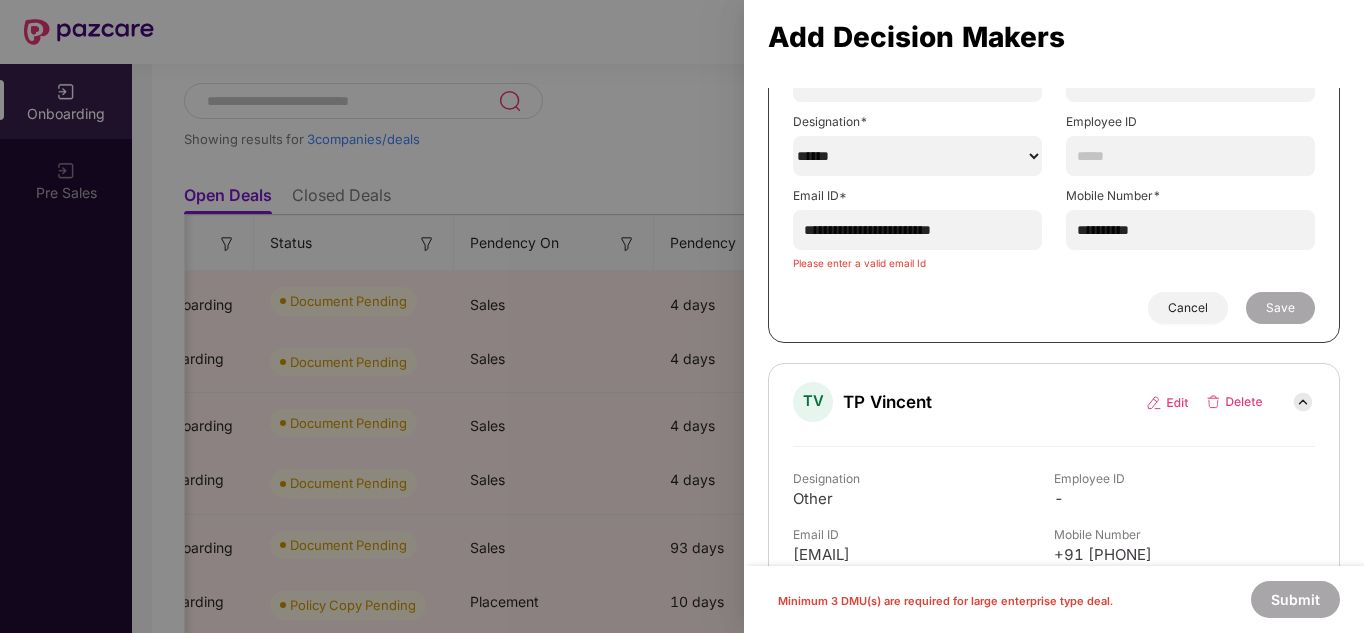 scroll, scrollTop: 0, scrollLeft: 0, axis: both 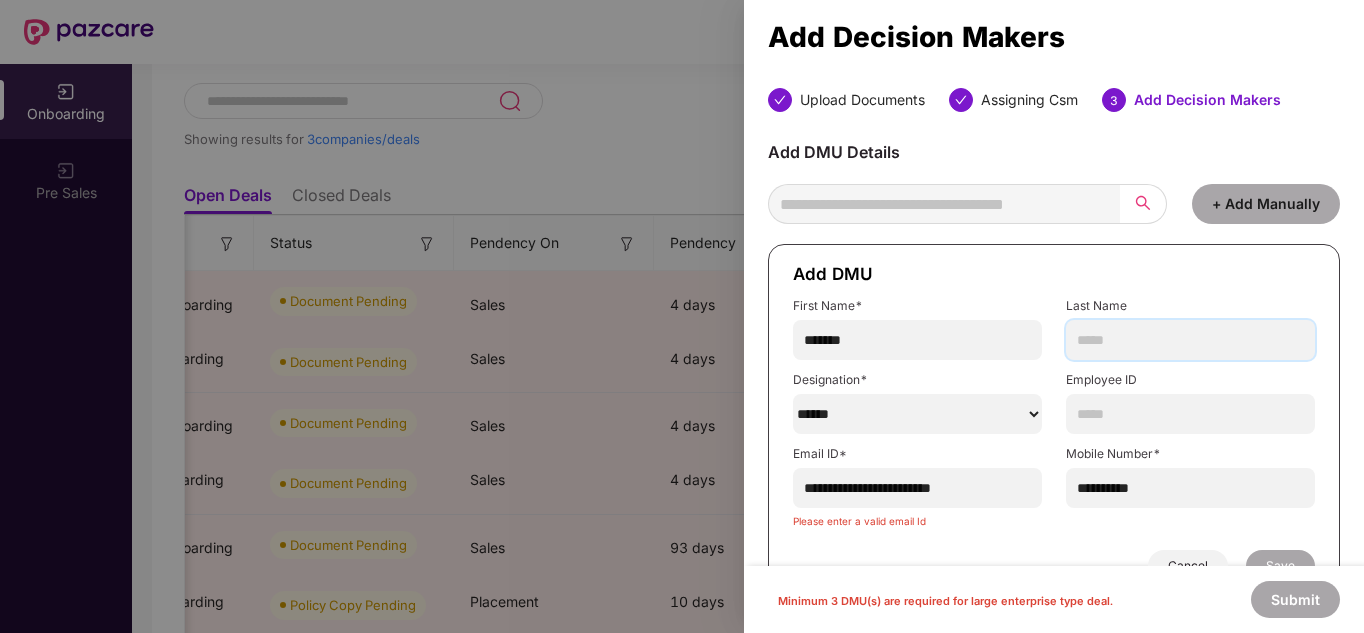 click at bounding box center (1190, 340) 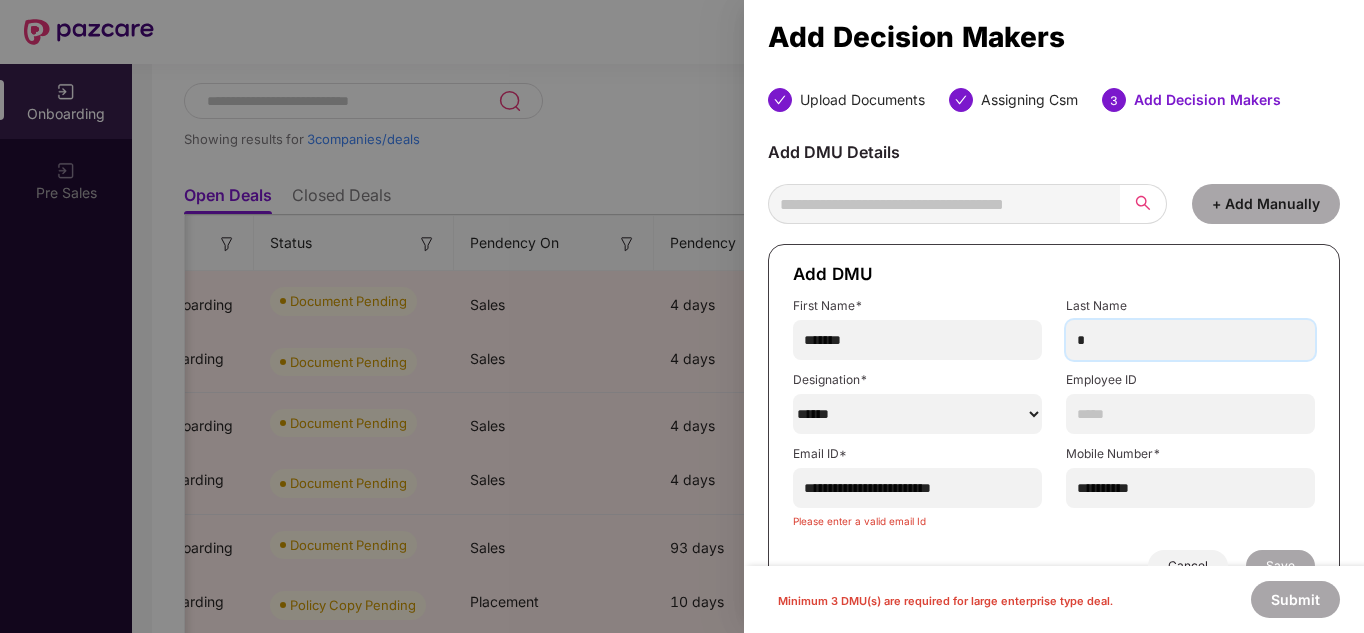 scroll, scrollTop: 45, scrollLeft: 0, axis: vertical 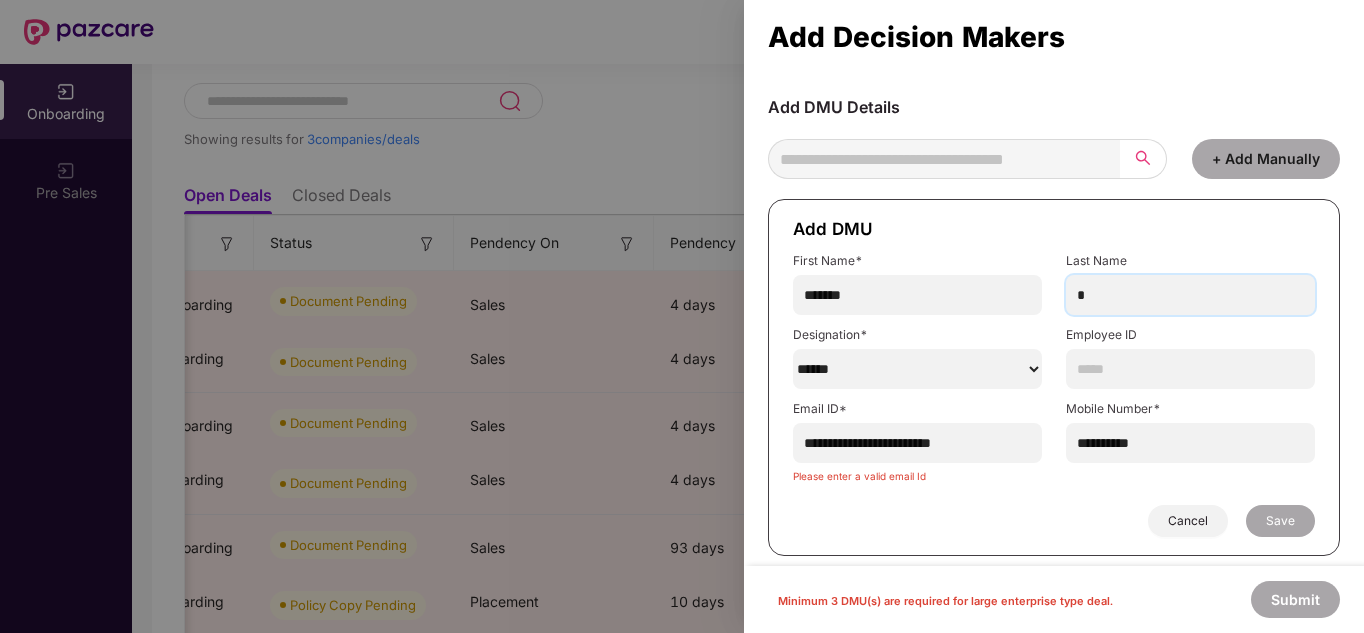 type on "*" 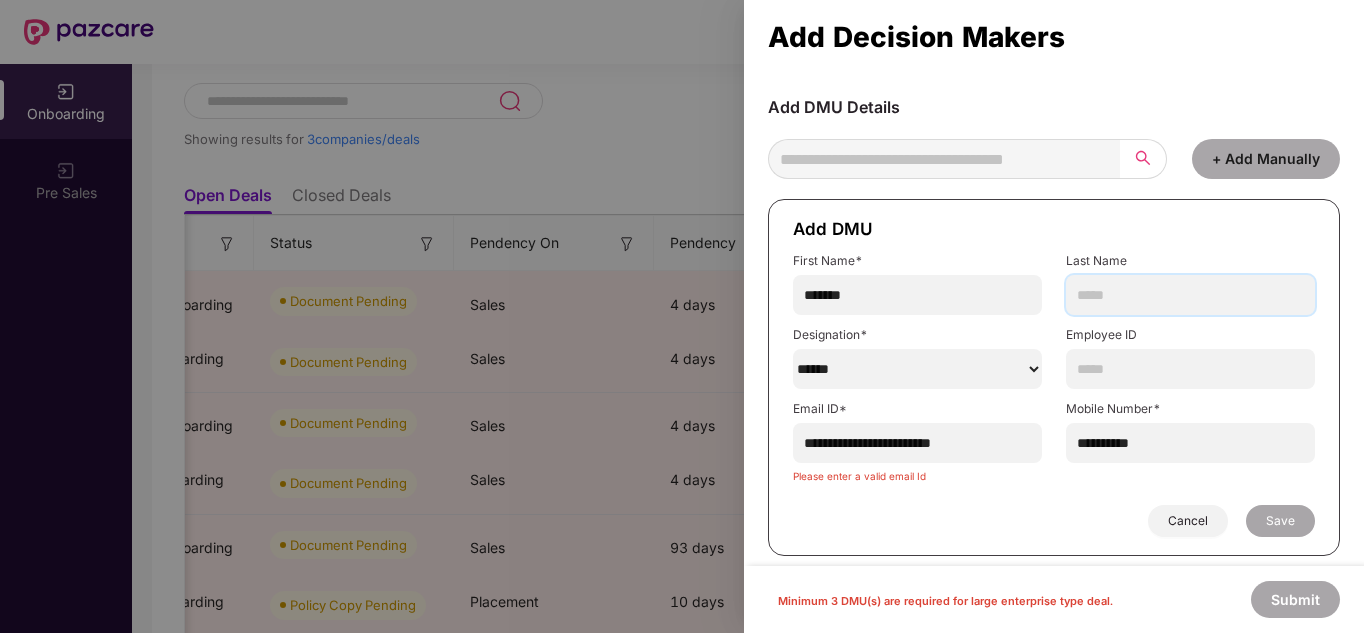 paste on "*******" 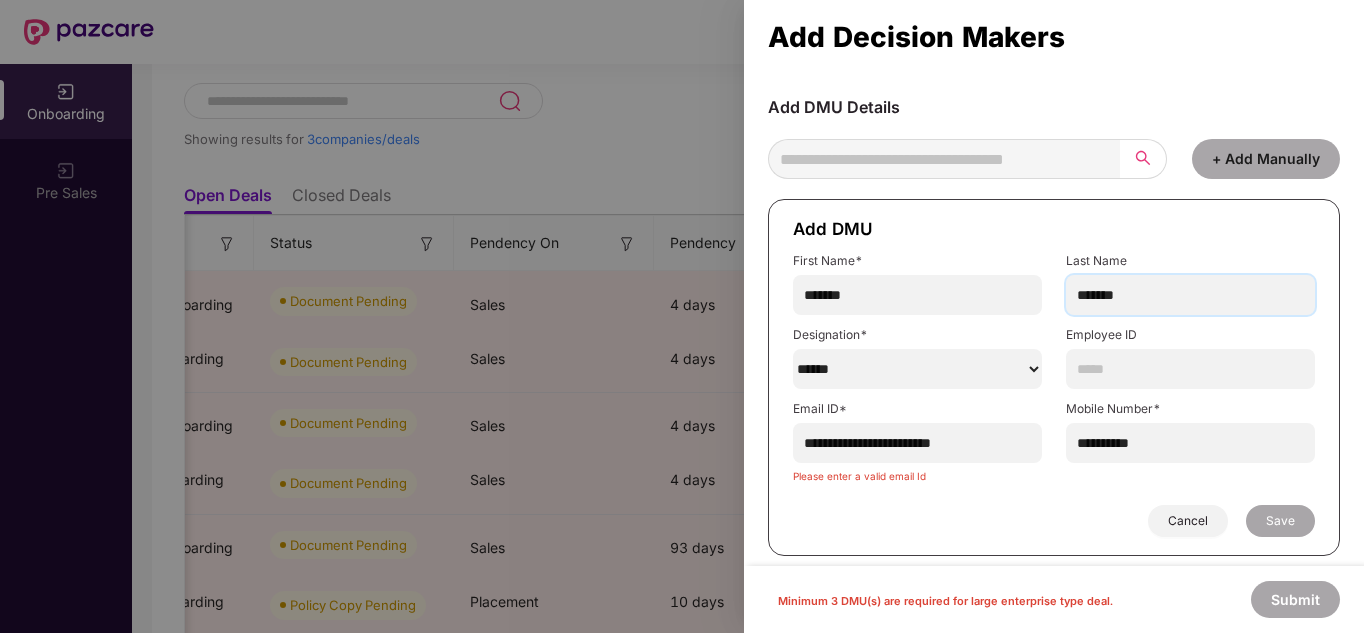 type on "*******" 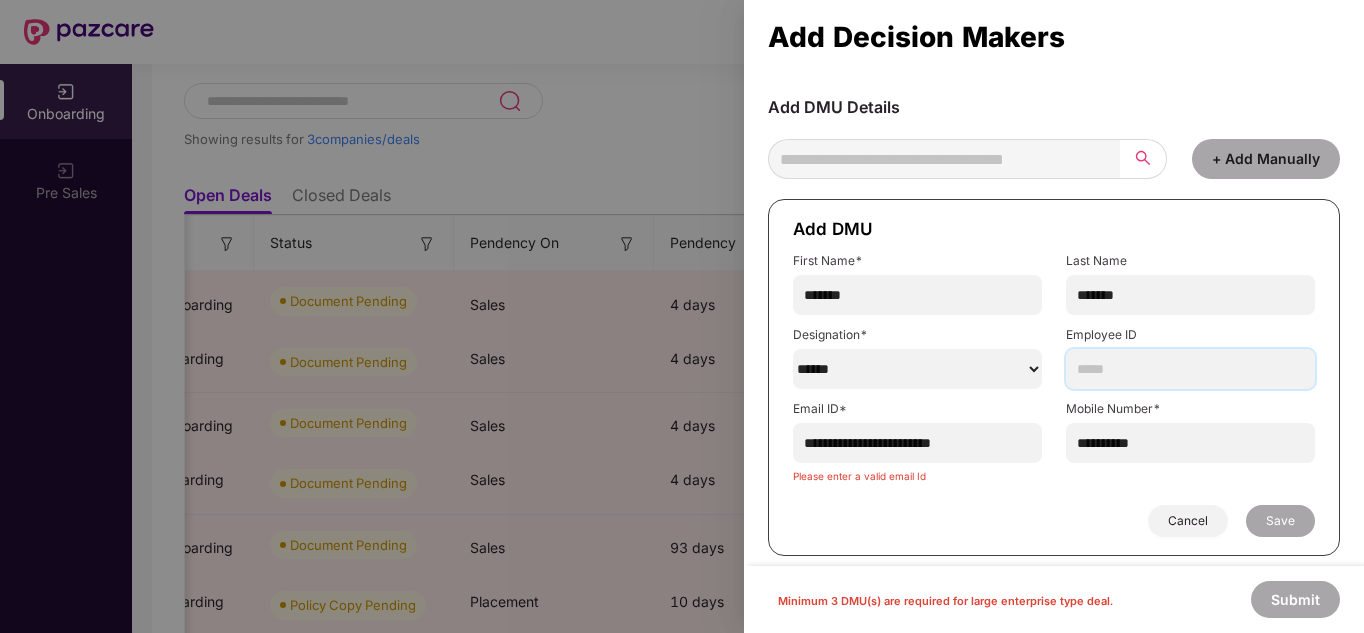 click at bounding box center [1190, 369] 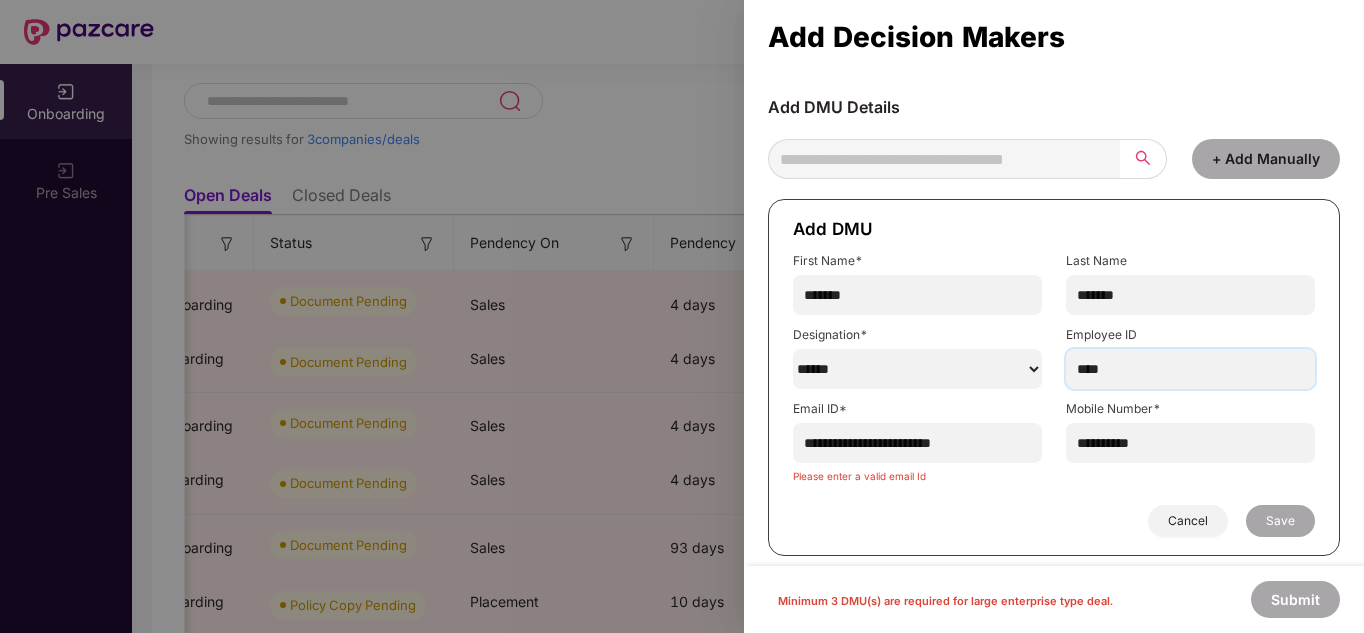 type on "****" 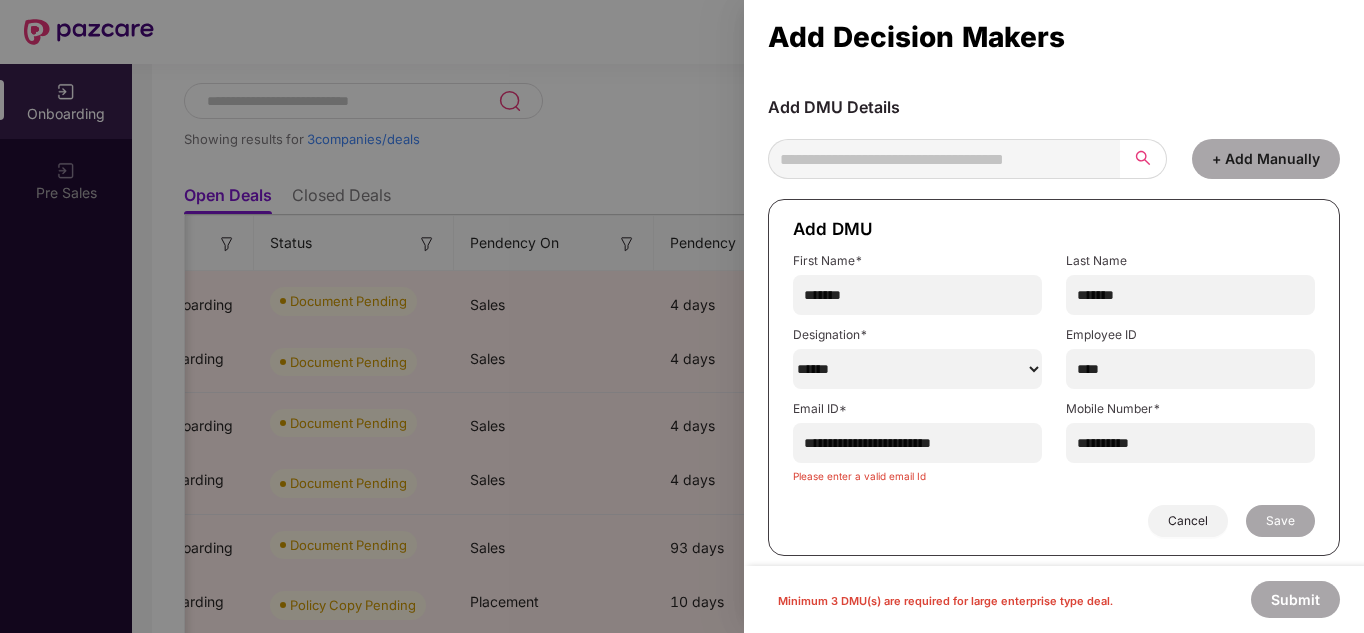 click on "**********" at bounding box center [917, 443] 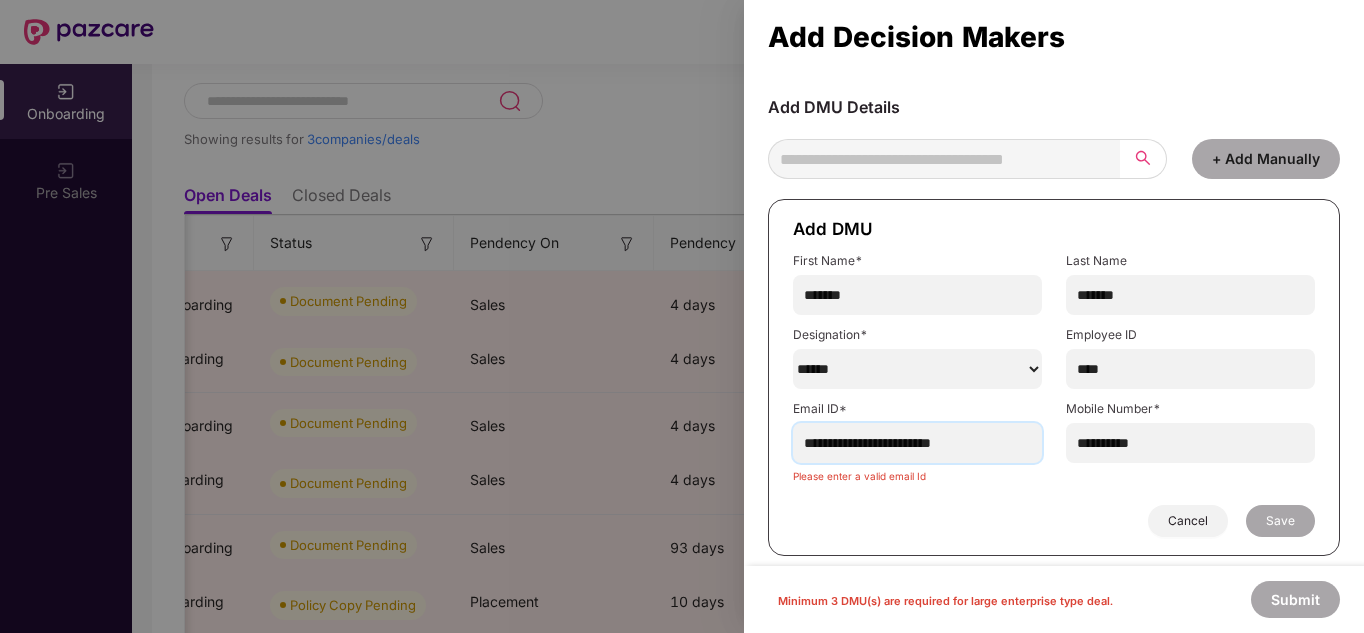 click on "**********" at bounding box center (917, 443) 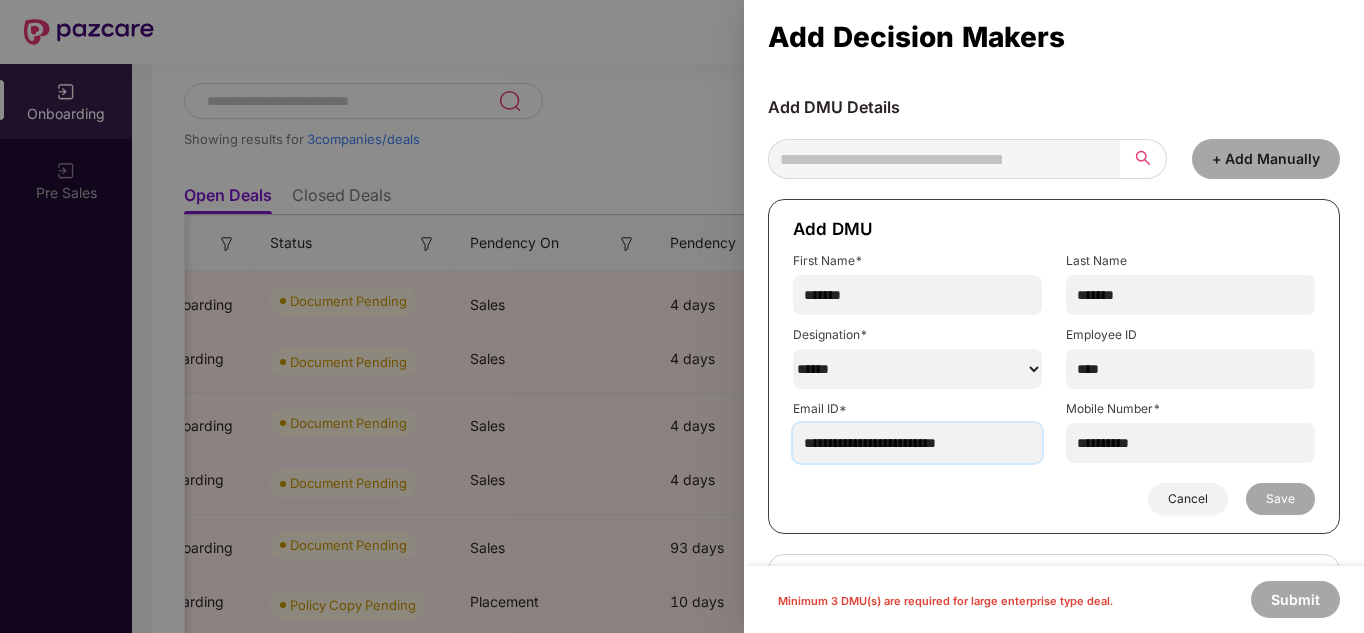 type on "**********" 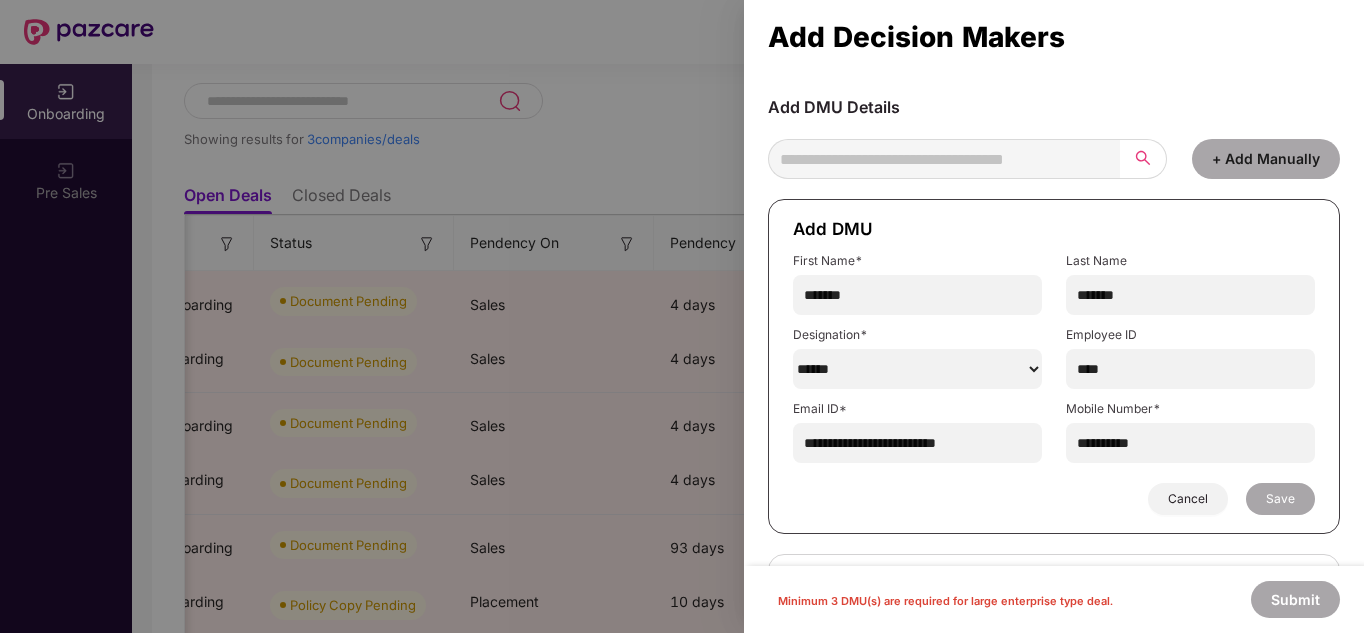 click on "**********" at bounding box center [1054, 366] 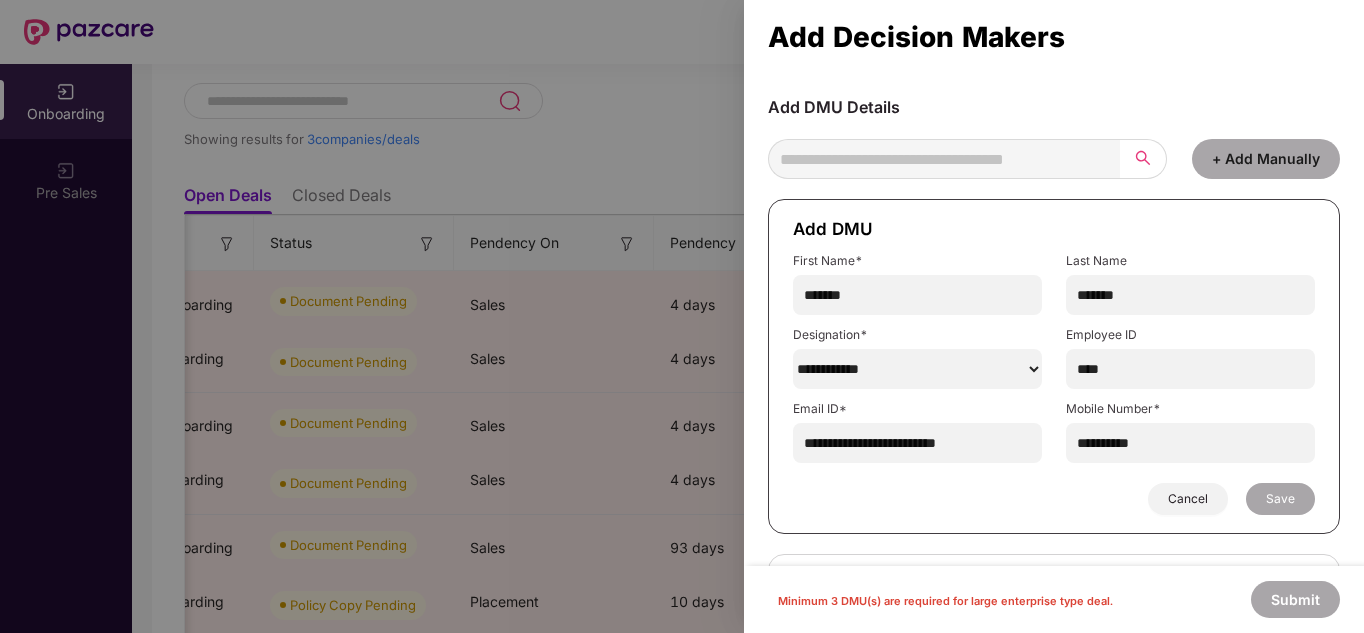 click on "******" at bounding box center (917, 369) 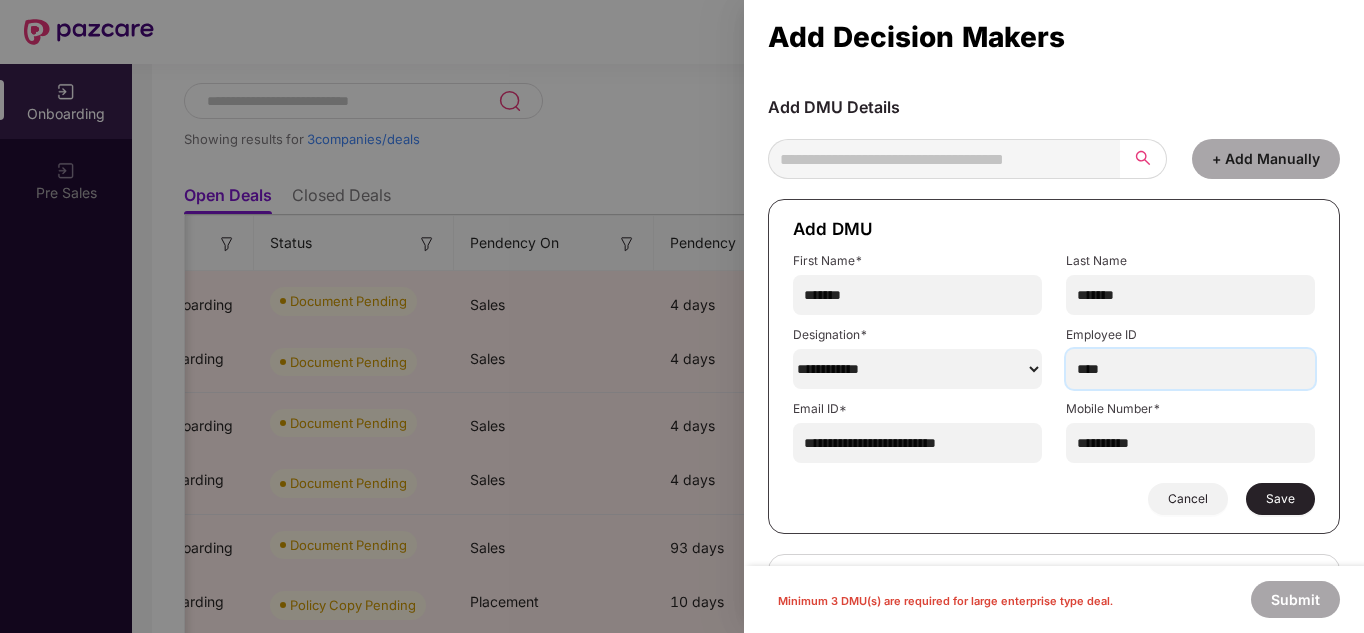 click on "****" at bounding box center [1190, 369] 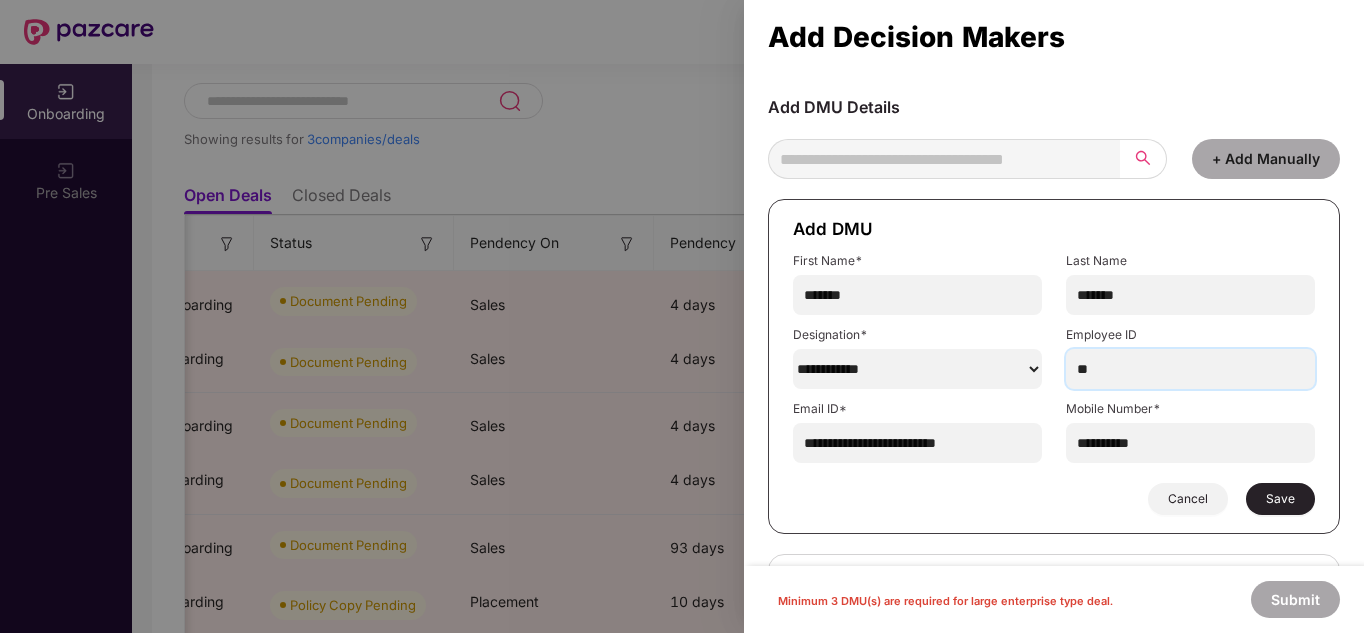 type on "*" 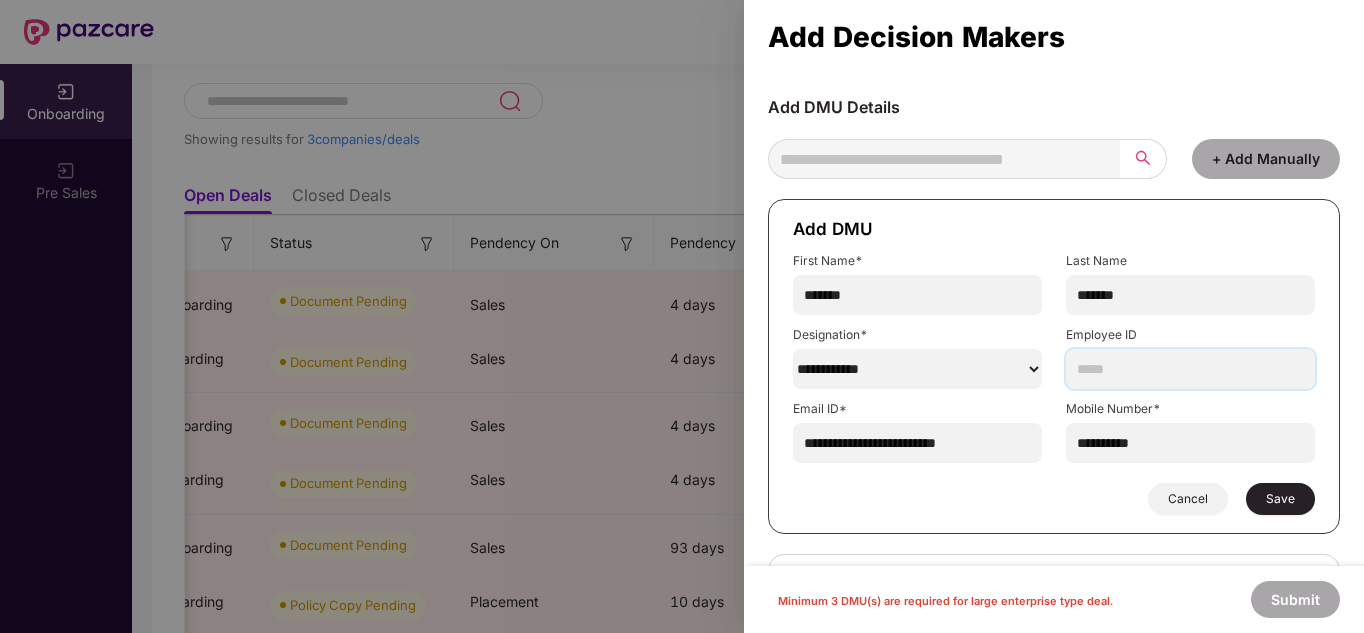 type 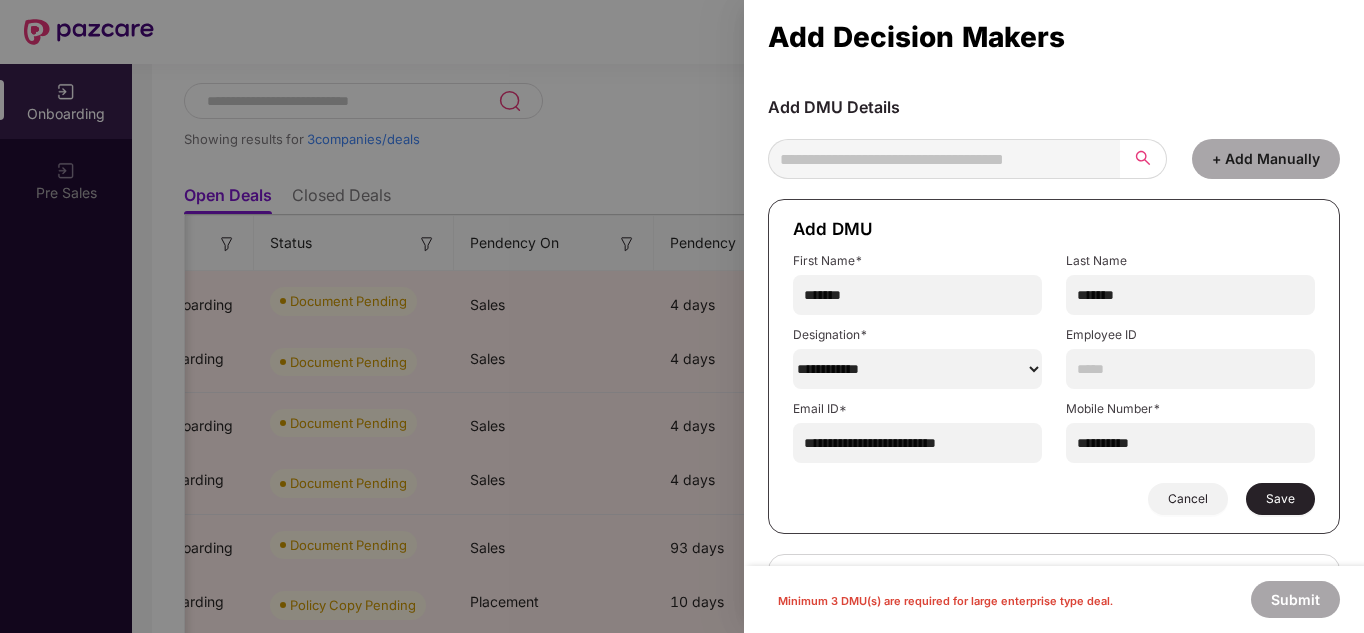 click on "**********" at bounding box center (1054, 366) 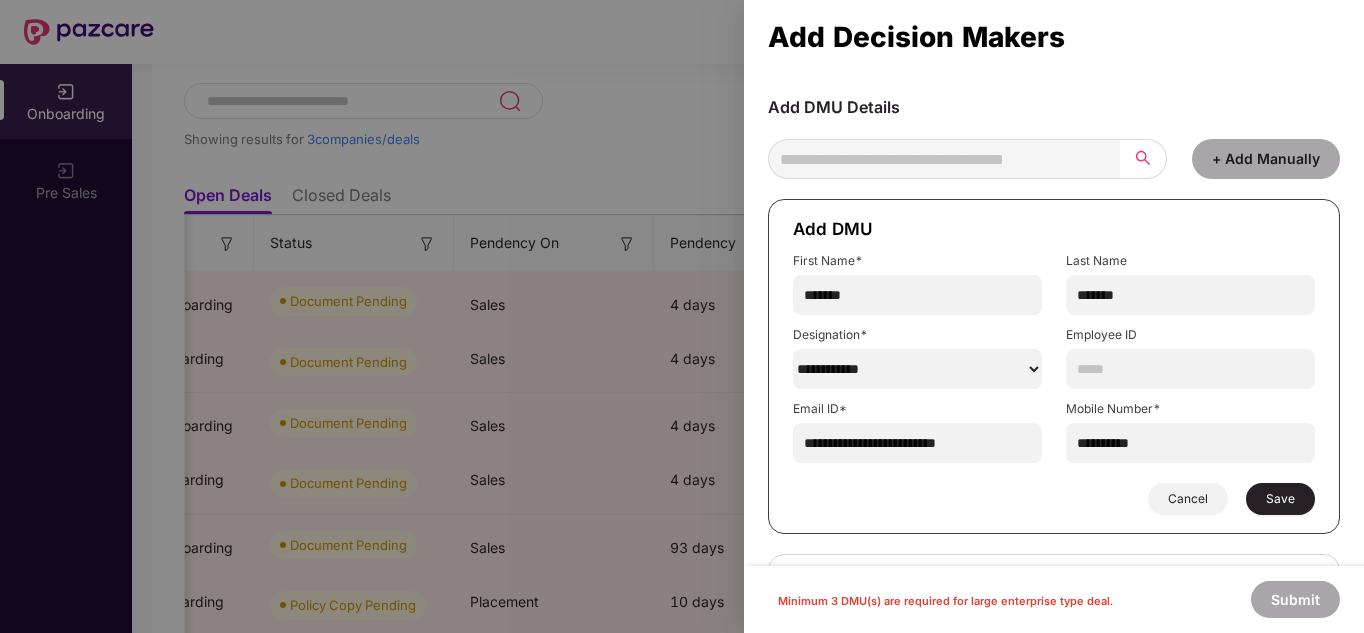 click on "Save" at bounding box center (1280, 499) 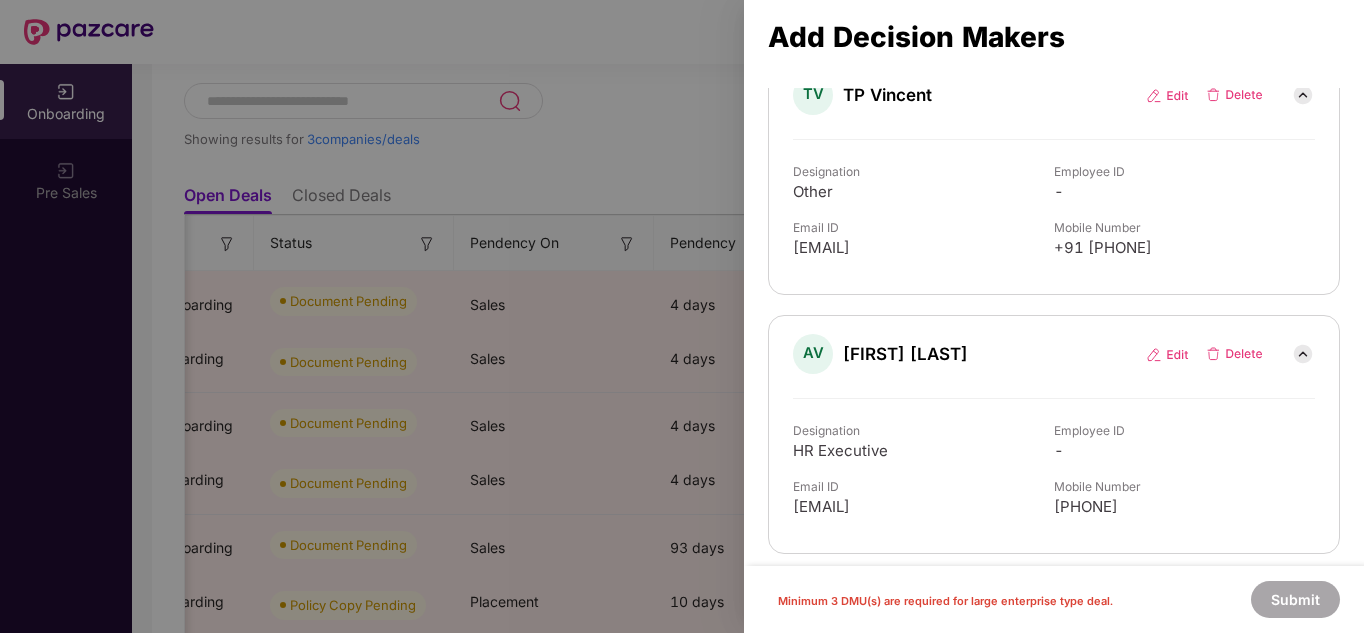 scroll, scrollTop: 64, scrollLeft: 0, axis: vertical 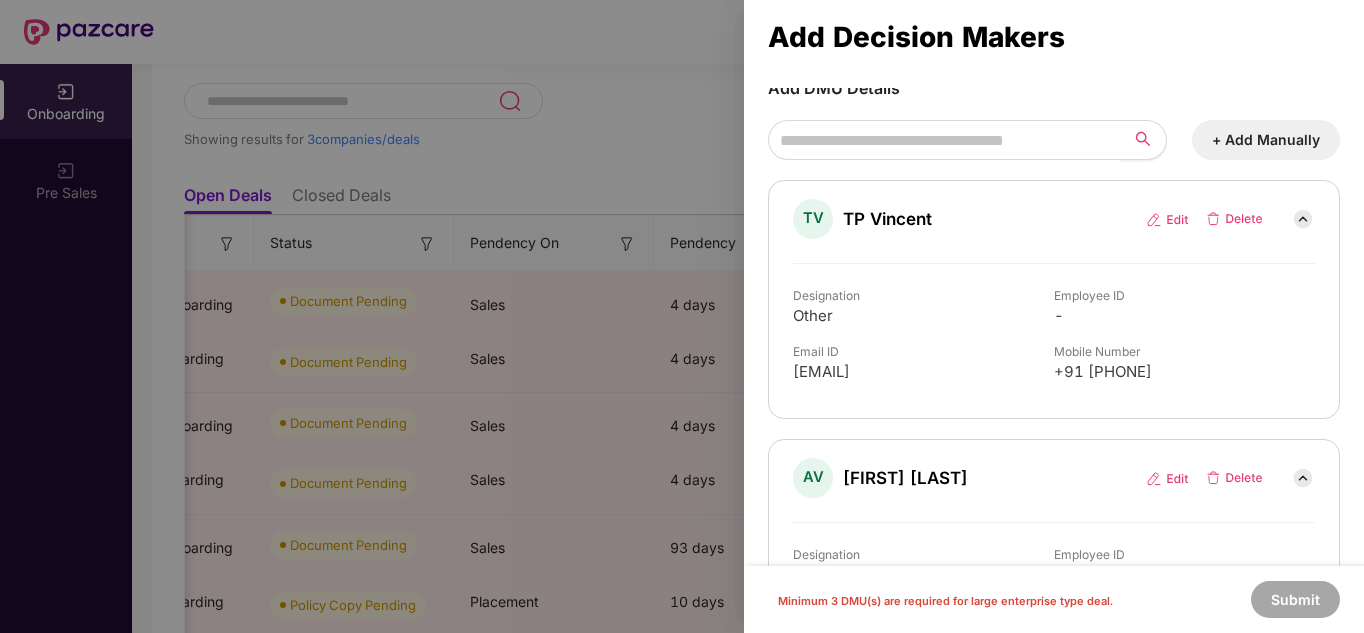 click at bounding box center (1234, 219) 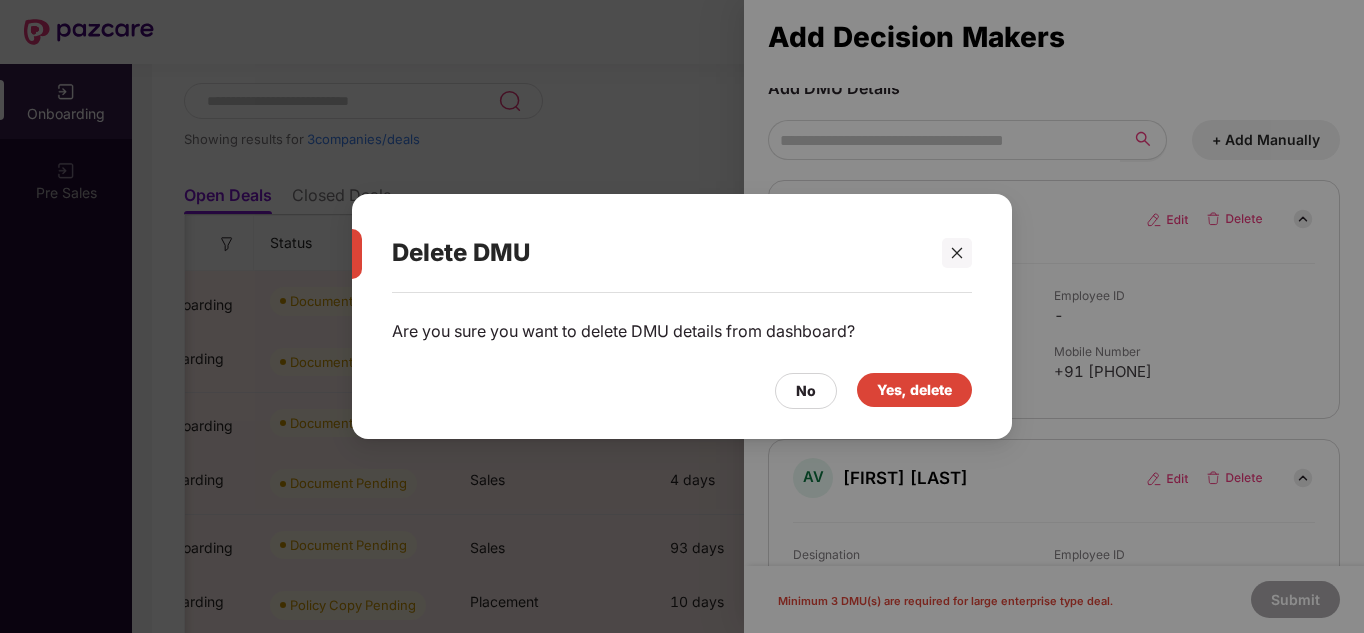 click on "Yes, delete" at bounding box center [914, 390] 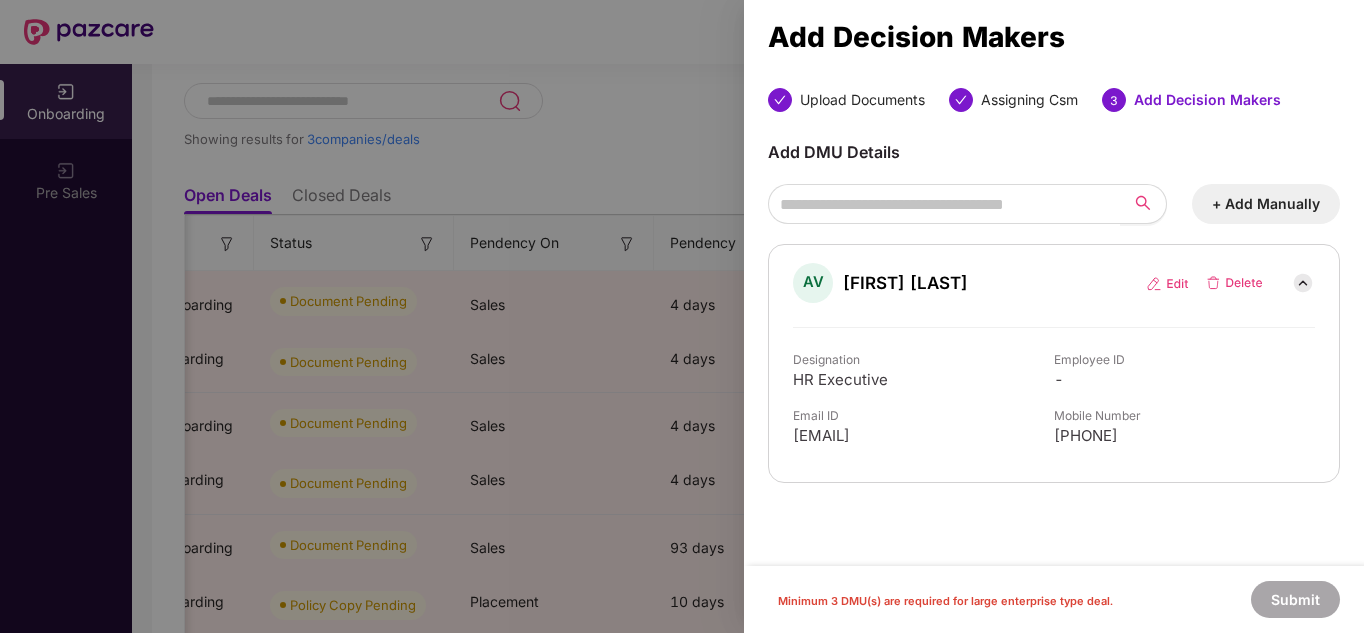 click on "+ Add Manually" at bounding box center (1266, 204) 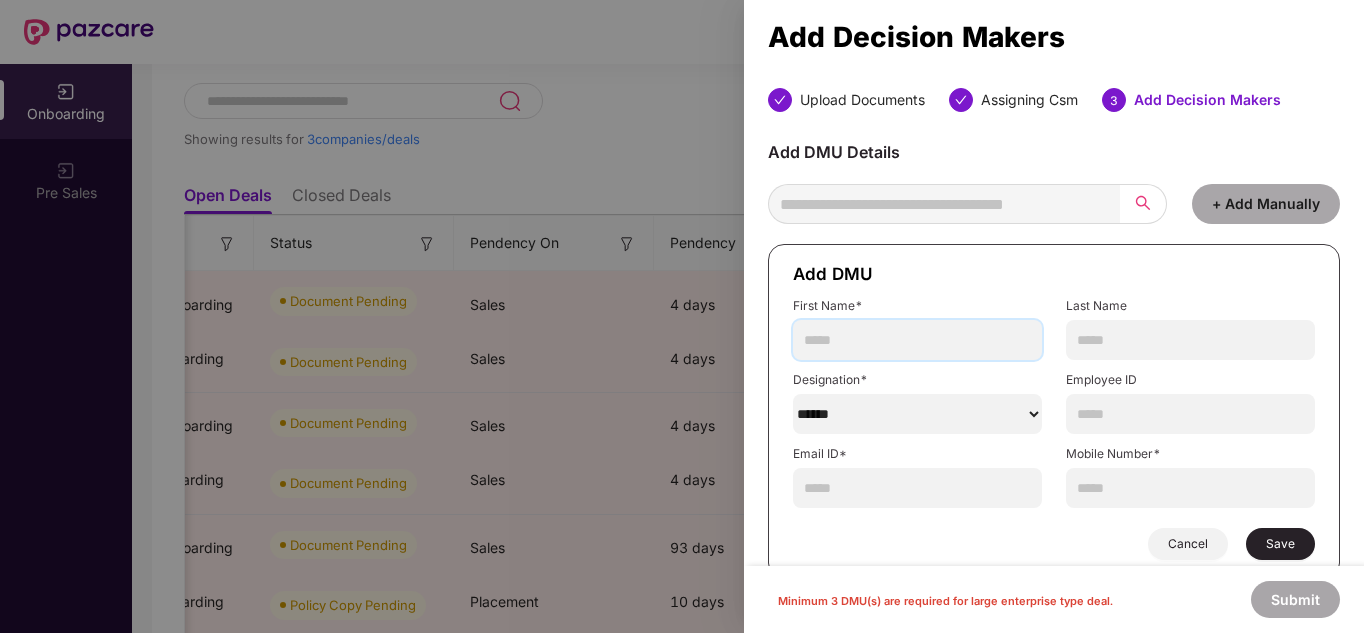 click at bounding box center (917, 340) 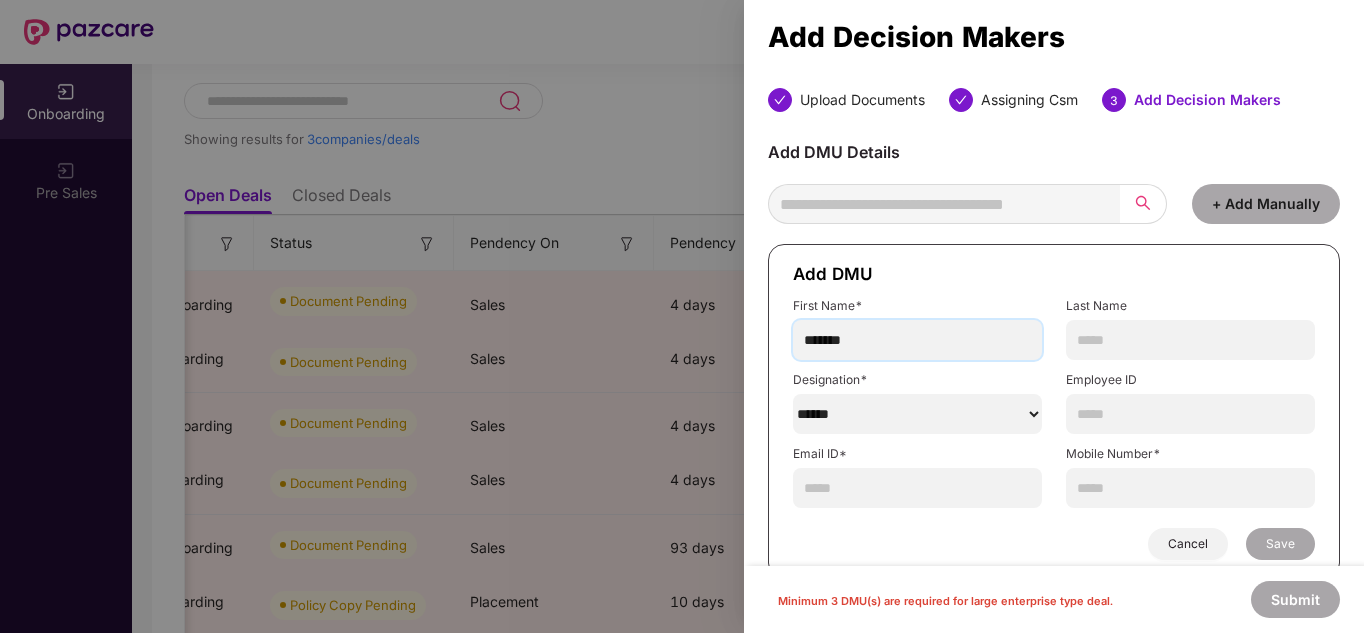 type on "*******" 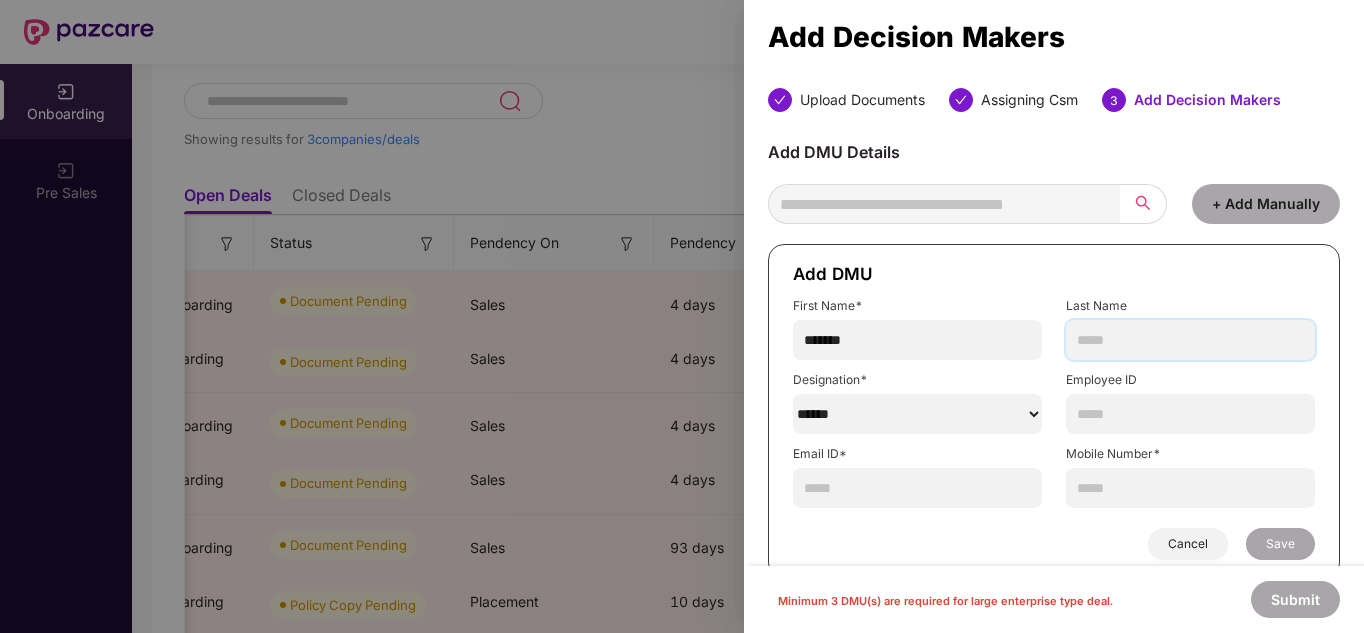 click at bounding box center [1190, 340] 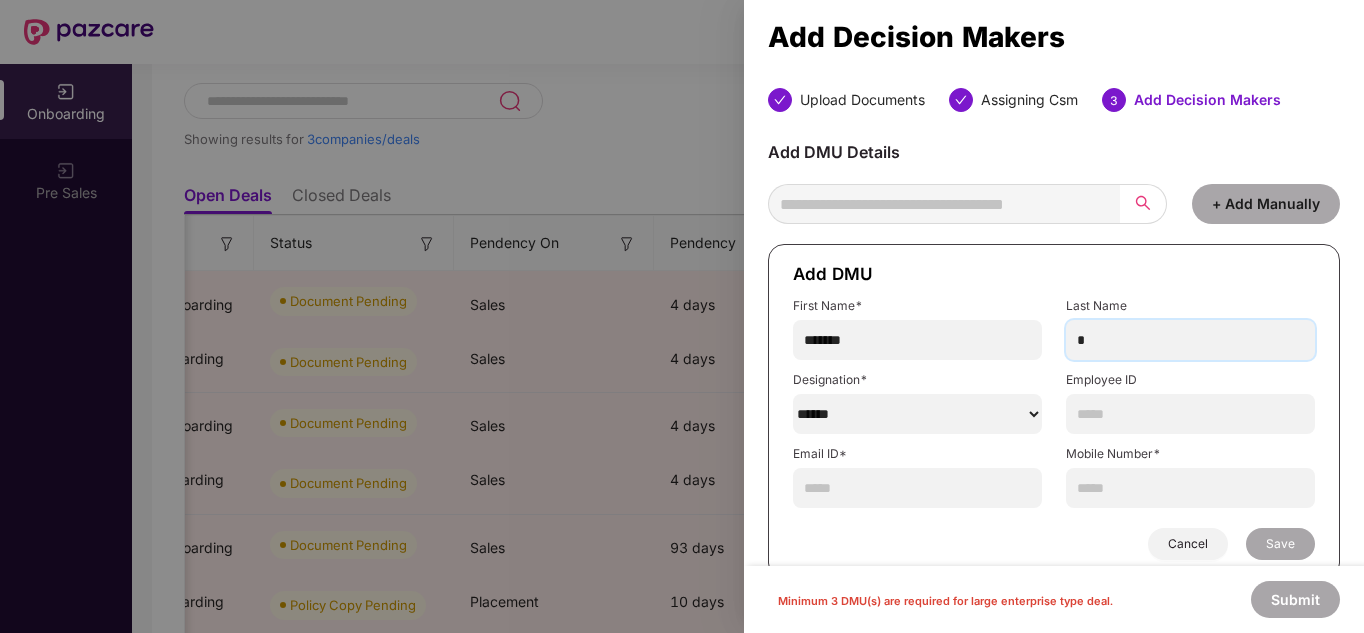 type on "*" 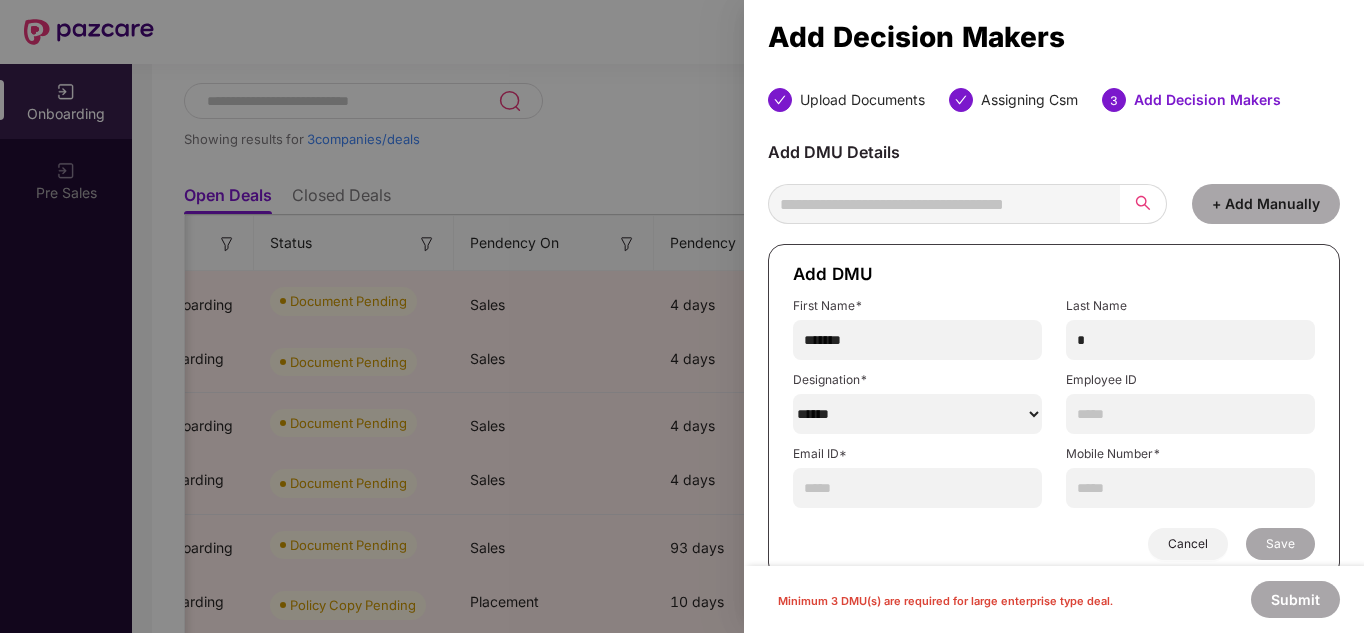 click on "******" at bounding box center (917, 414) 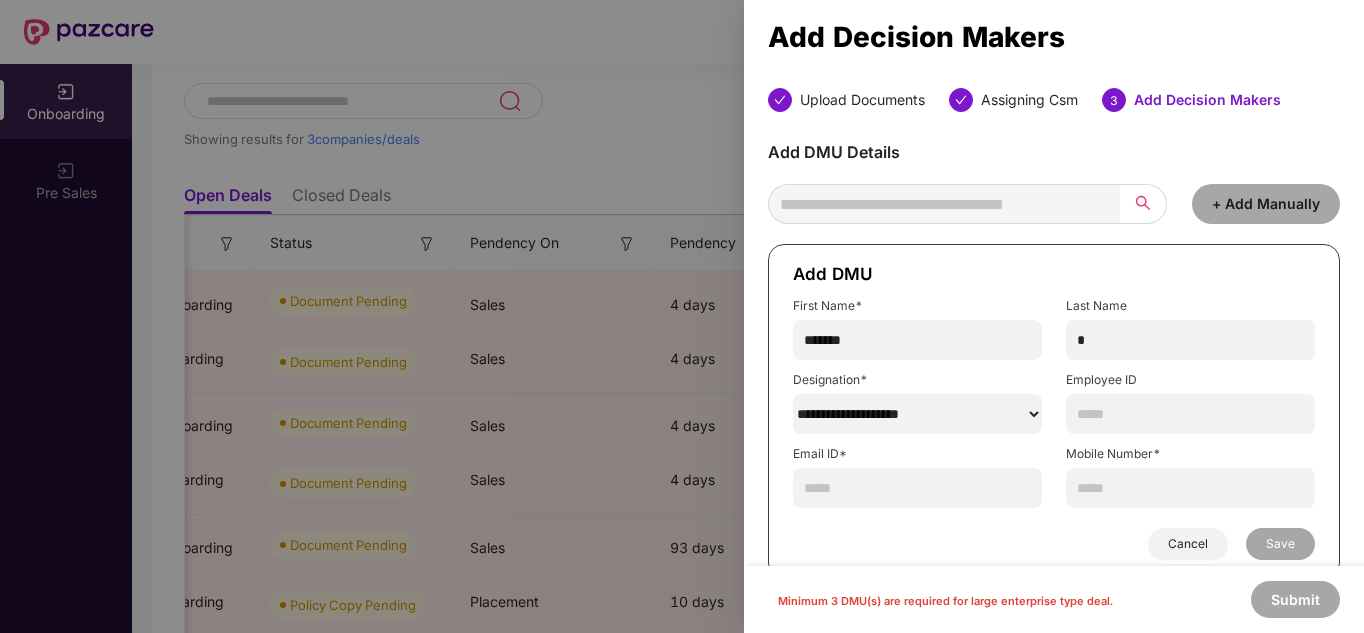 click on "******" at bounding box center (917, 414) 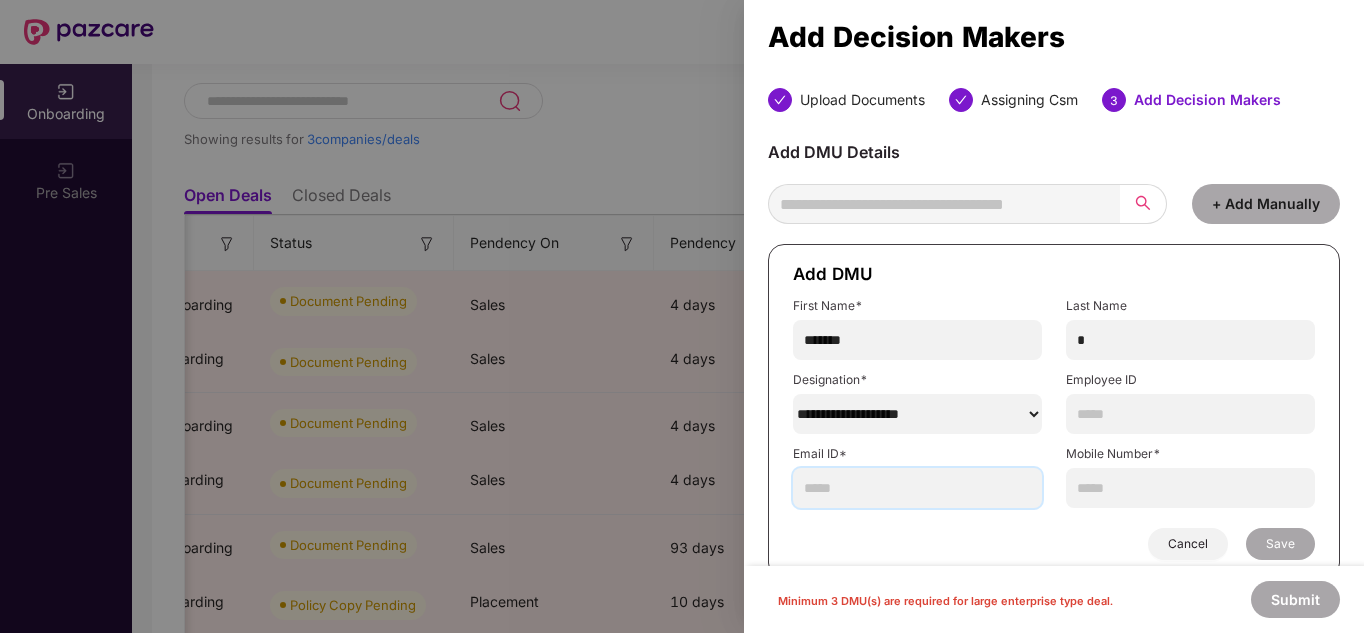 click at bounding box center (917, 488) 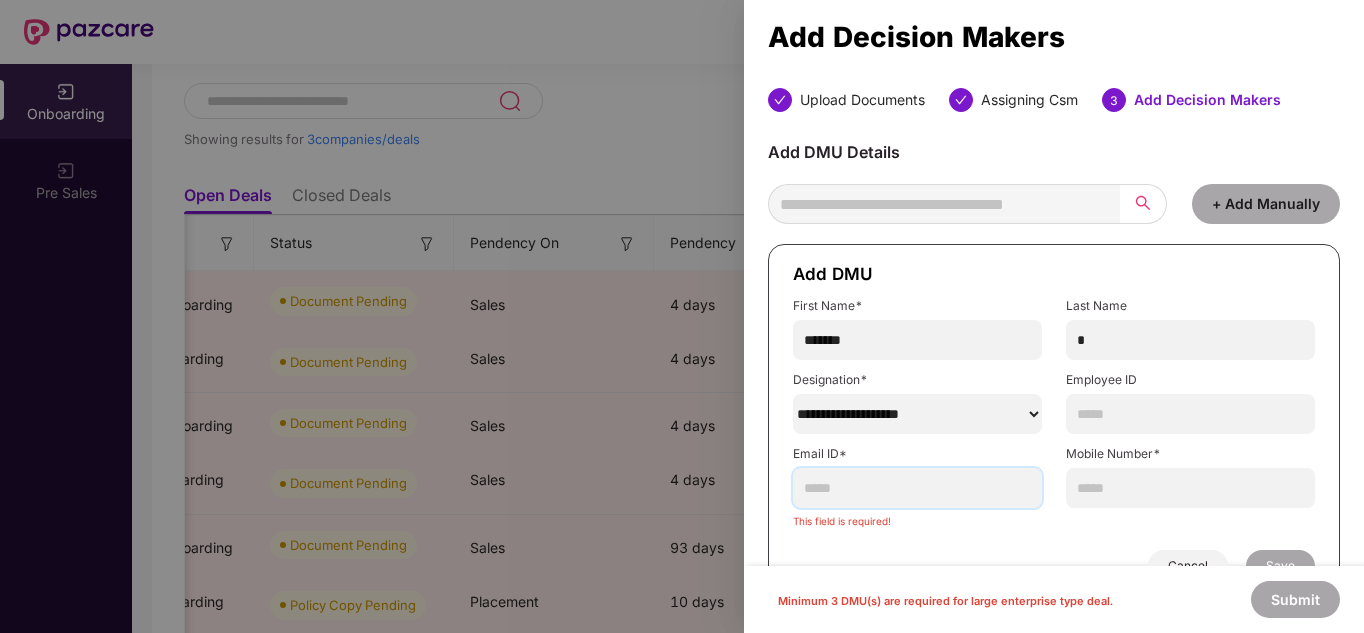 paste on "**********" 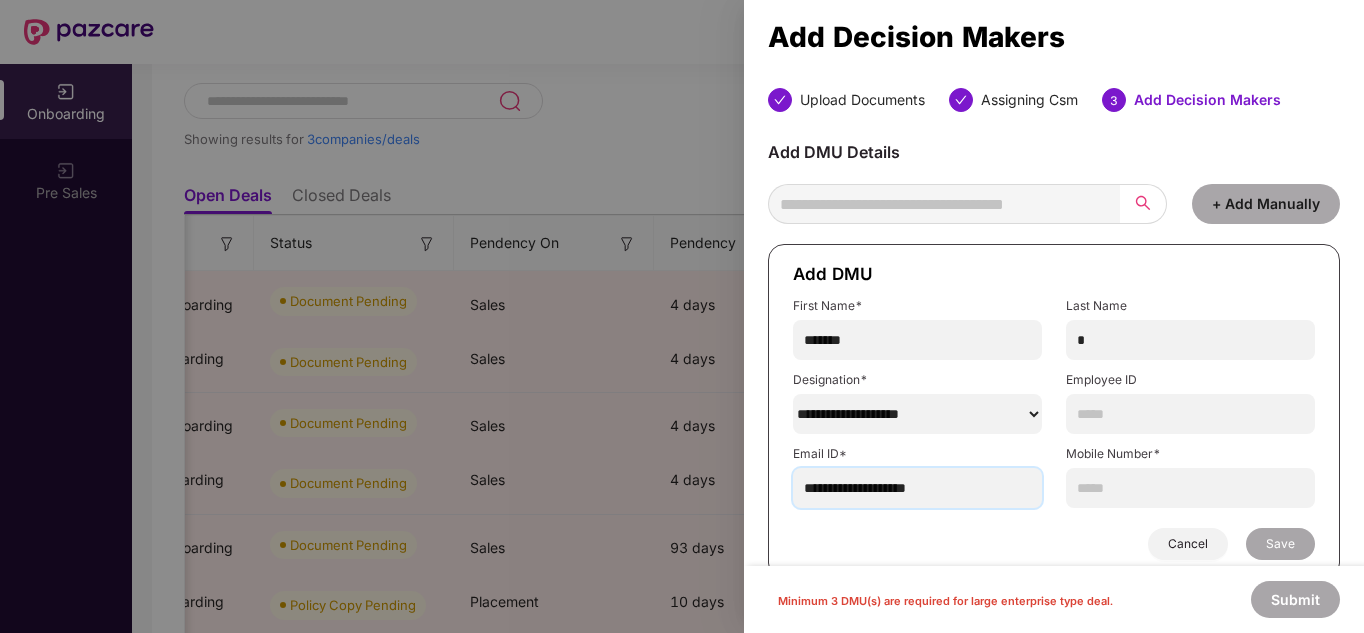 type on "**********" 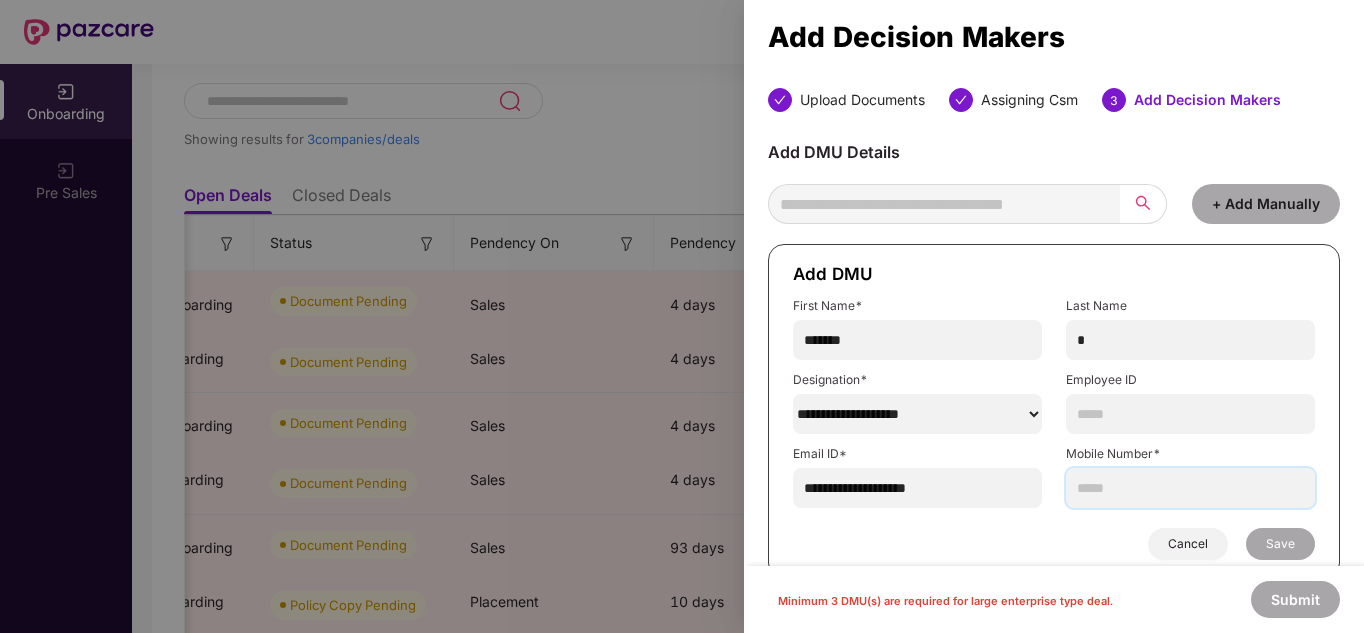 click at bounding box center [1190, 488] 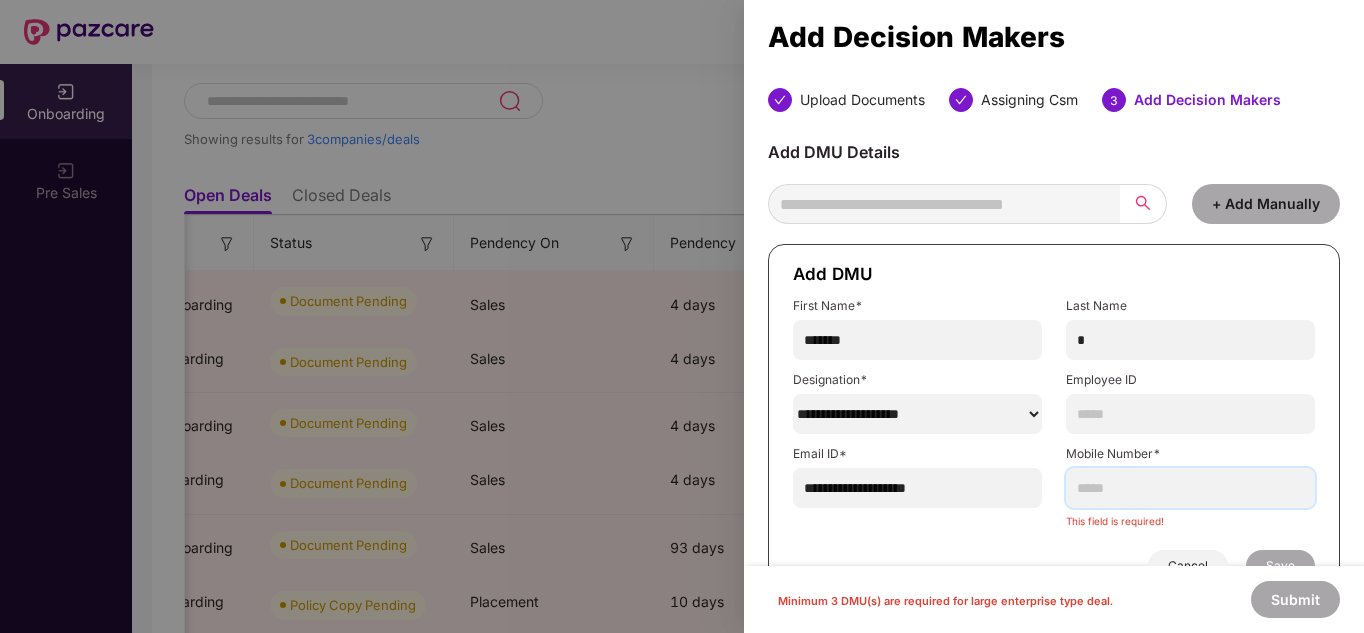 paste on "**********" 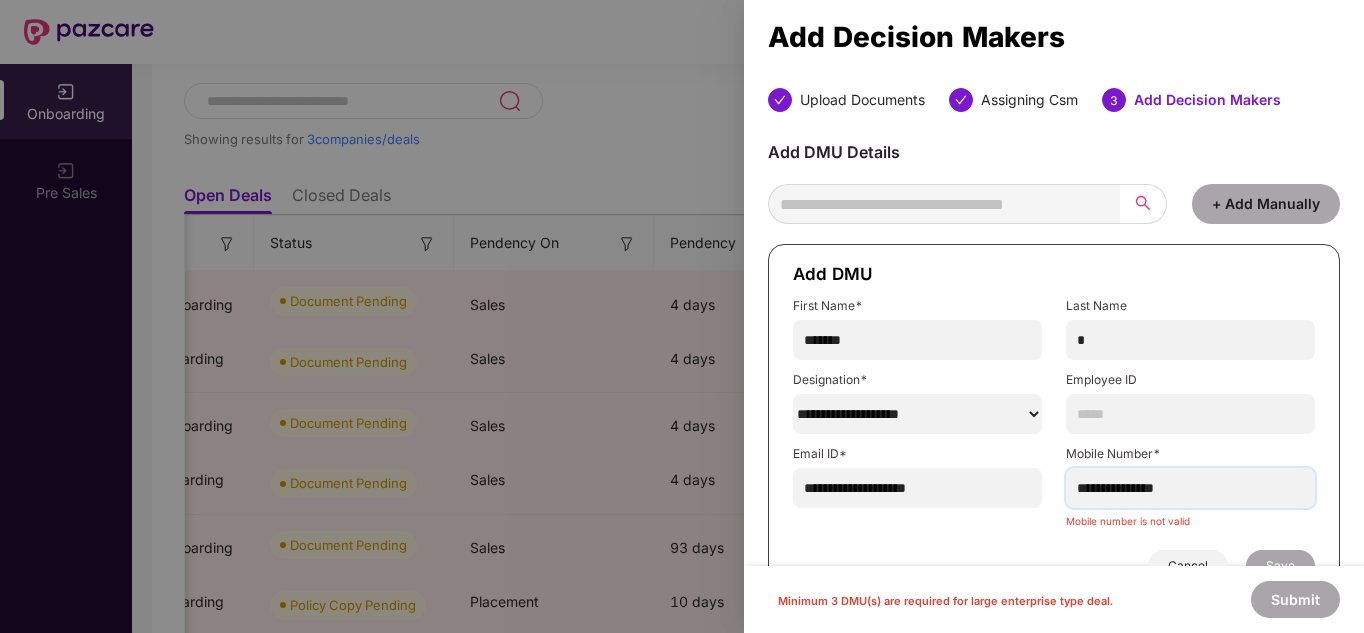 scroll, scrollTop: 32, scrollLeft: 0, axis: vertical 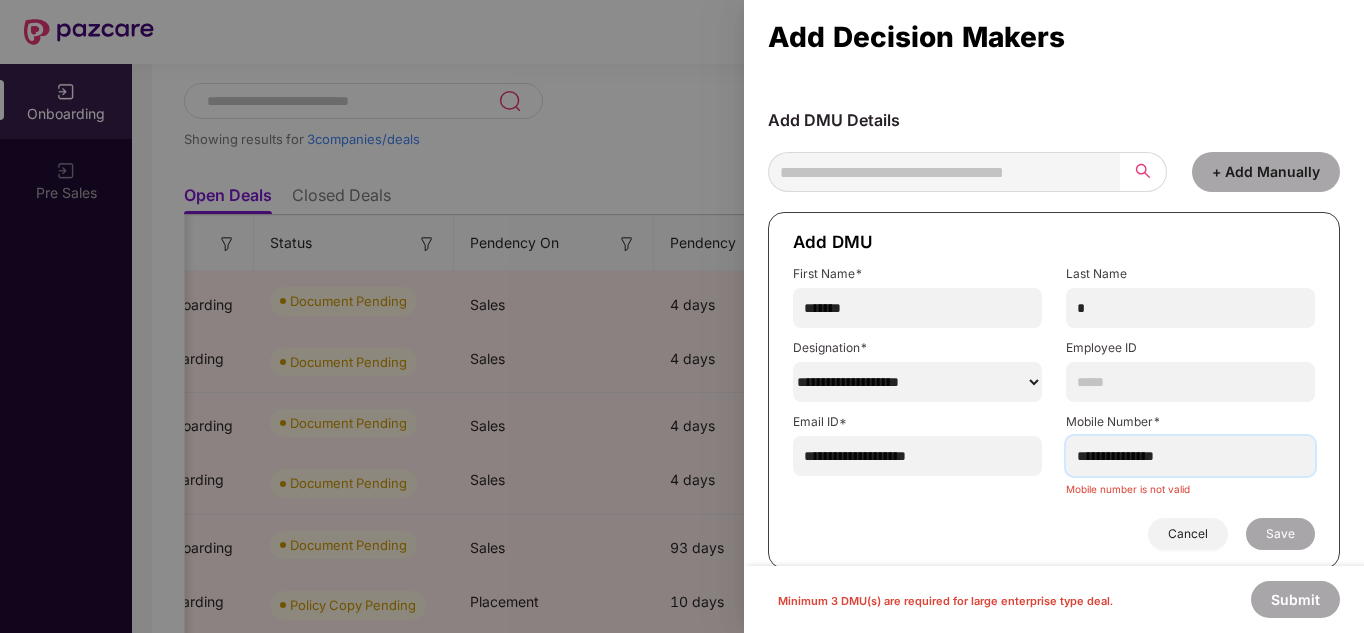 click on "**********" at bounding box center (1190, 456) 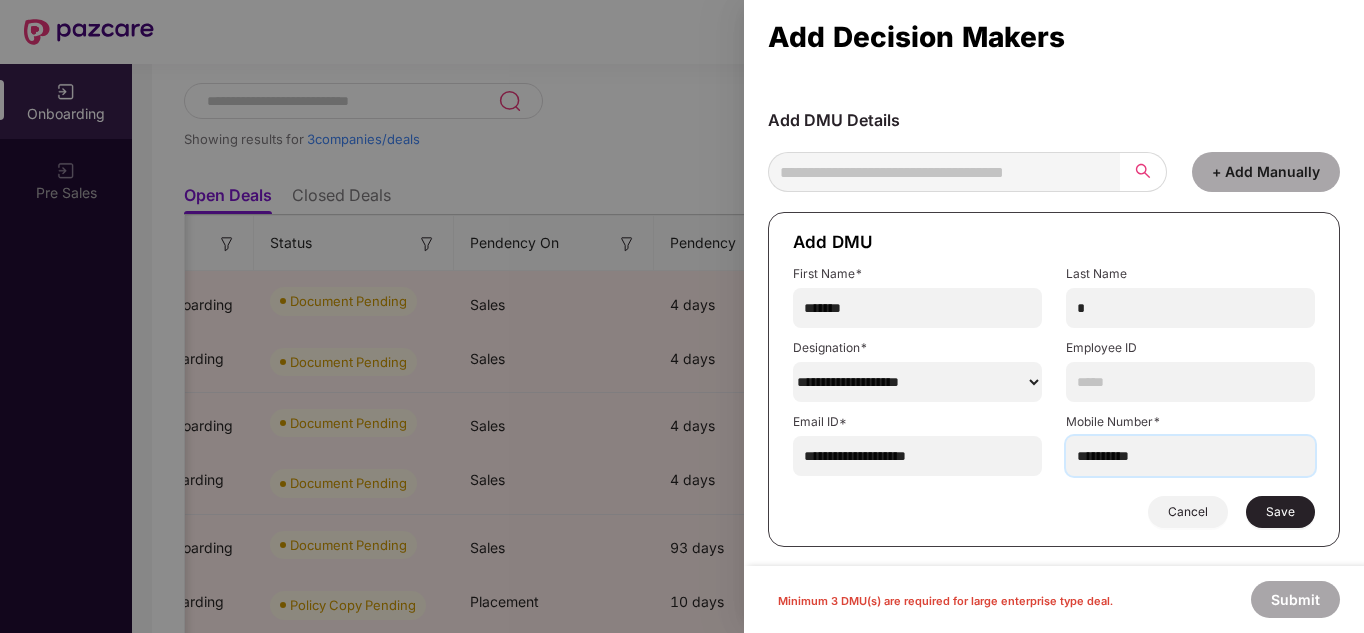 type on "**********" 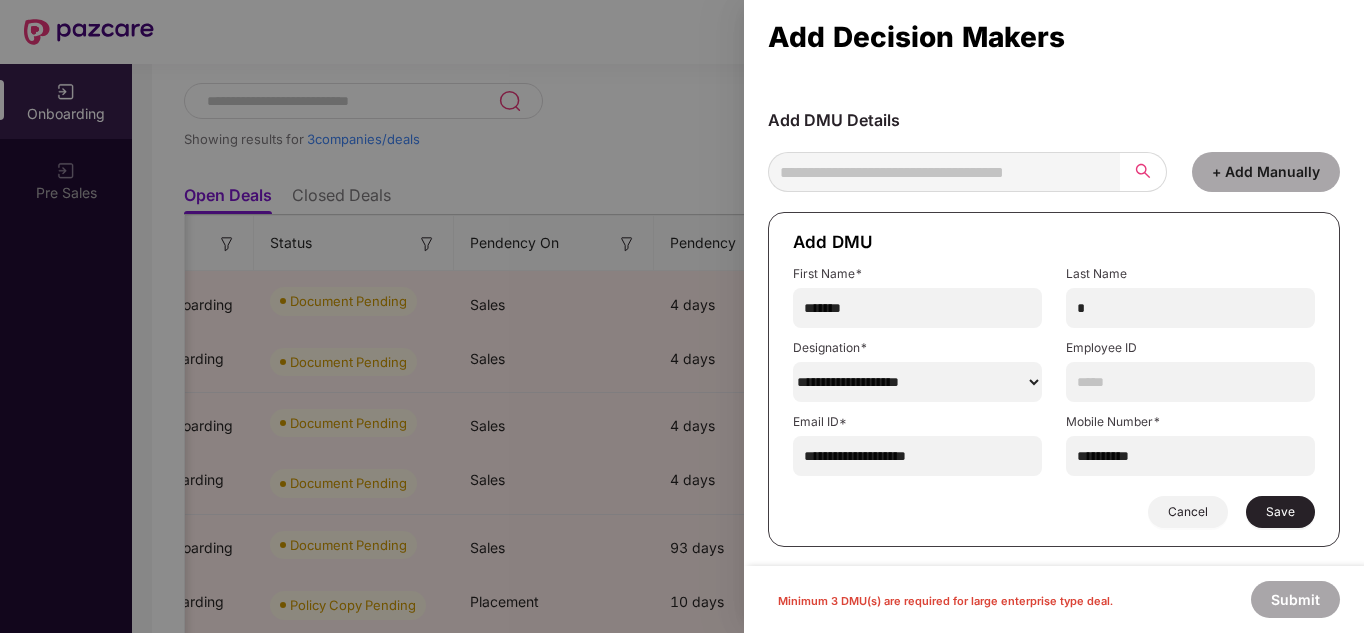 click on "Cancel Save" at bounding box center (1054, 512) 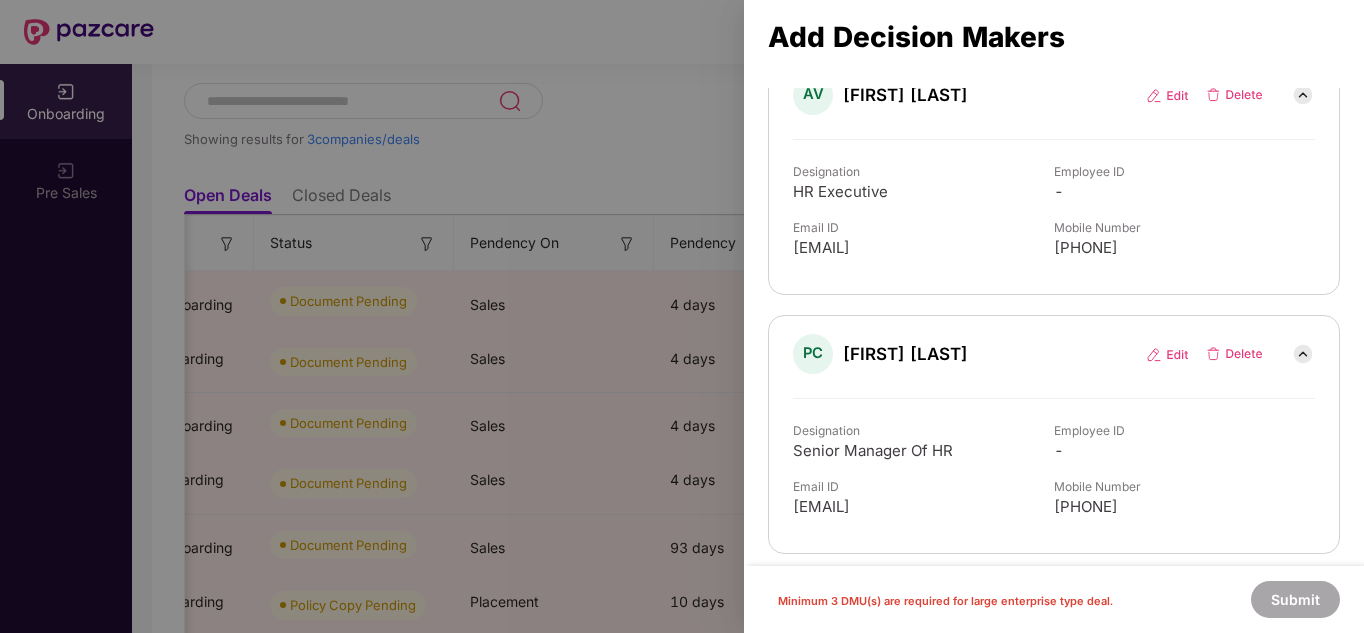scroll, scrollTop: 0, scrollLeft: 0, axis: both 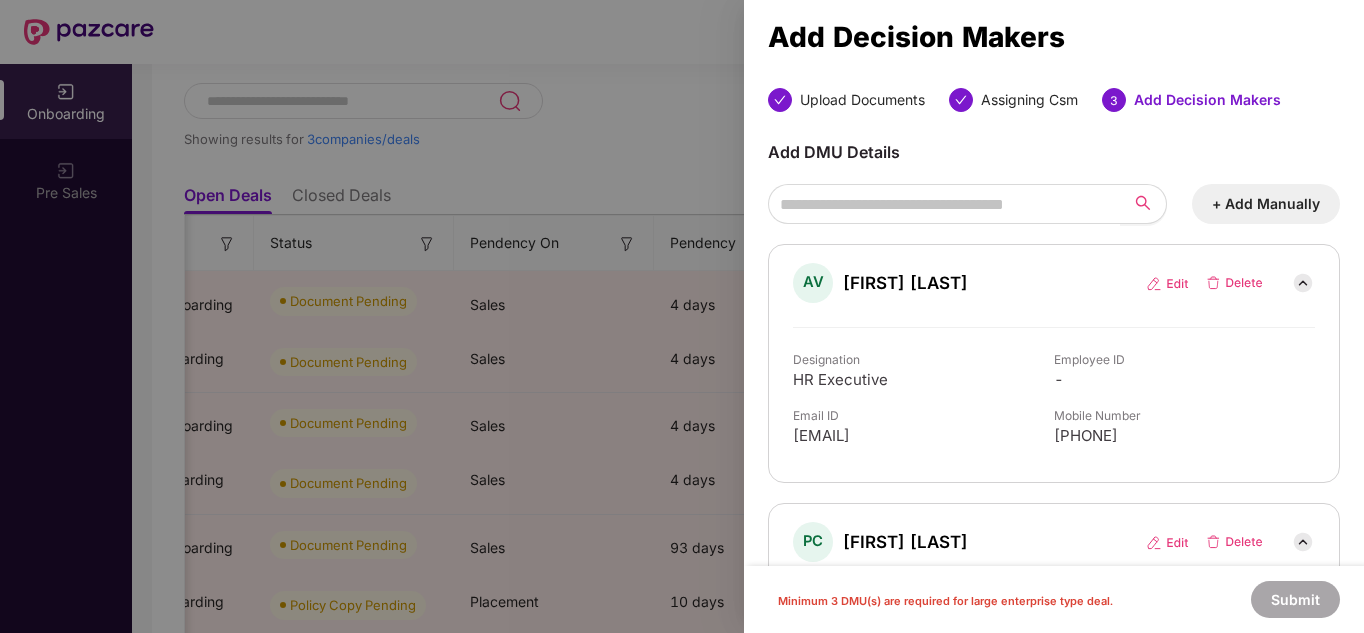 click on "+ Add Manually" at bounding box center [1266, 204] 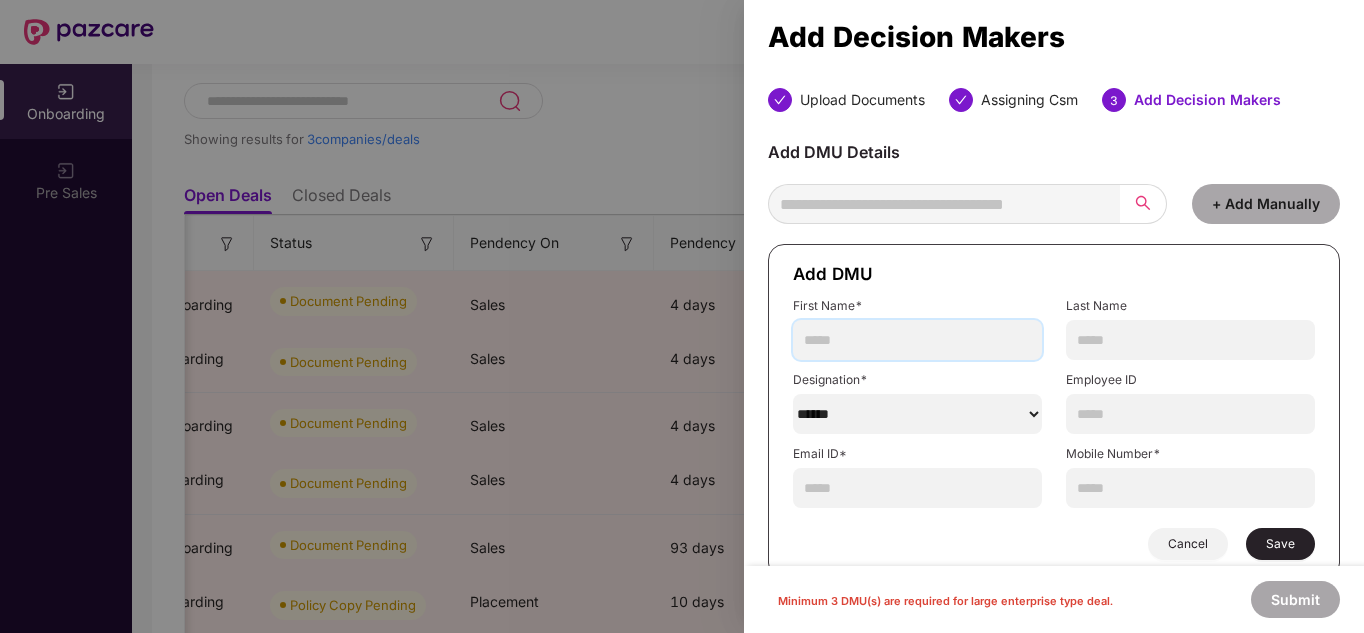 click at bounding box center [917, 340] 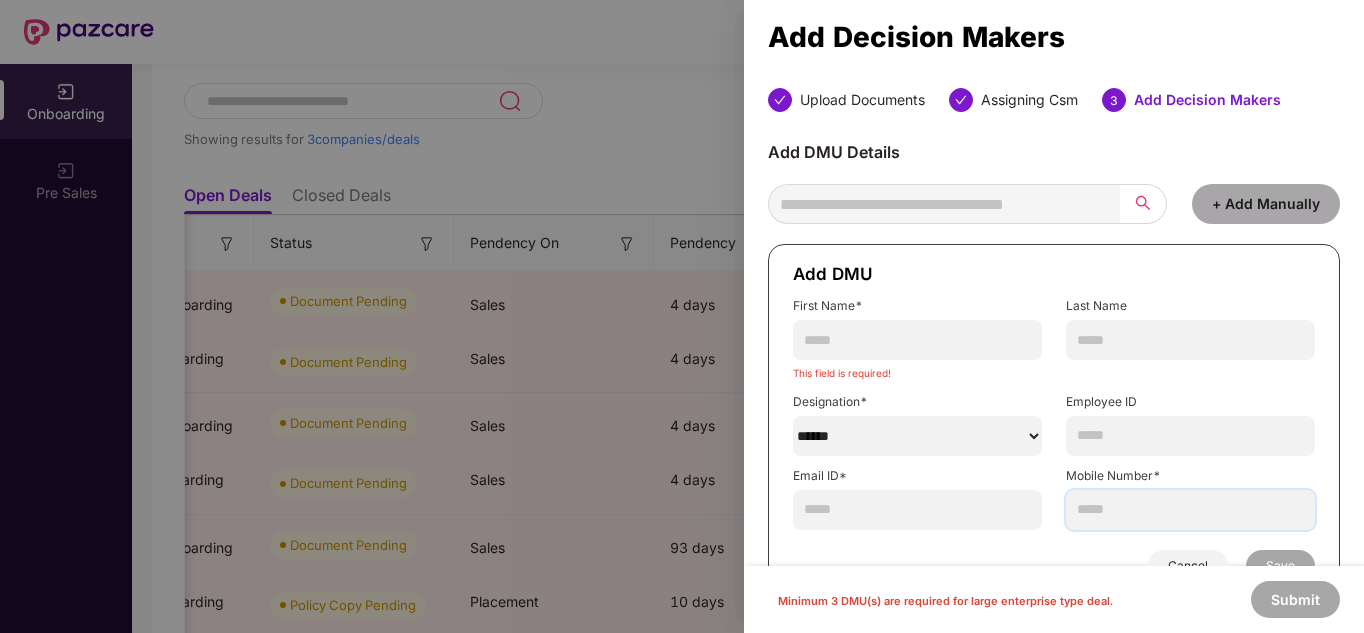 click at bounding box center [1190, 510] 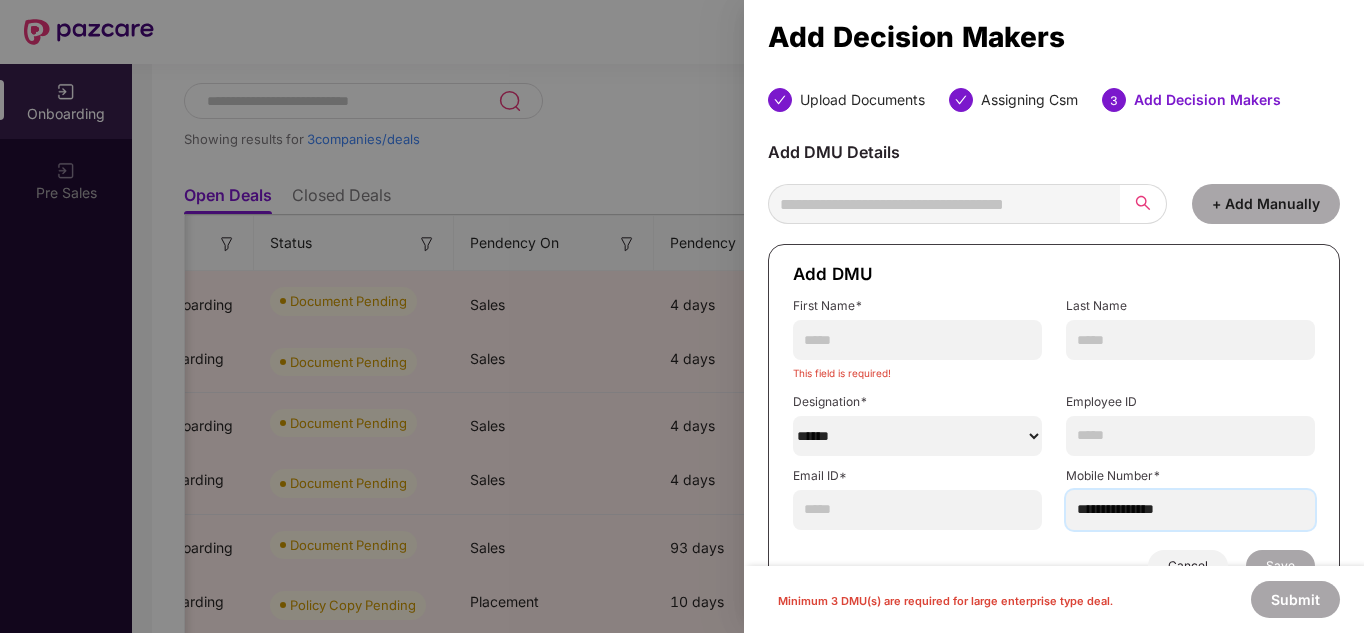 click on "**********" at bounding box center [1190, 510] 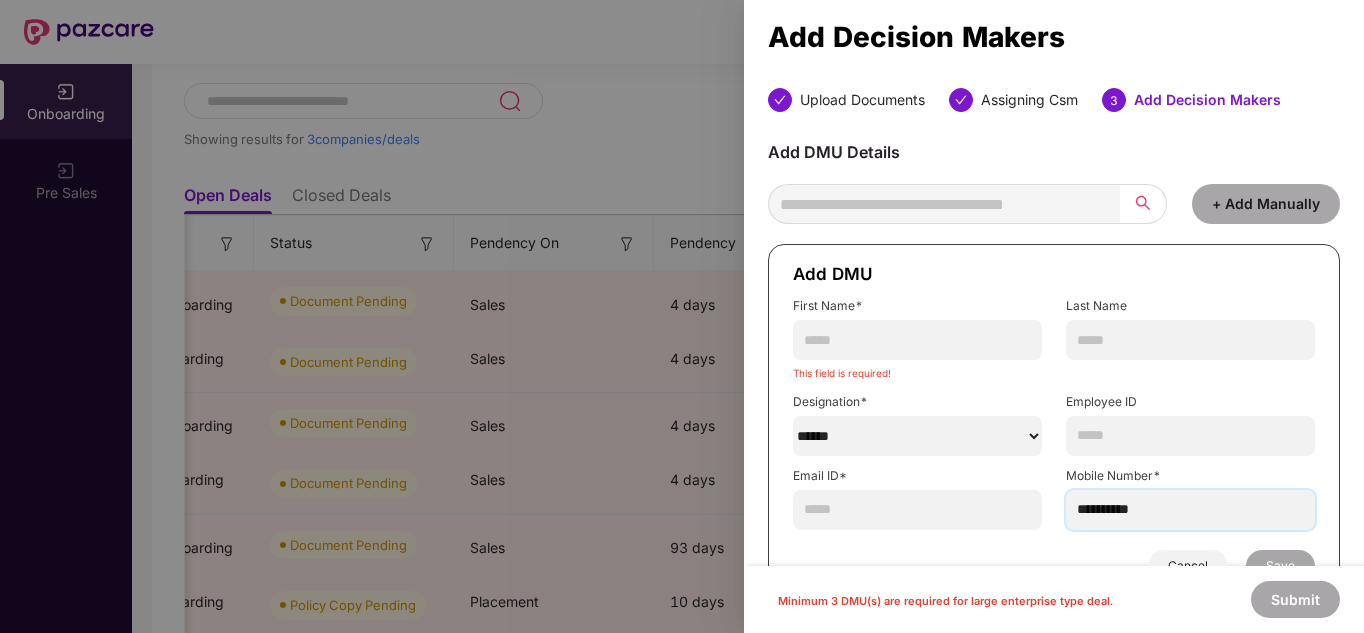 type on "**********" 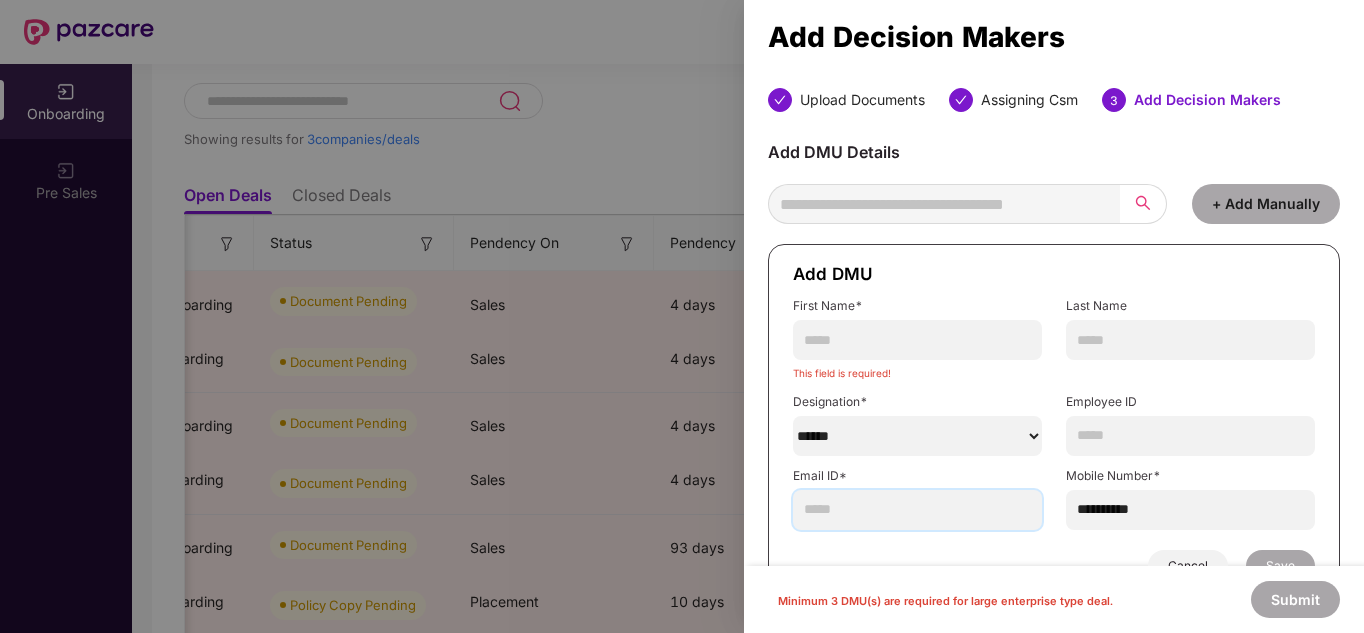 click at bounding box center [917, 510] 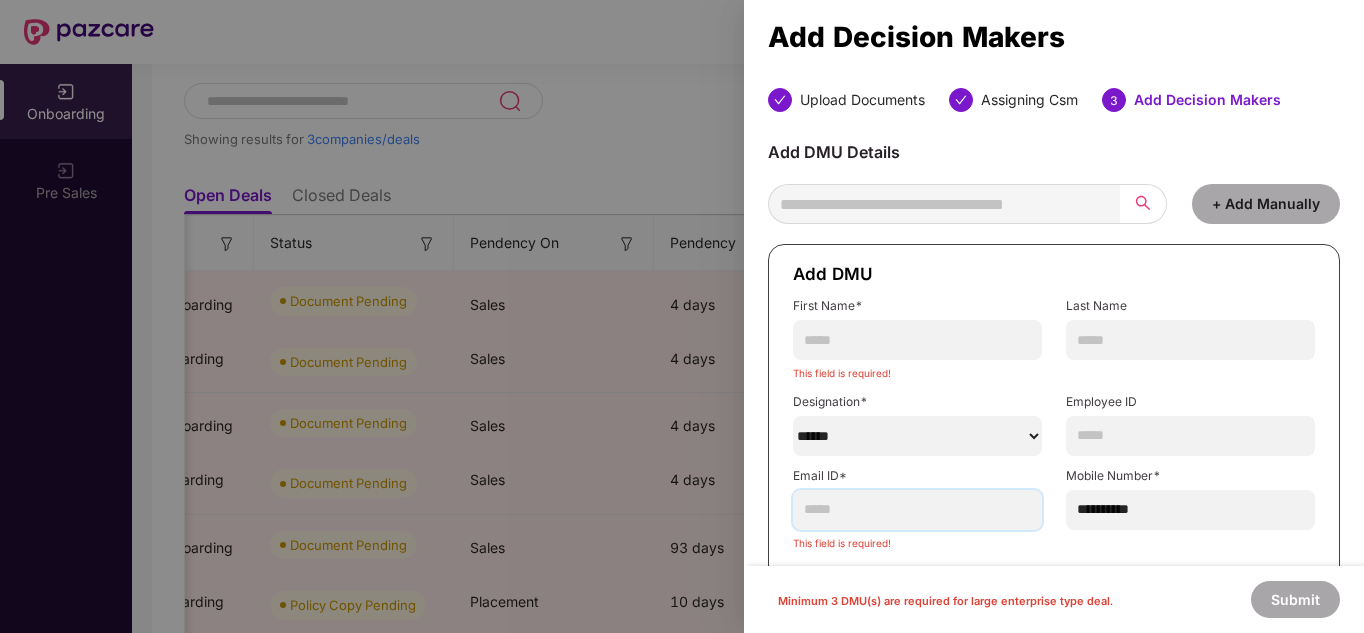 paste on "**********" 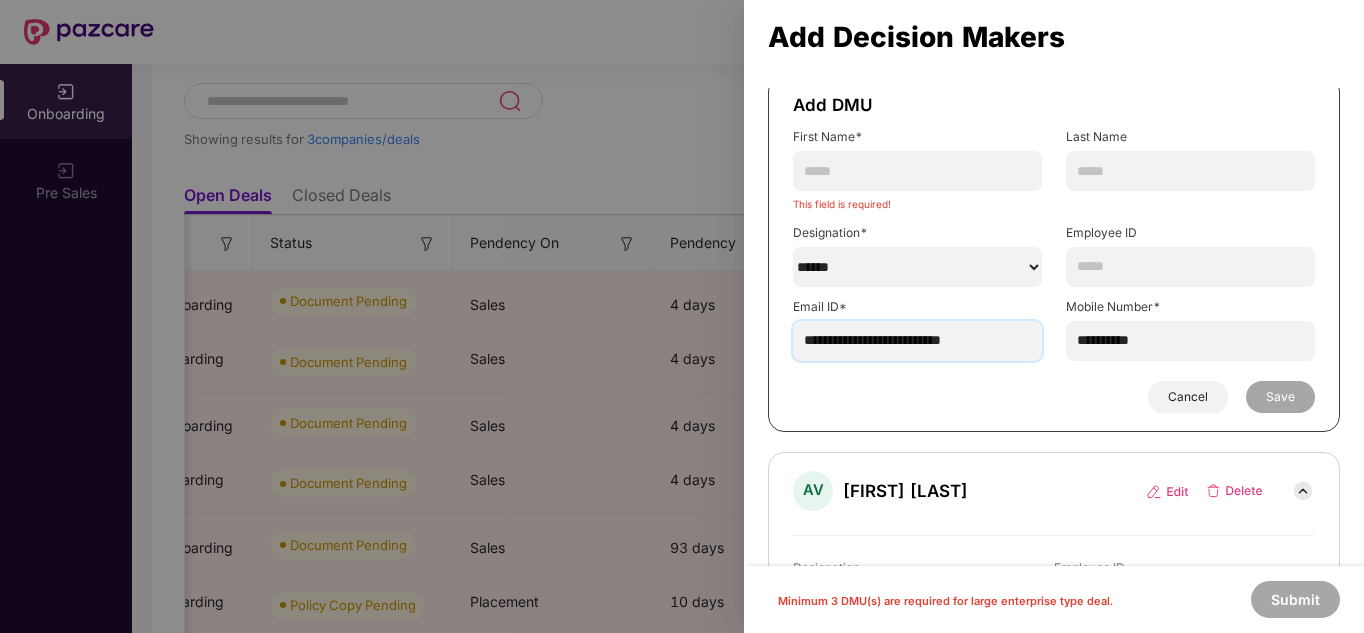 scroll, scrollTop: 173, scrollLeft: 0, axis: vertical 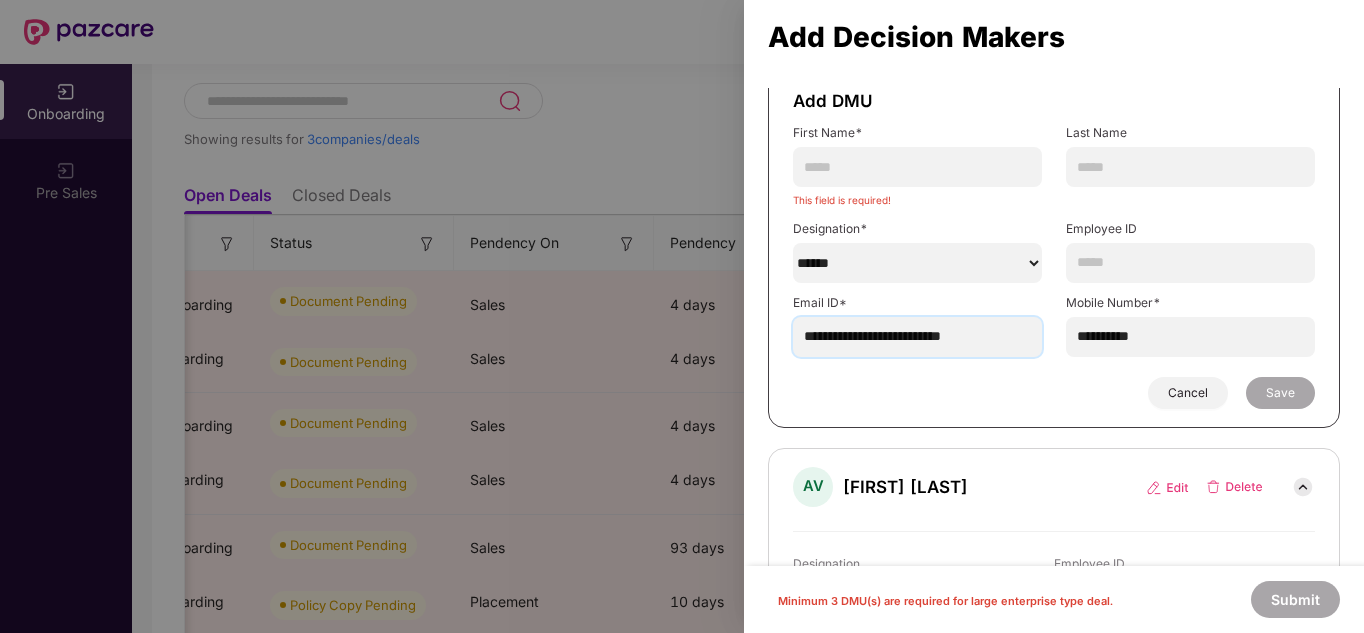 type on "**********" 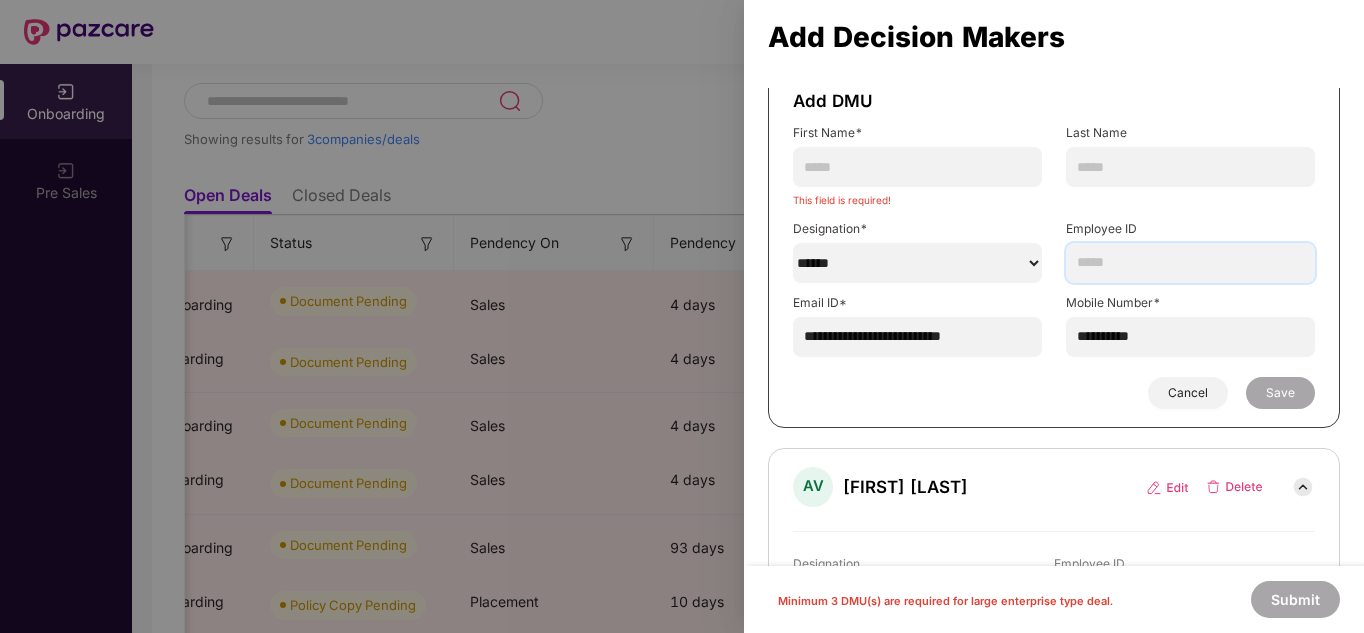 click at bounding box center [1190, 263] 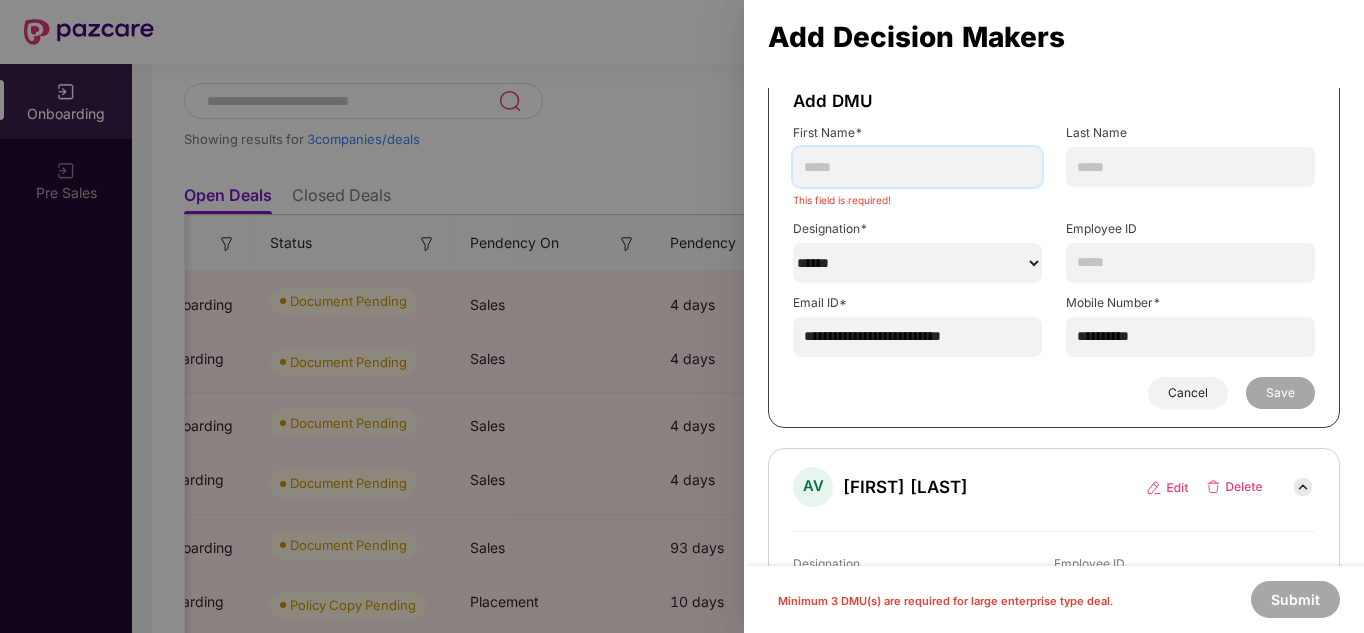click at bounding box center (917, 167) 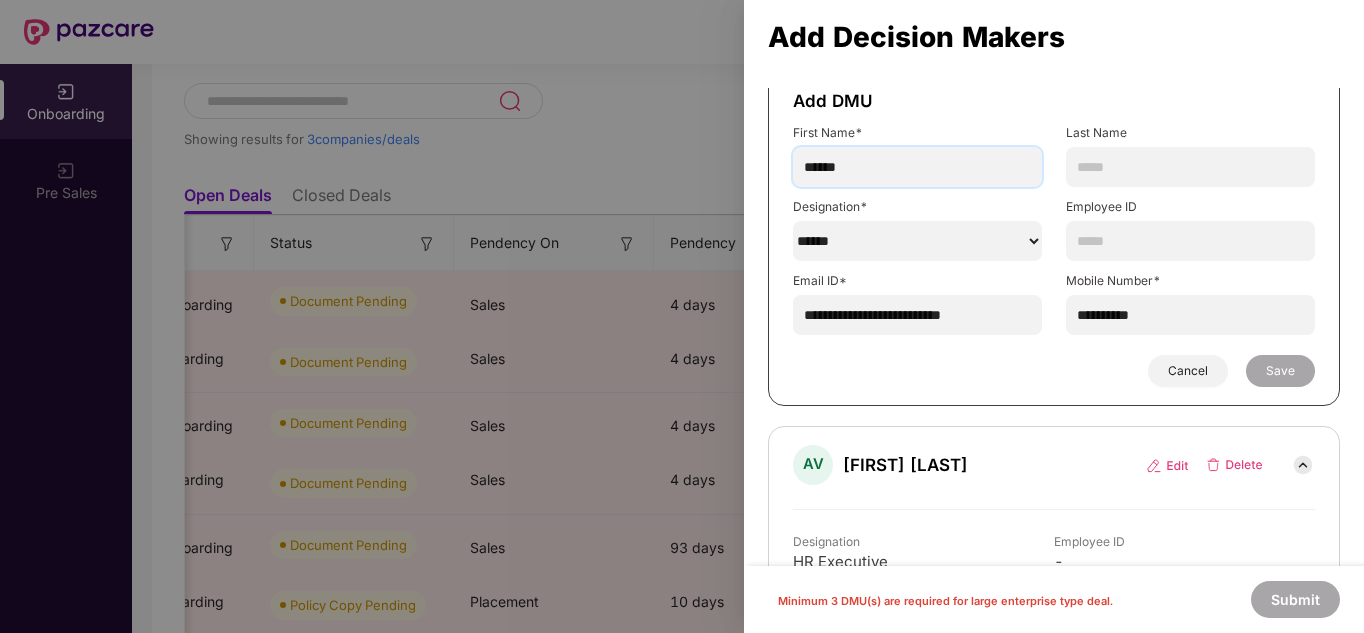 type on "******" 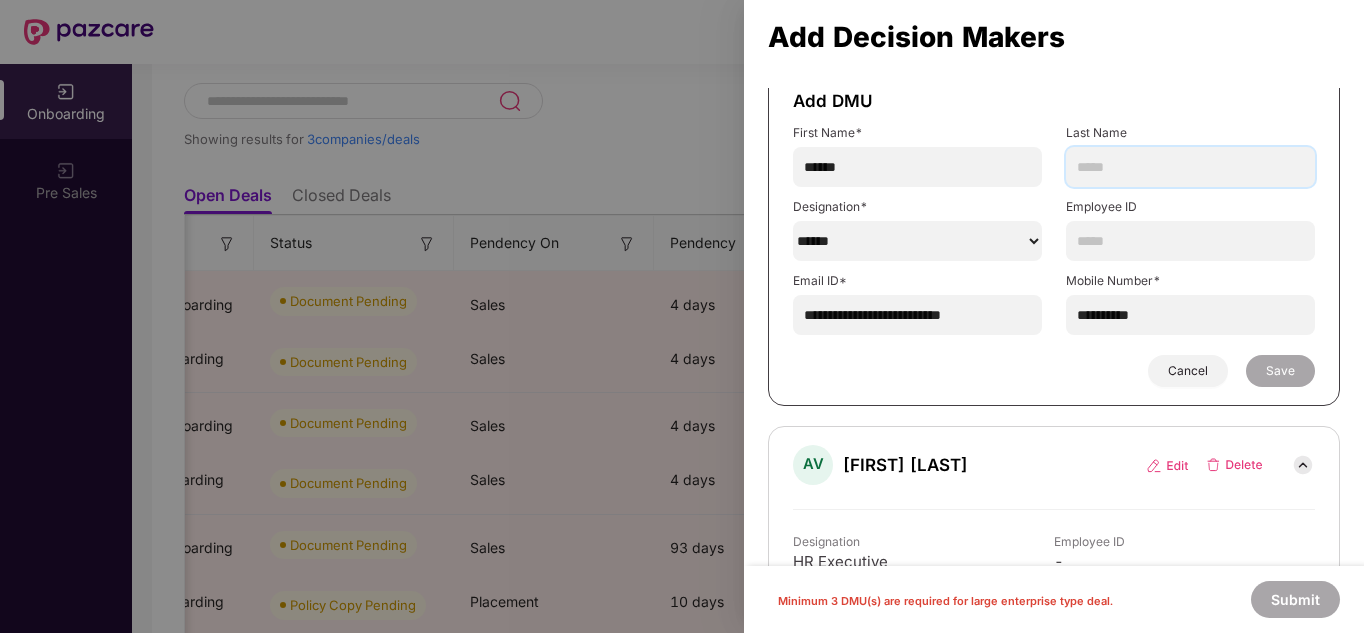 click at bounding box center [1190, 167] 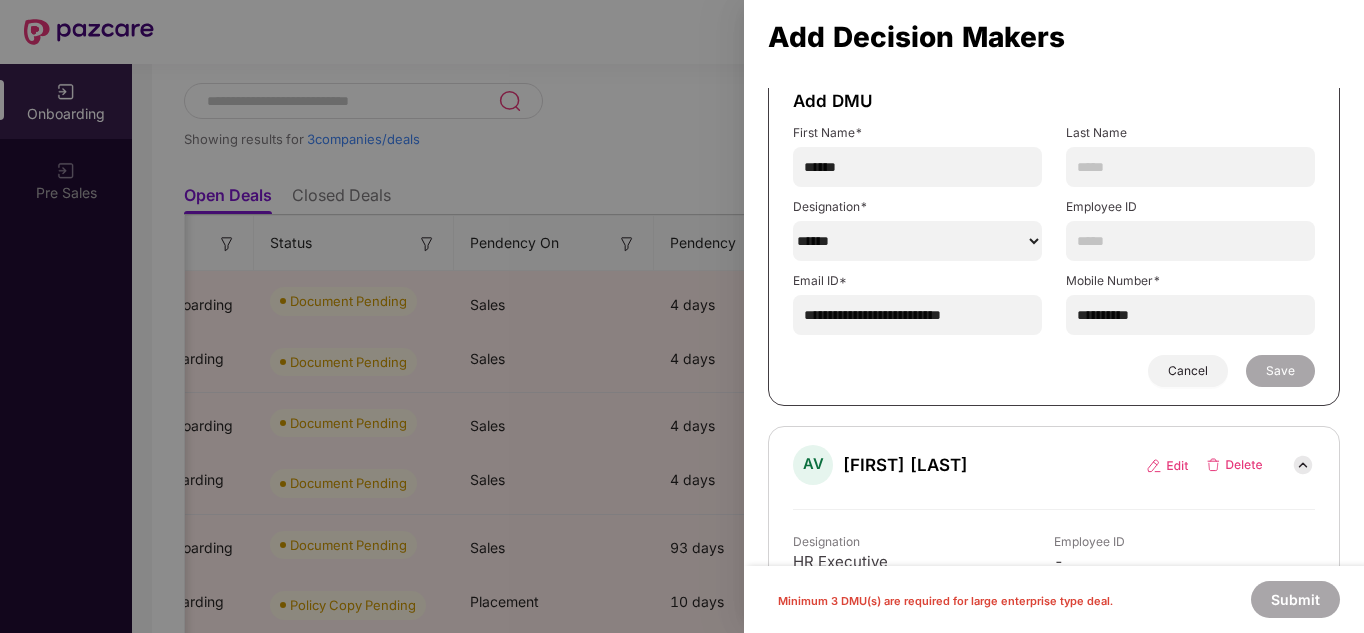 click on "******" at bounding box center [917, 241] 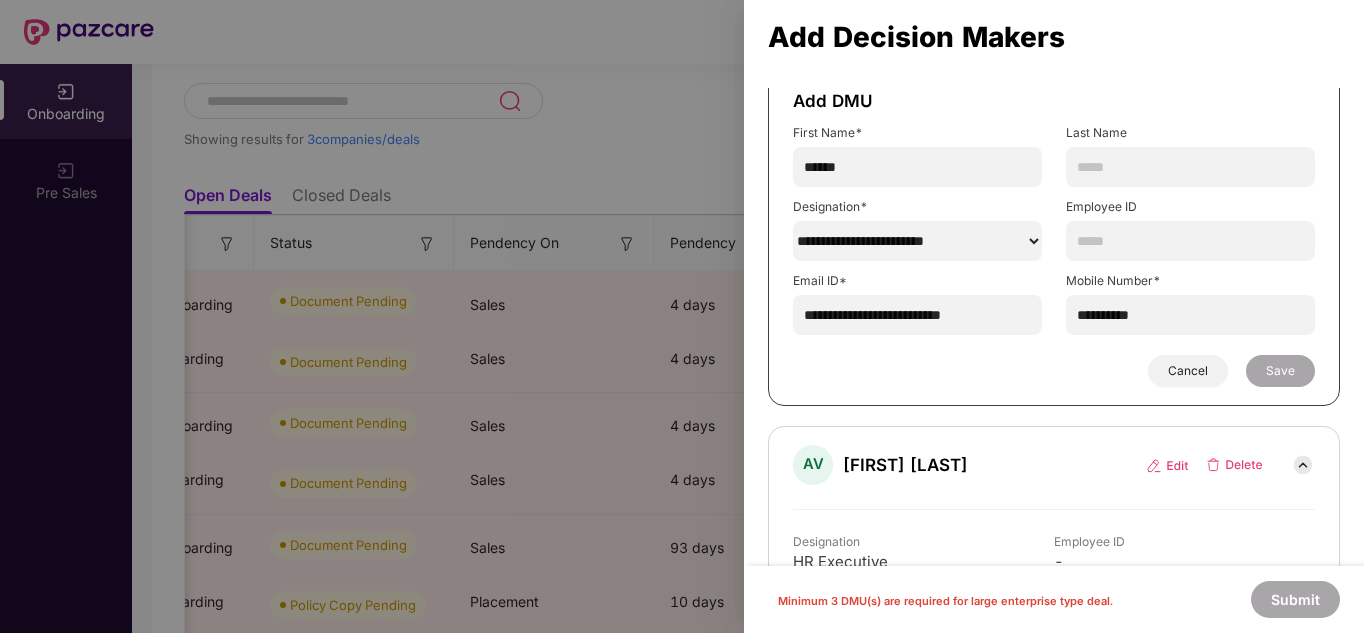 click on "******" at bounding box center [917, 241] 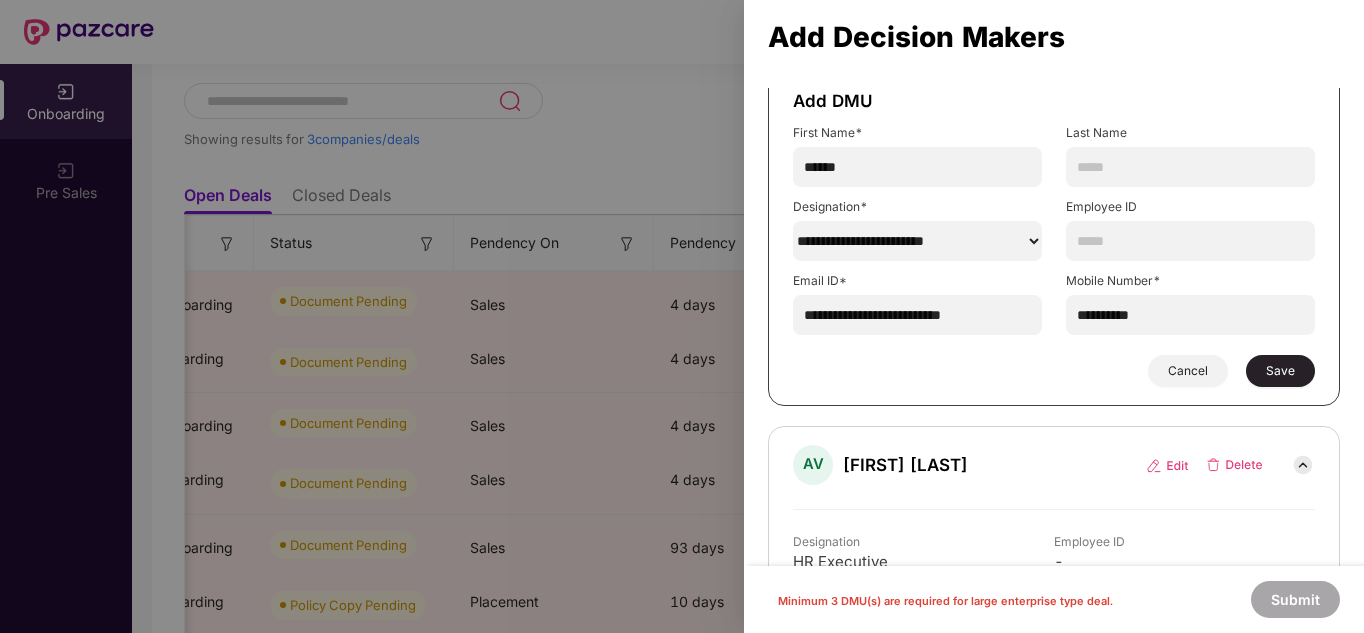 click on "******" at bounding box center [917, 241] 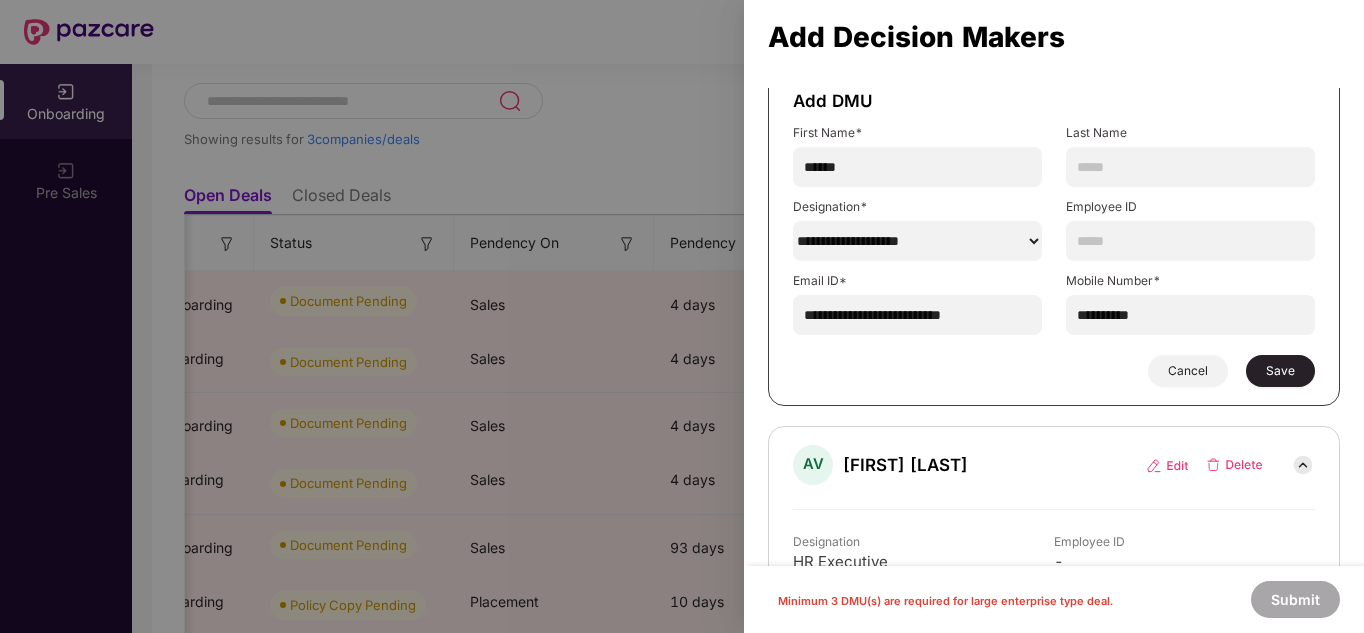 click on "******" at bounding box center [917, 241] 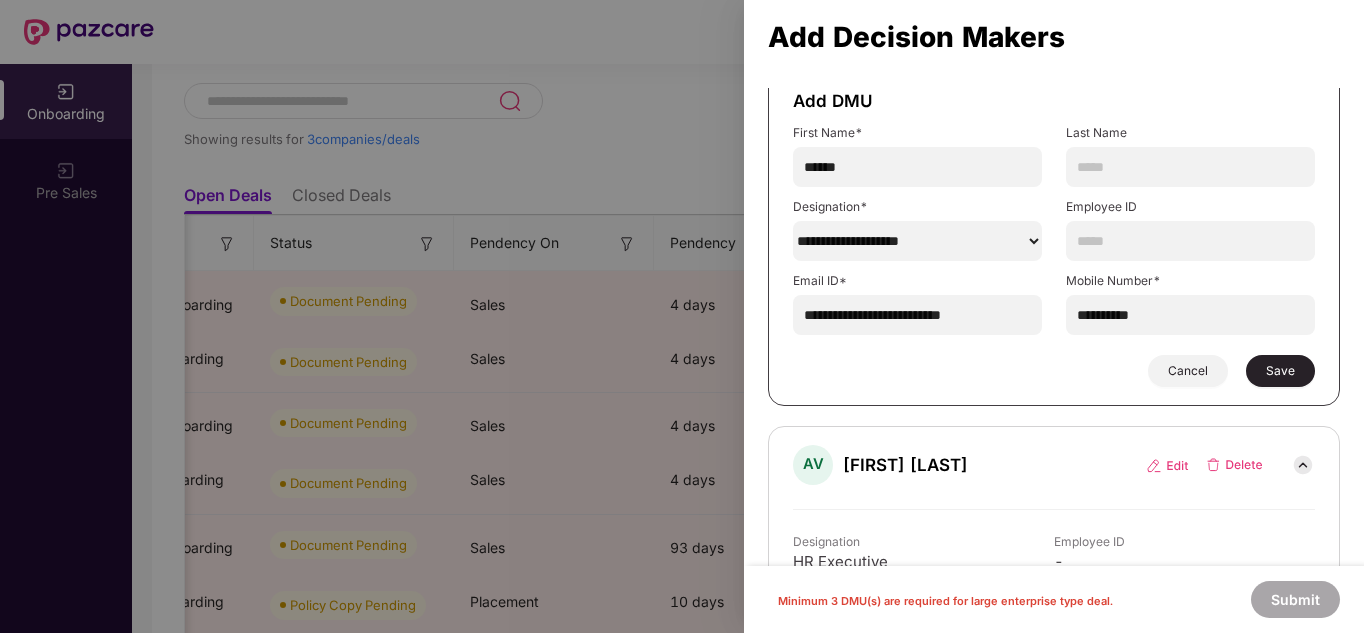 click on "Save" at bounding box center (1280, 371) 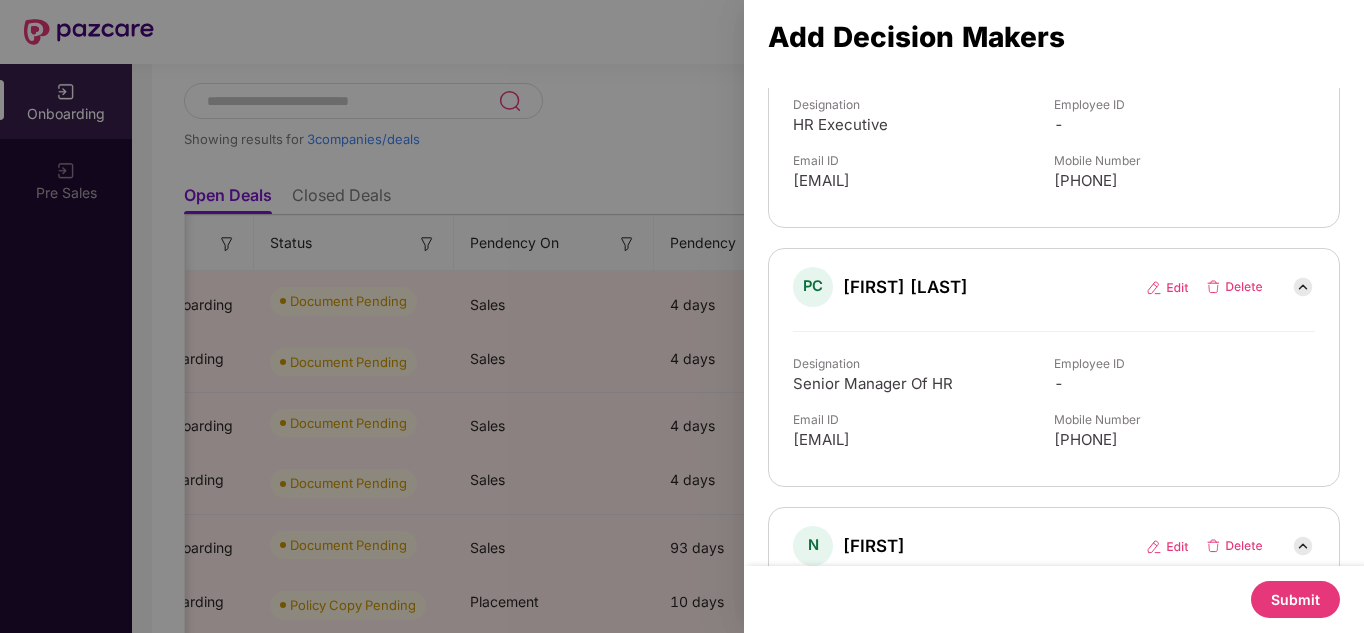 scroll, scrollTop: 256, scrollLeft: 0, axis: vertical 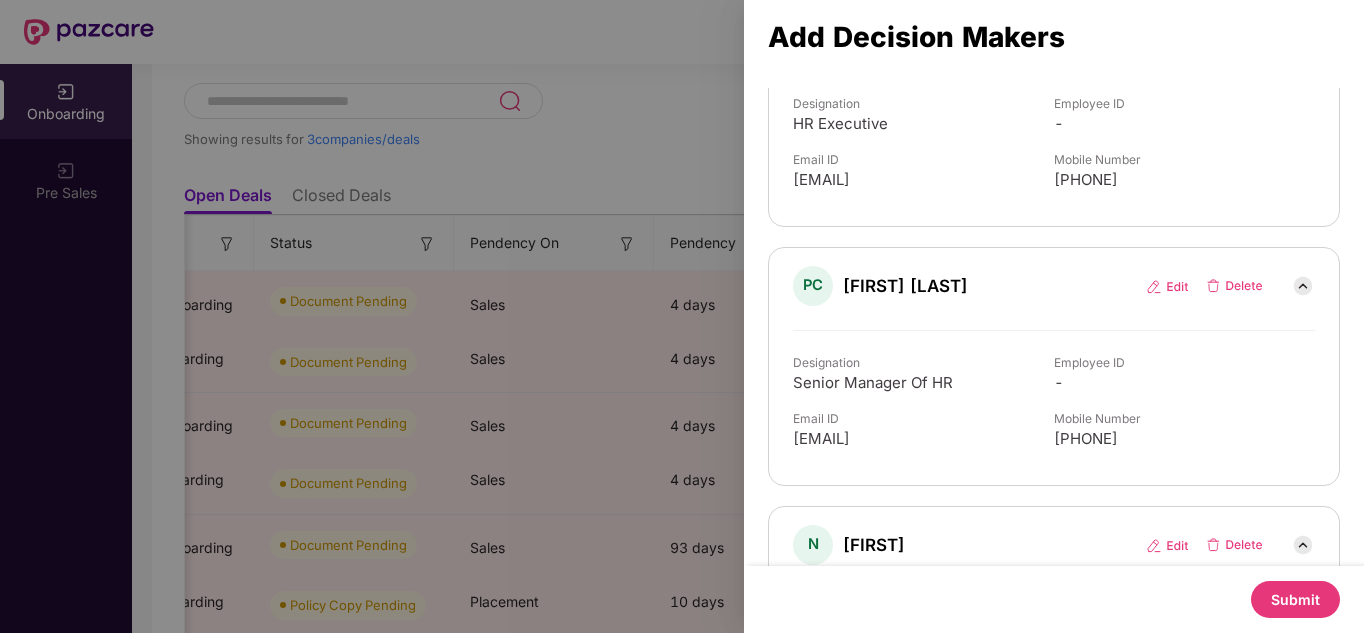 click at bounding box center [1167, 287] 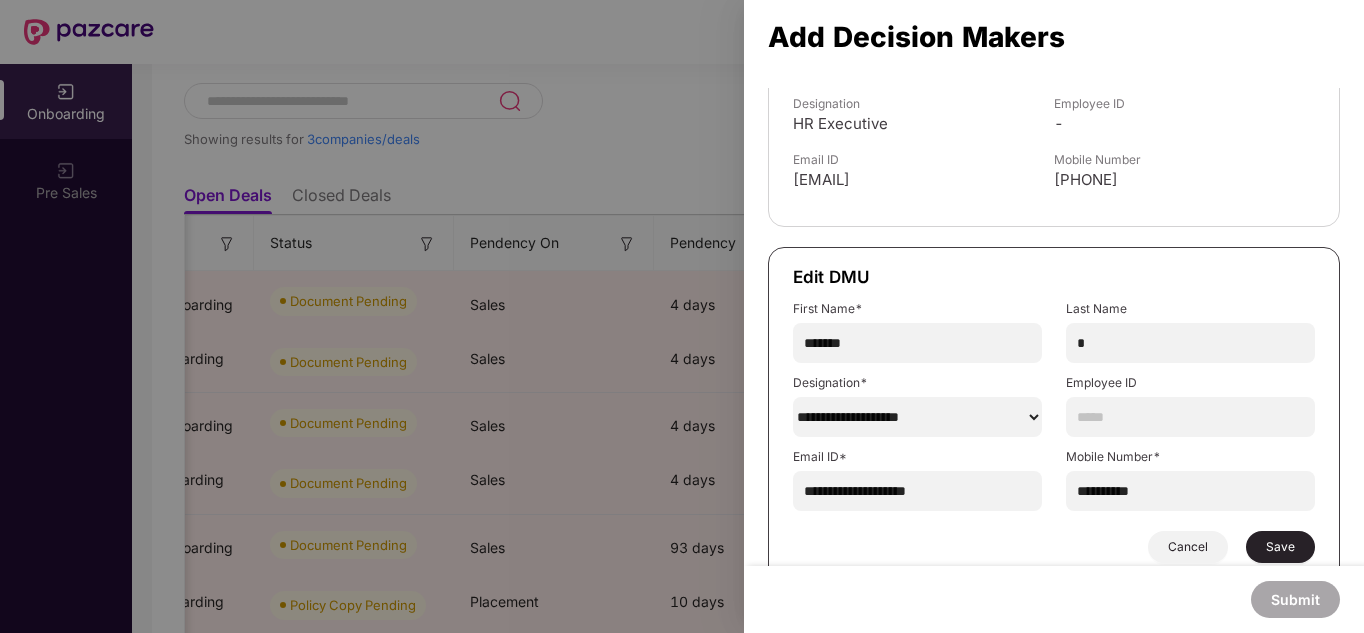 click on "******" at bounding box center (917, 417) 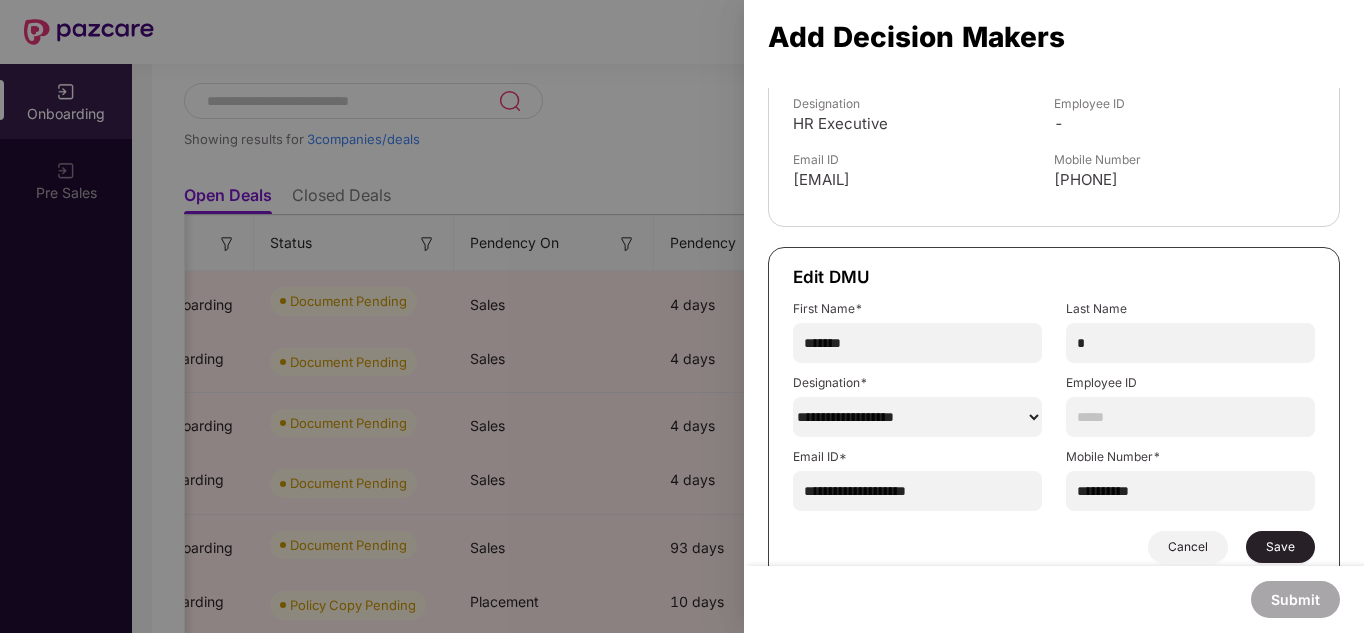 click on "******" at bounding box center (917, 417) 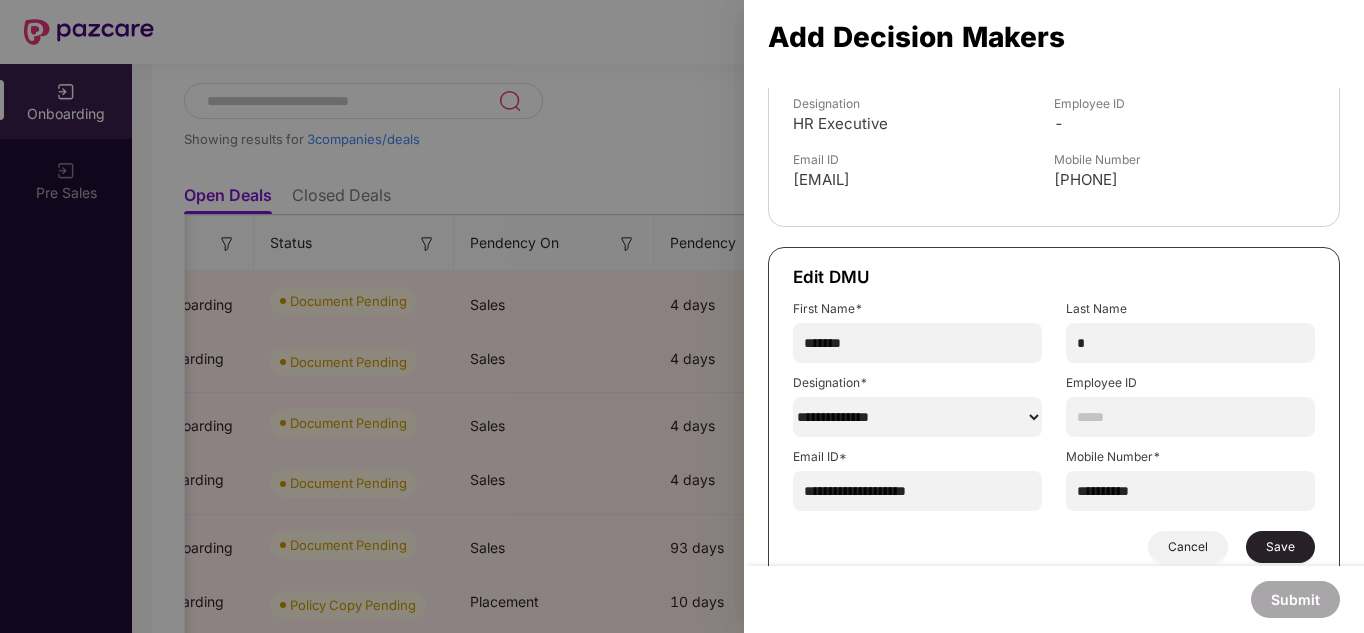 click on "******" at bounding box center (917, 417) 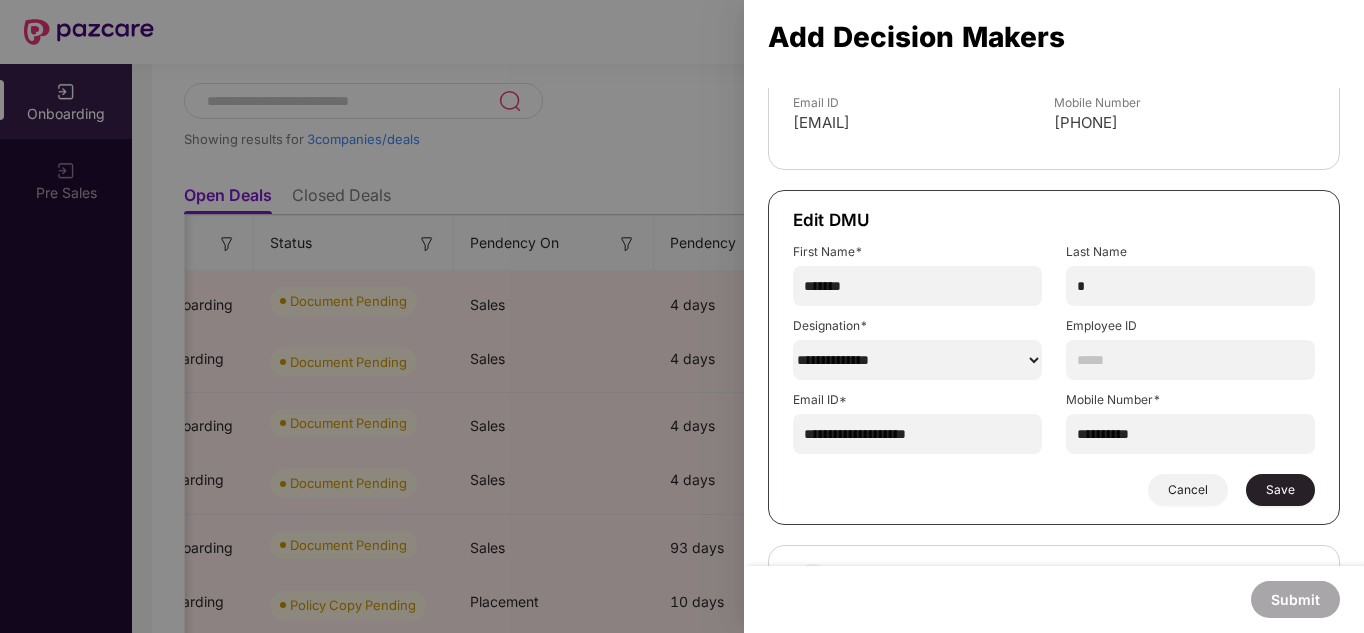 scroll, scrollTop: 313, scrollLeft: 0, axis: vertical 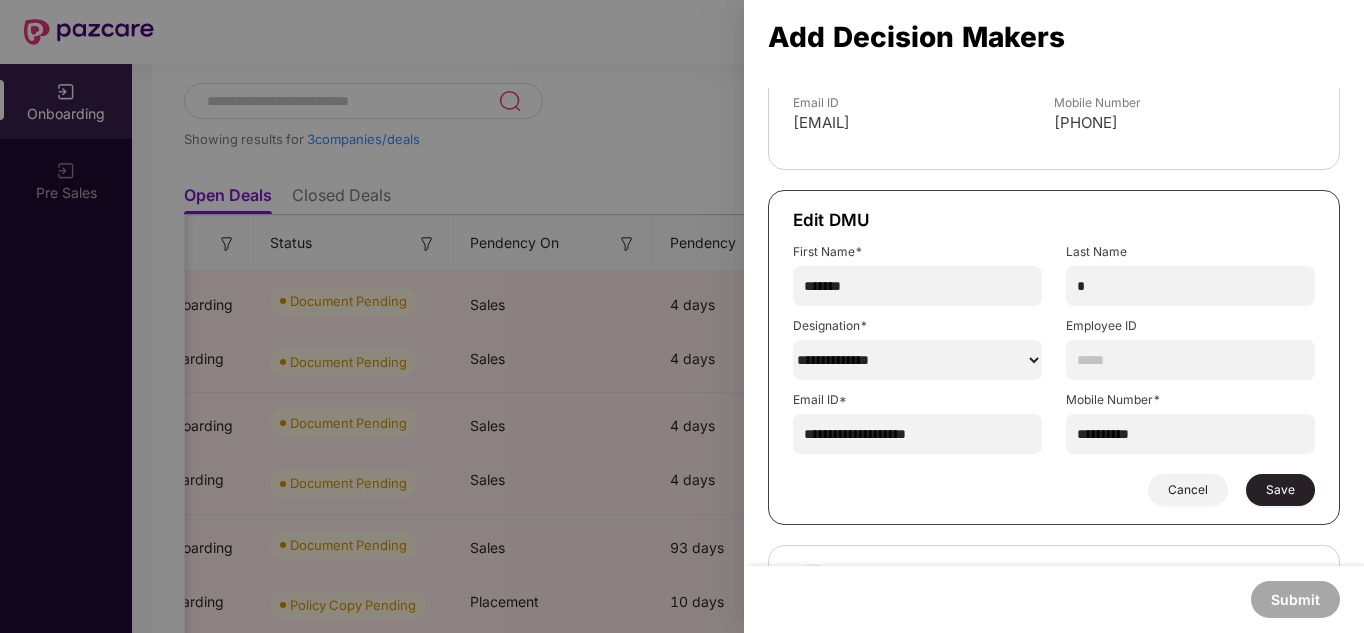 click on "Save" at bounding box center (1280, 490) 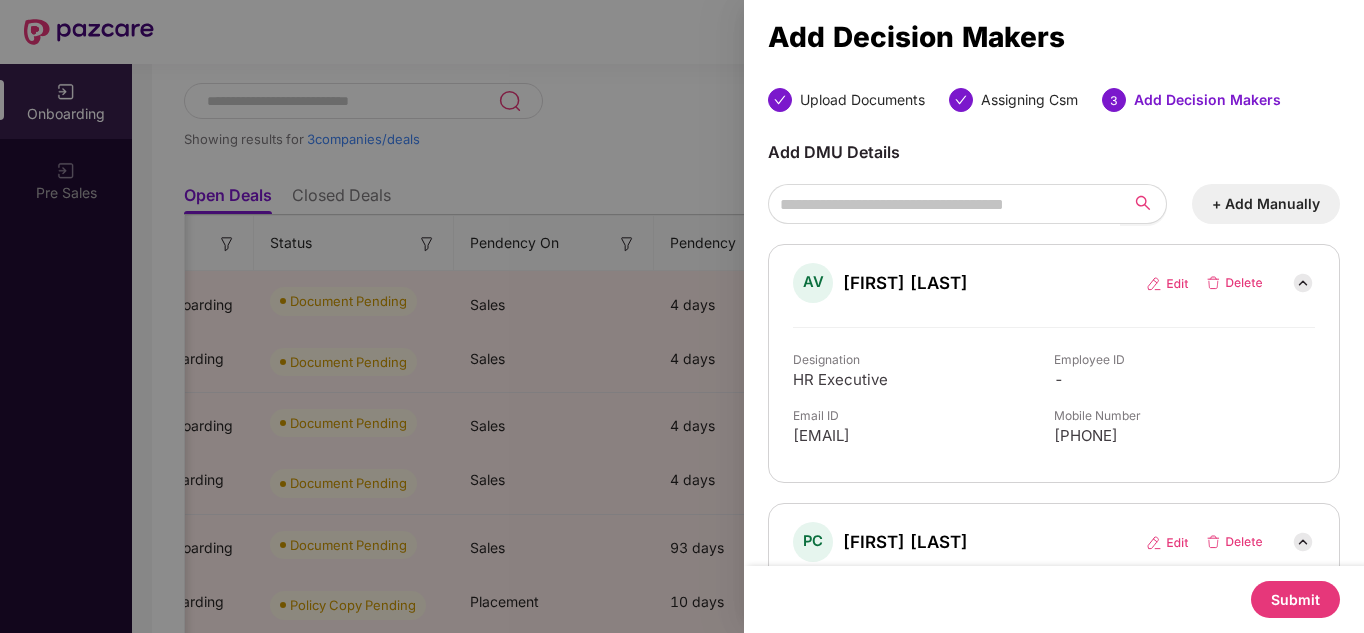scroll, scrollTop: 447, scrollLeft: 0, axis: vertical 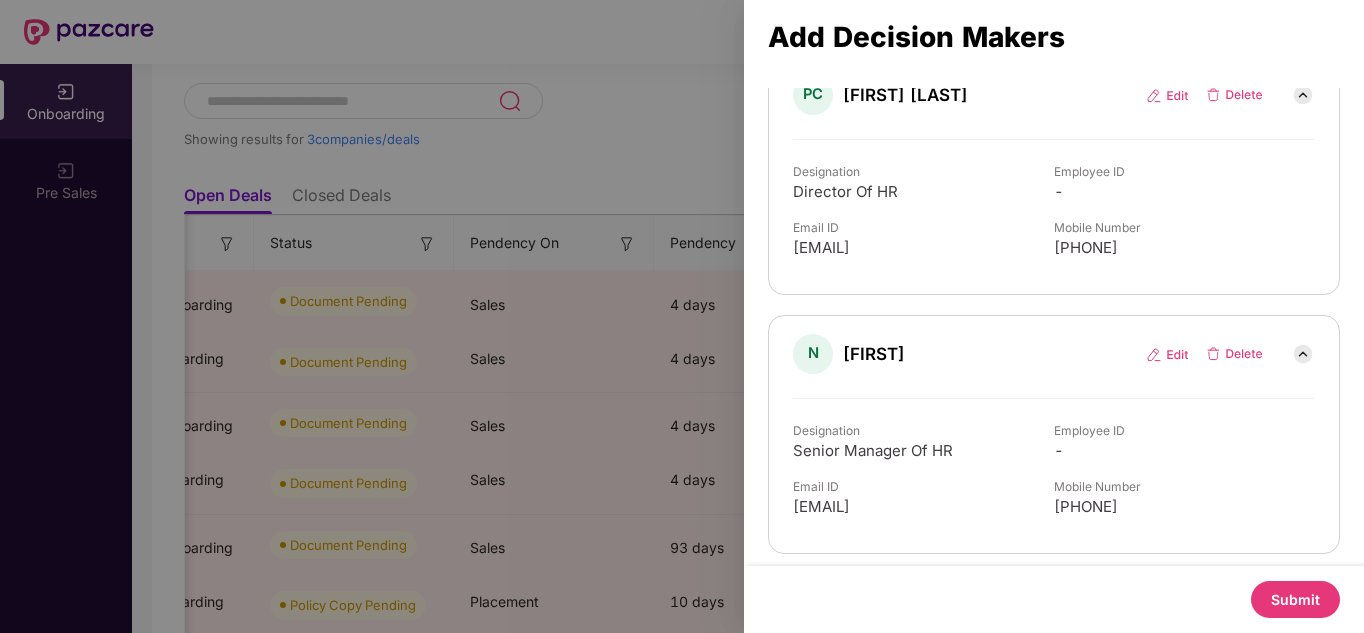 click on "Submit" at bounding box center [1295, 599] 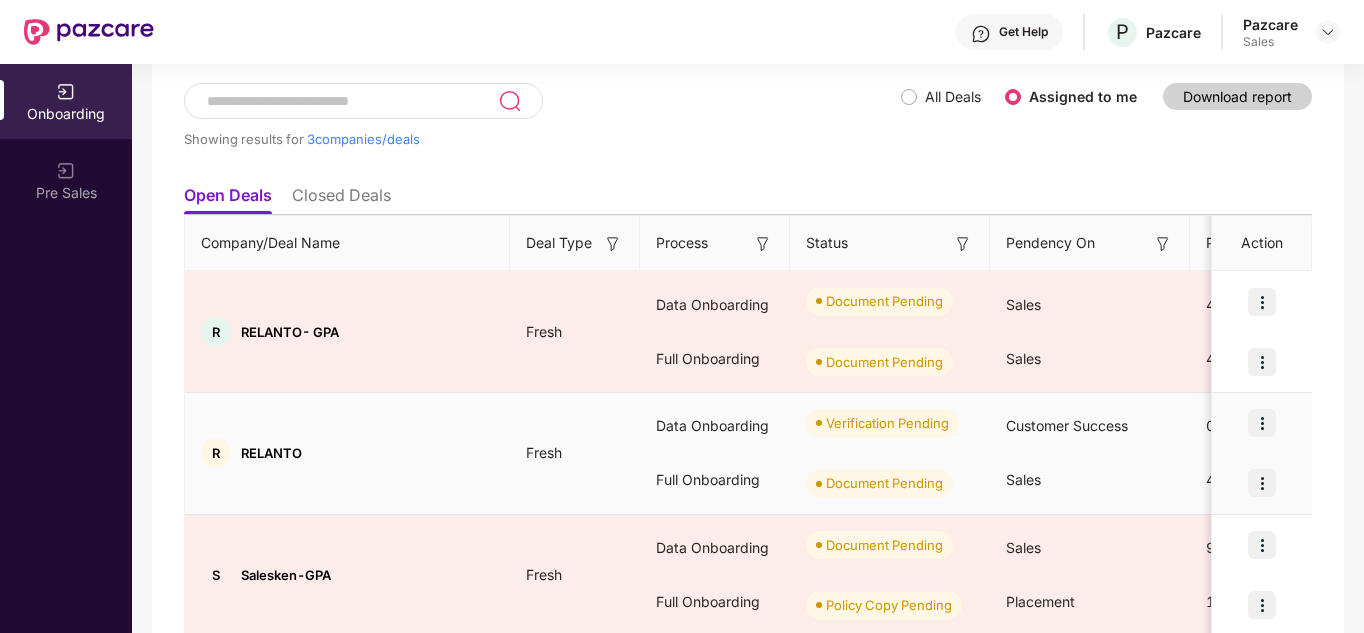 click at bounding box center (1262, 483) 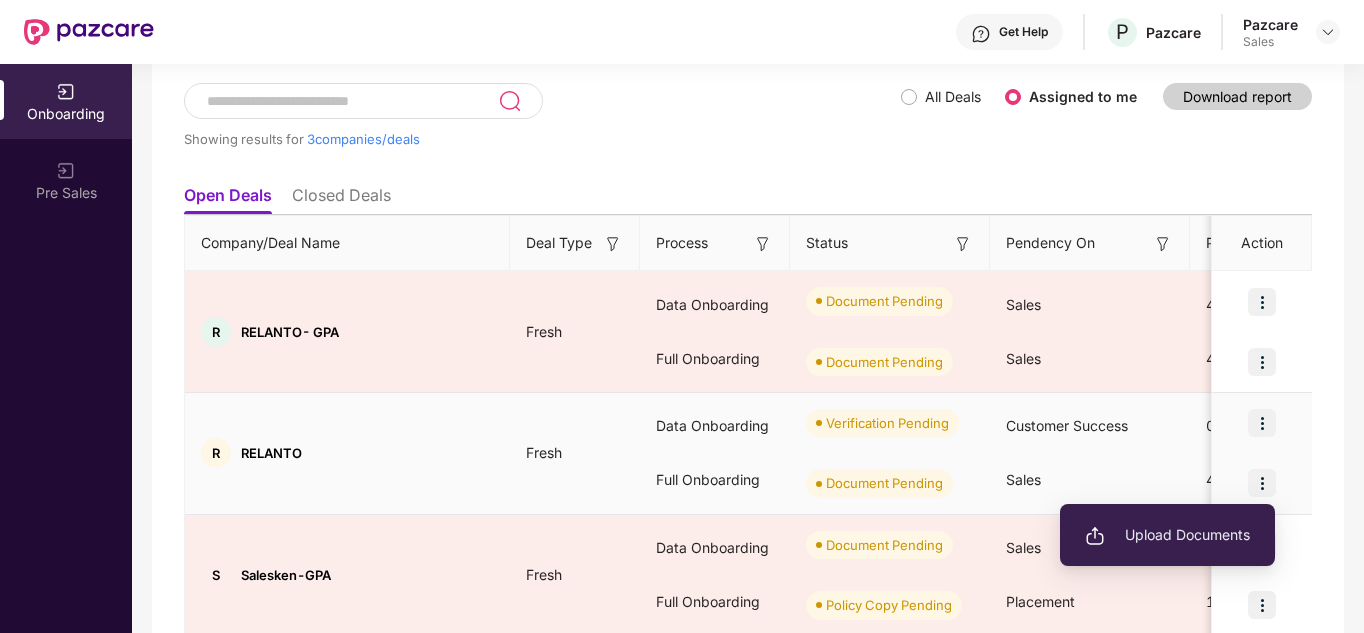 click on "Upload Documents" at bounding box center [1167, 535] 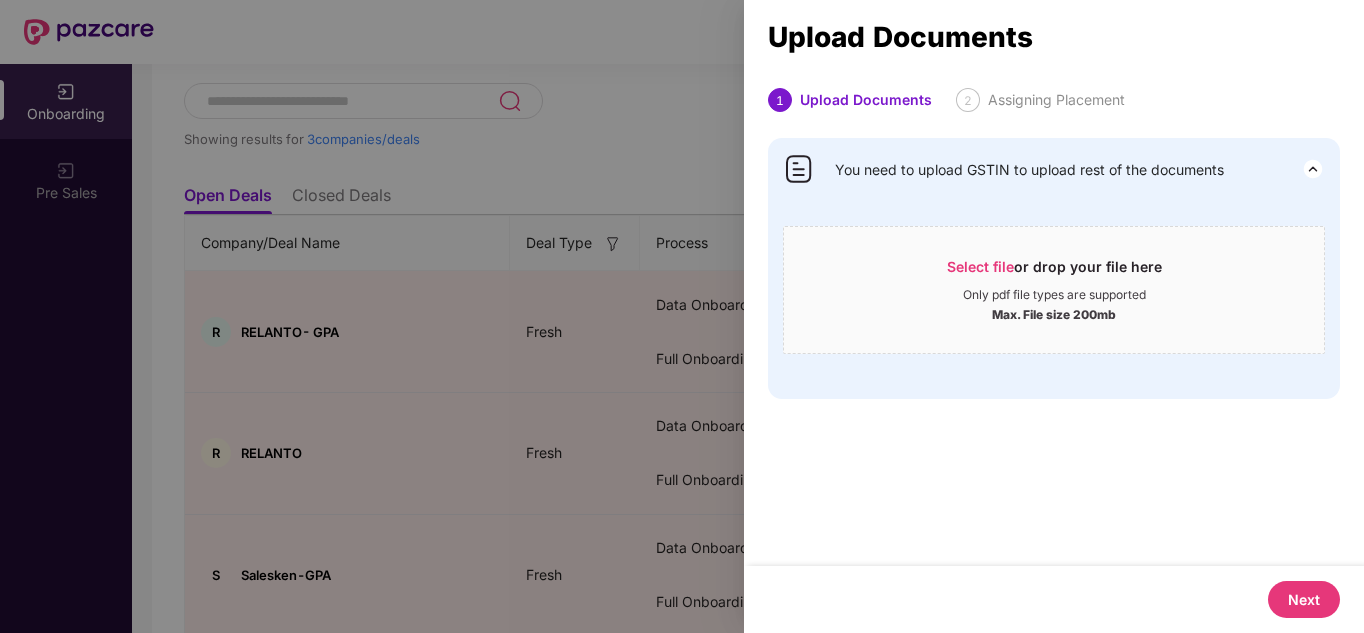 click at bounding box center (682, 316) 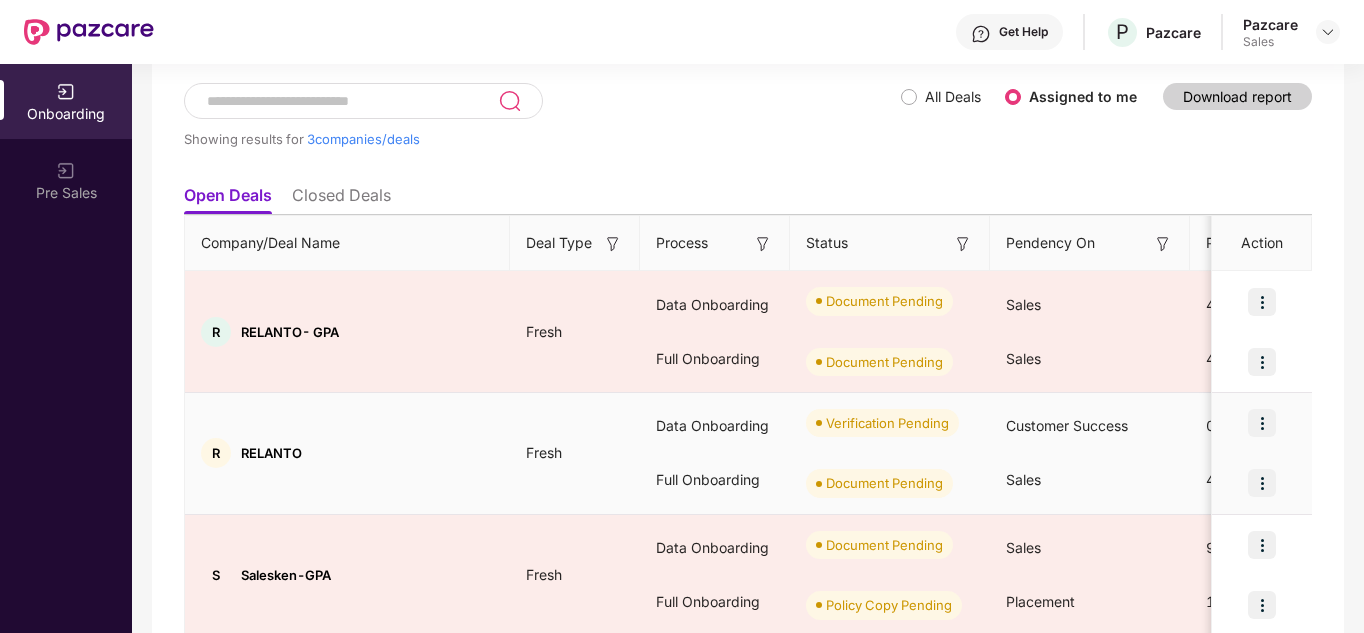 click at bounding box center [1262, 423] 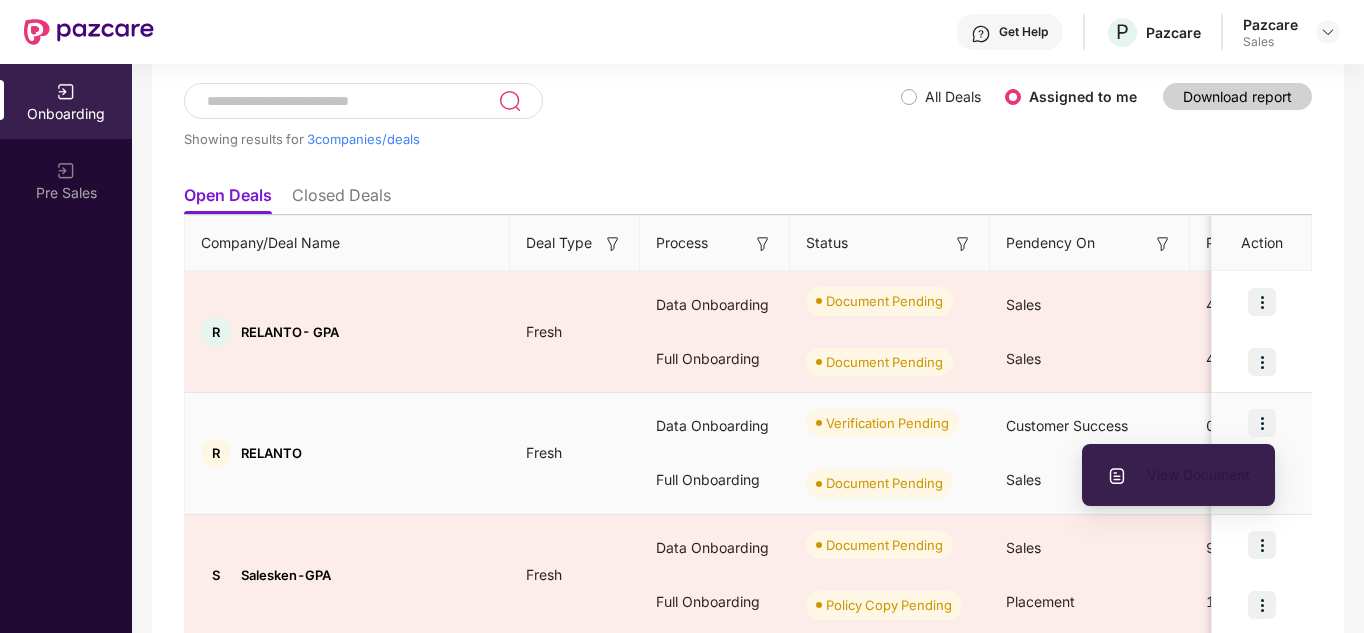 click on "View Document" at bounding box center (1178, 475) 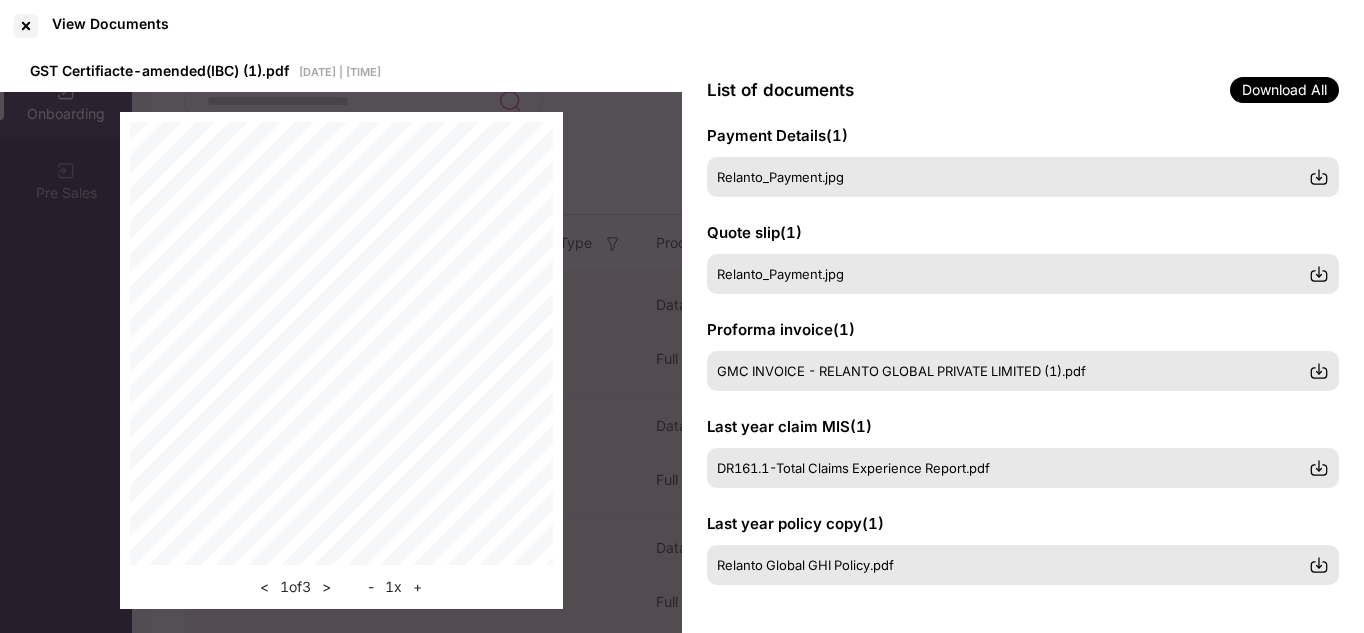 scroll, scrollTop: 0, scrollLeft: 0, axis: both 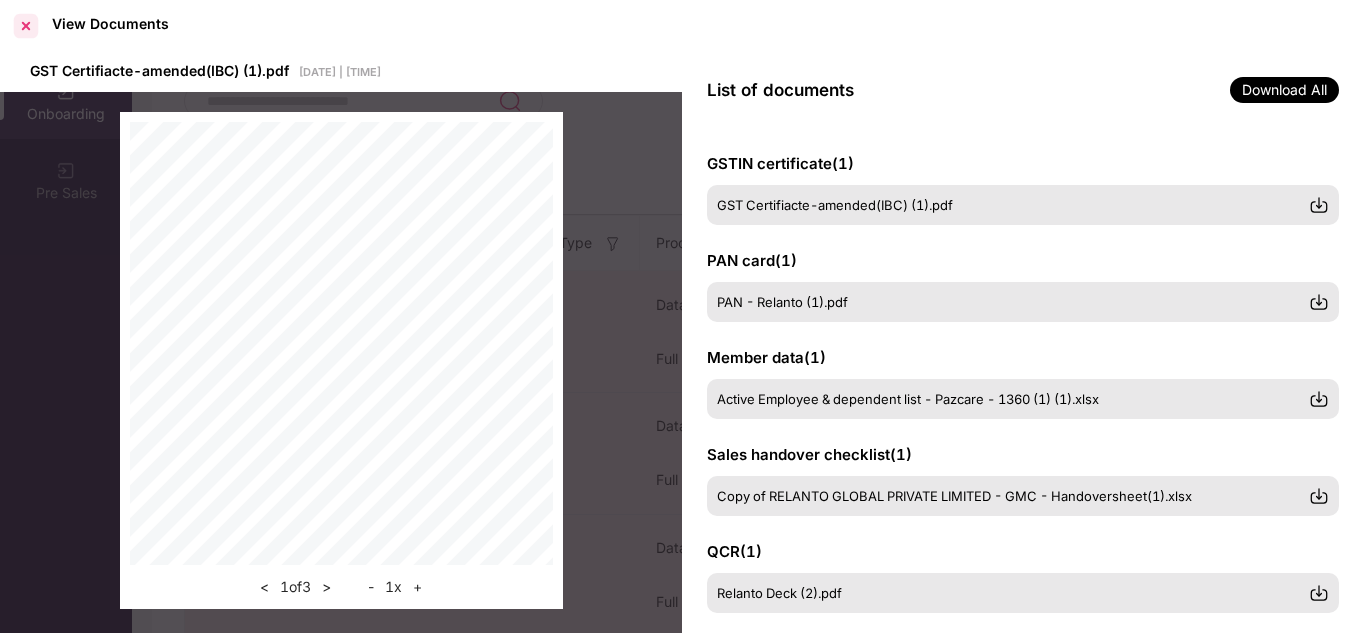 click at bounding box center (26, 26) 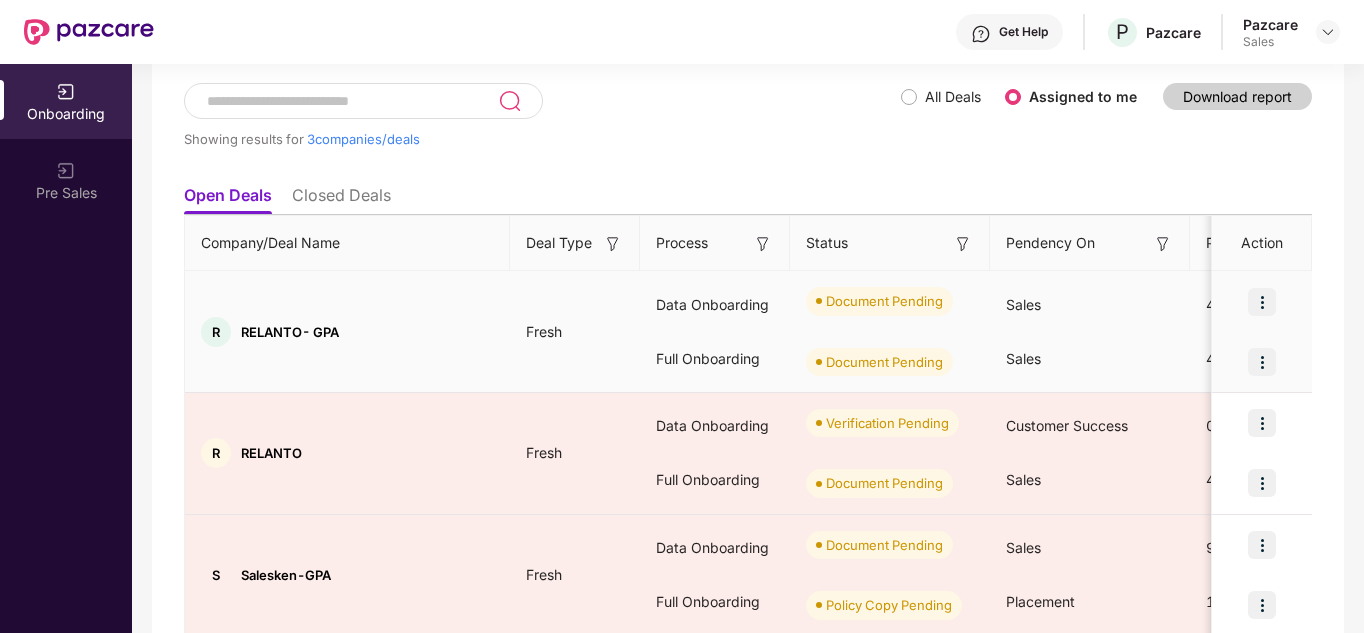 click at bounding box center [1262, 302] 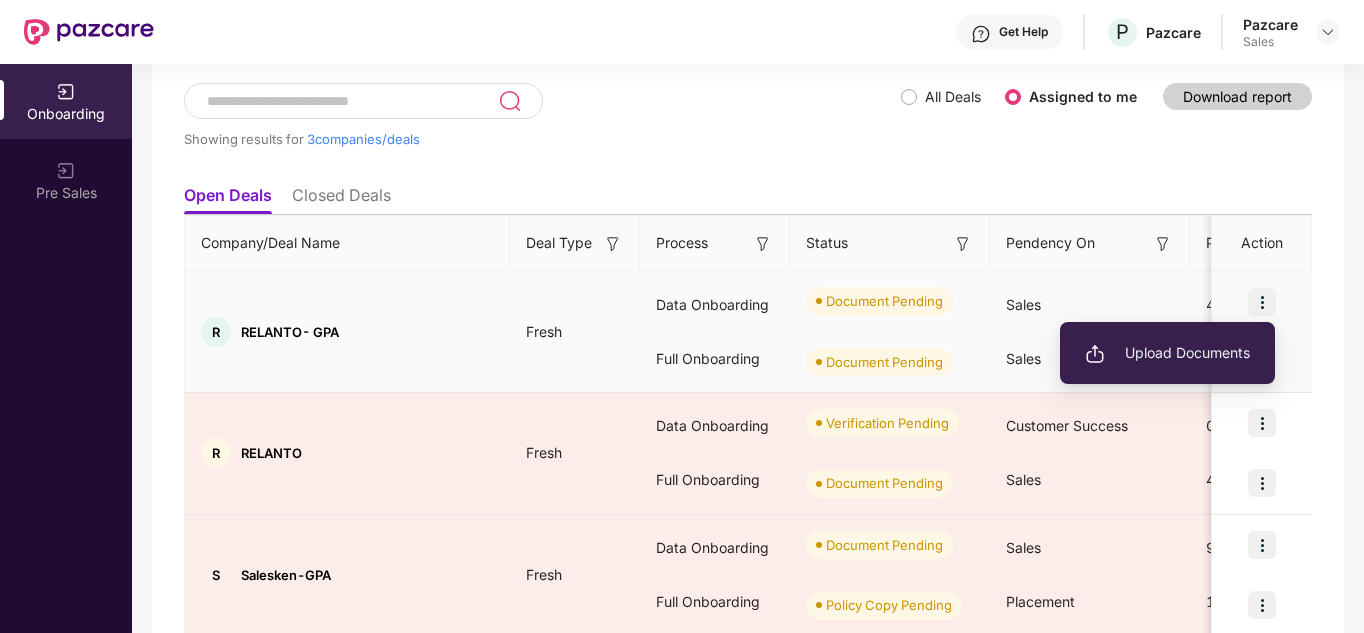 click on "Upload Documents" at bounding box center (1167, 353) 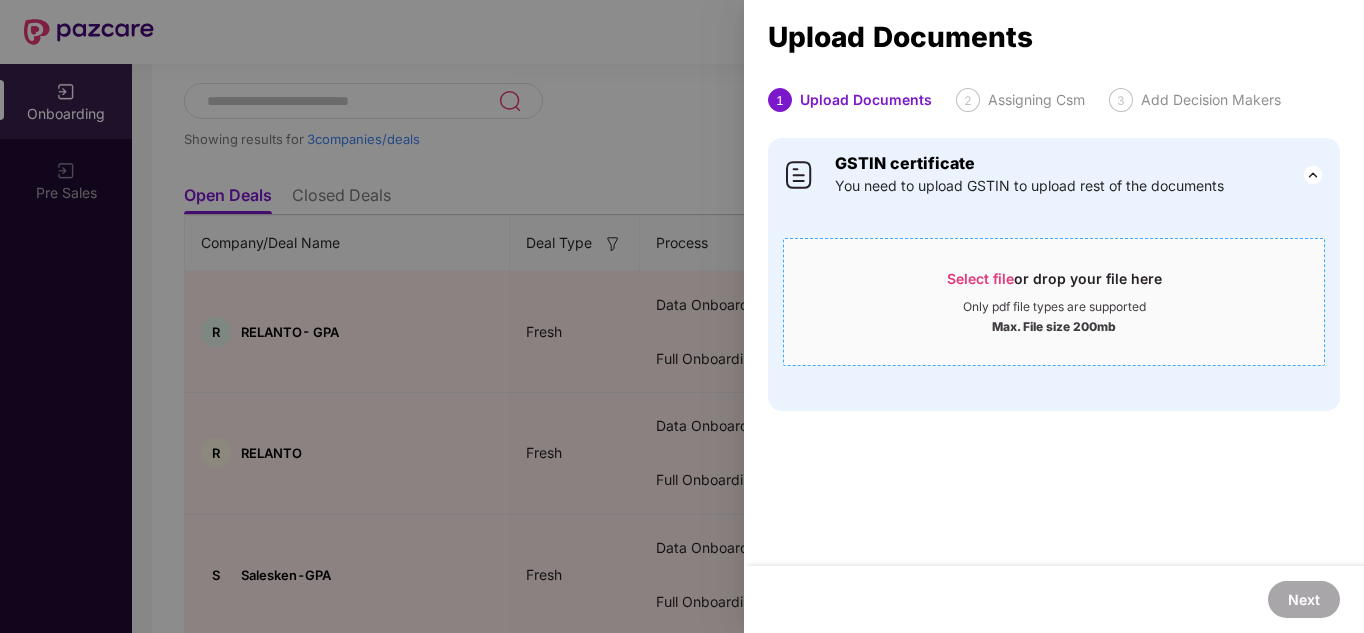 click on "Select file  or drop your file here" at bounding box center [1054, 284] 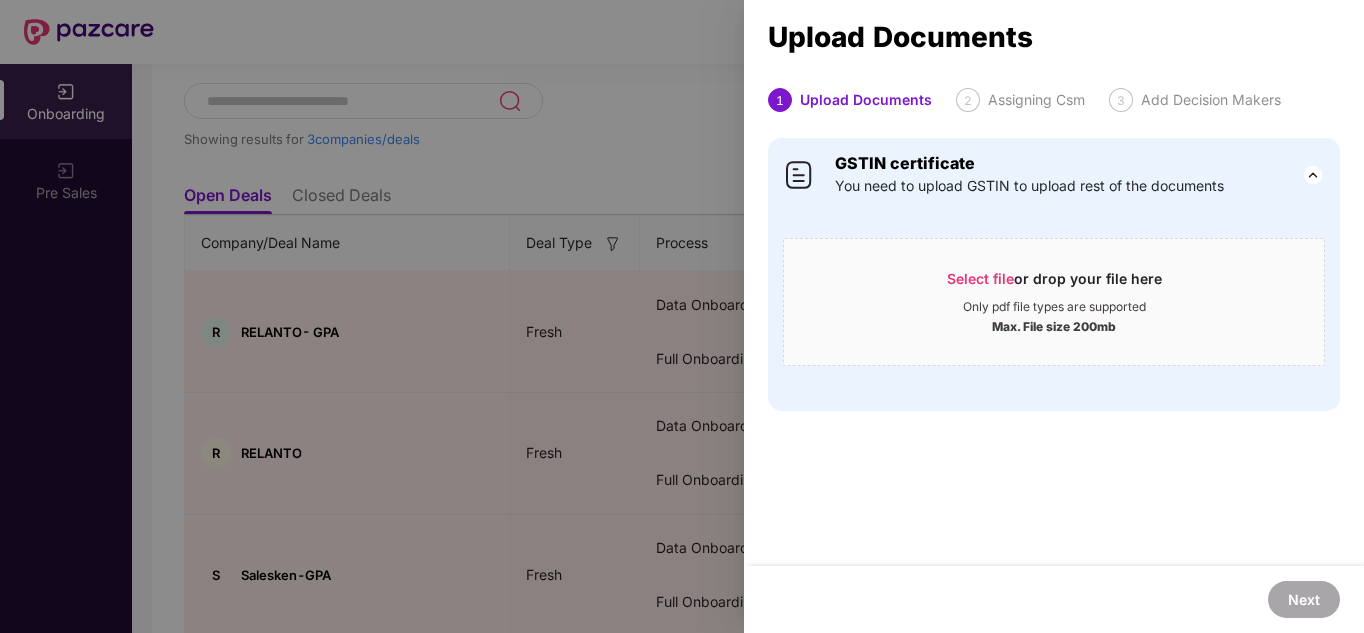 click at bounding box center [682, 316] 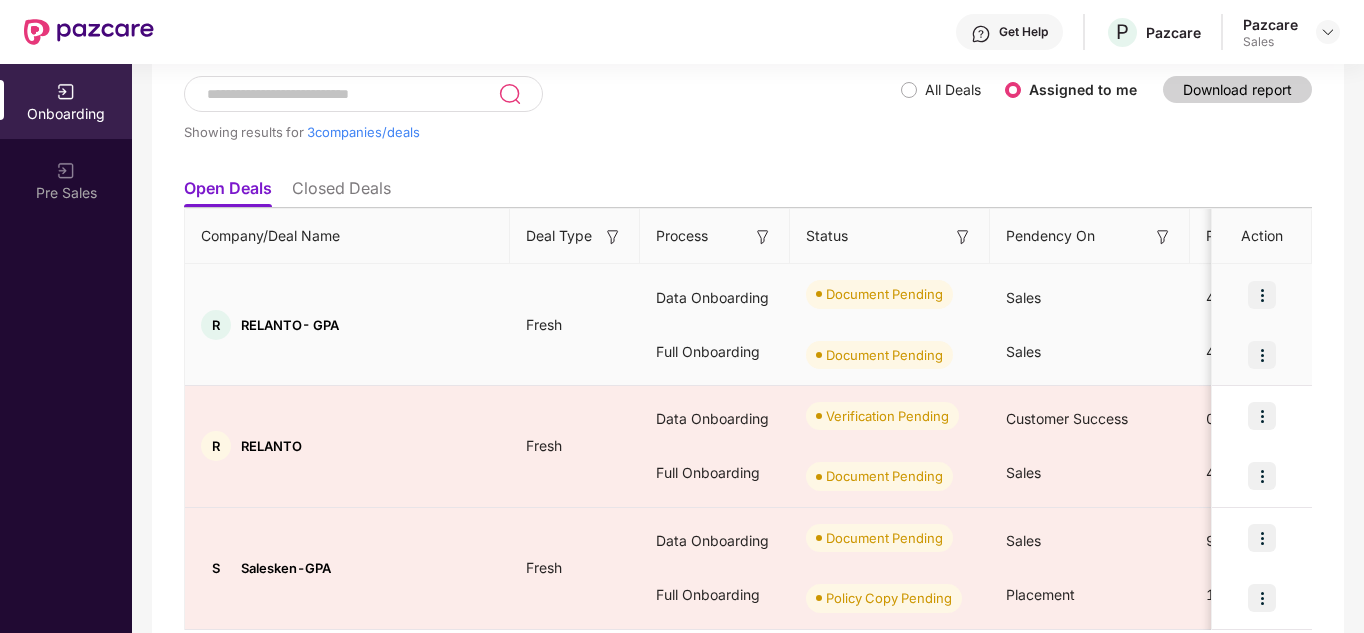 scroll, scrollTop: 119, scrollLeft: 0, axis: vertical 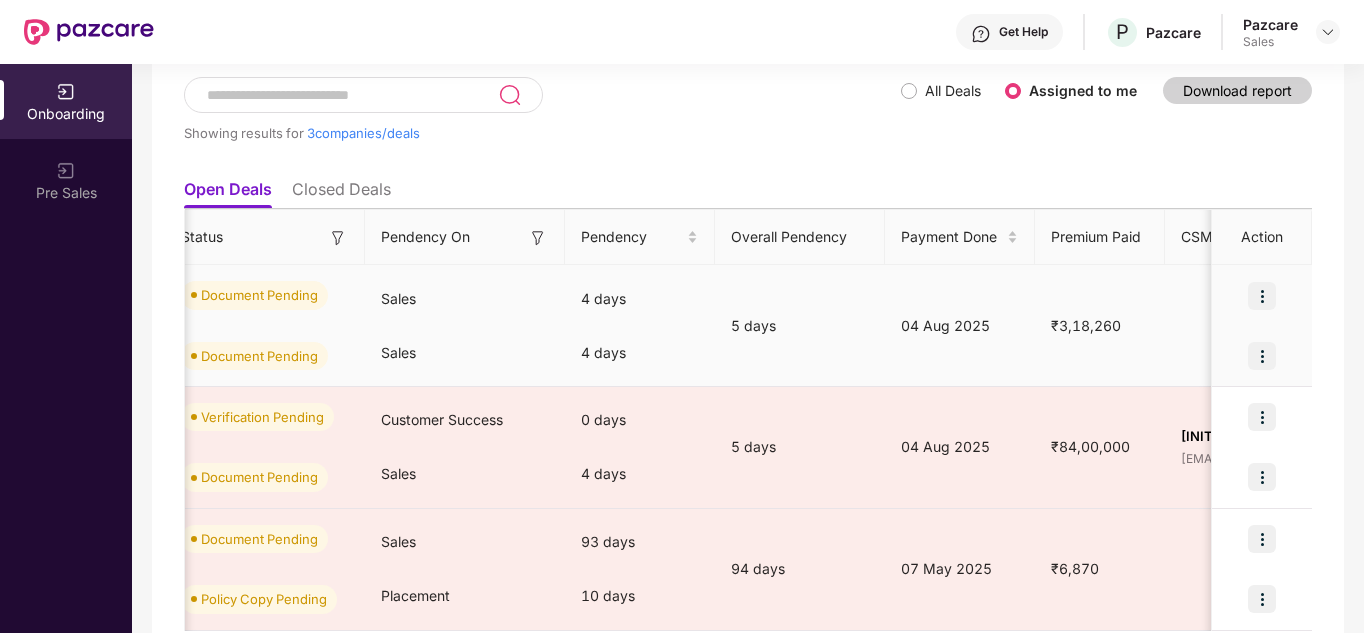 click at bounding box center [1262, 296] 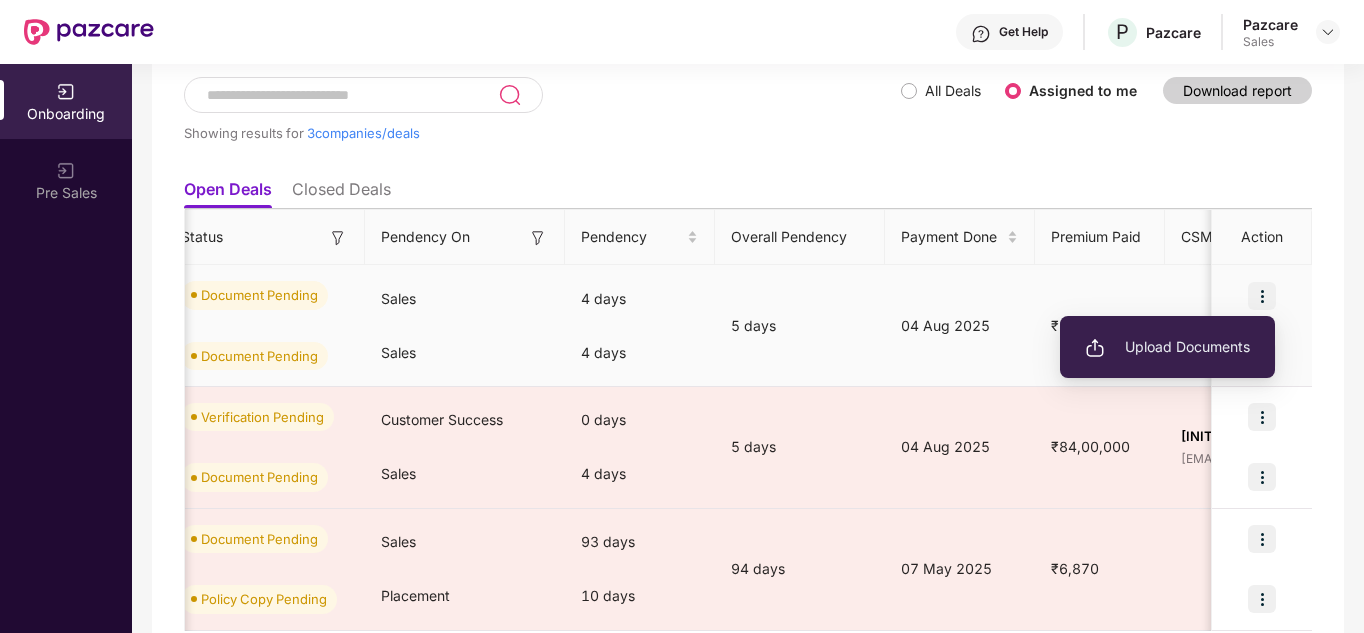 click on "Upload Documents" at bounding box center [1167, 347] 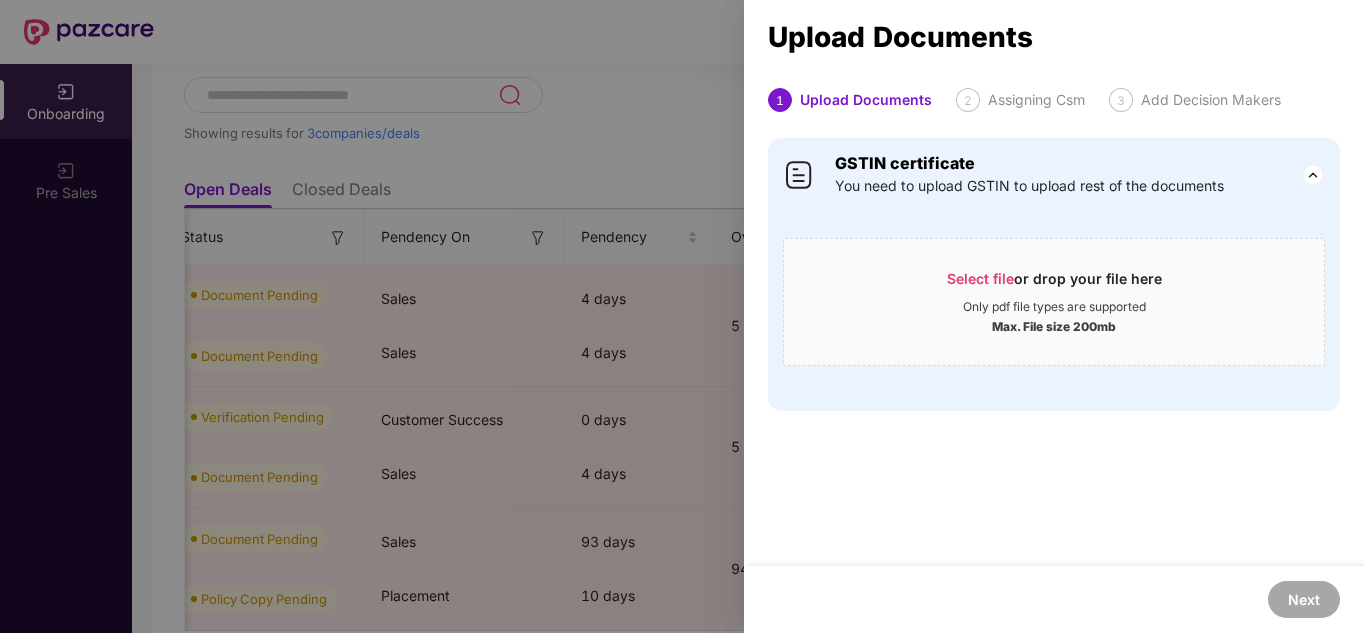click at bounding box center [682, 316] 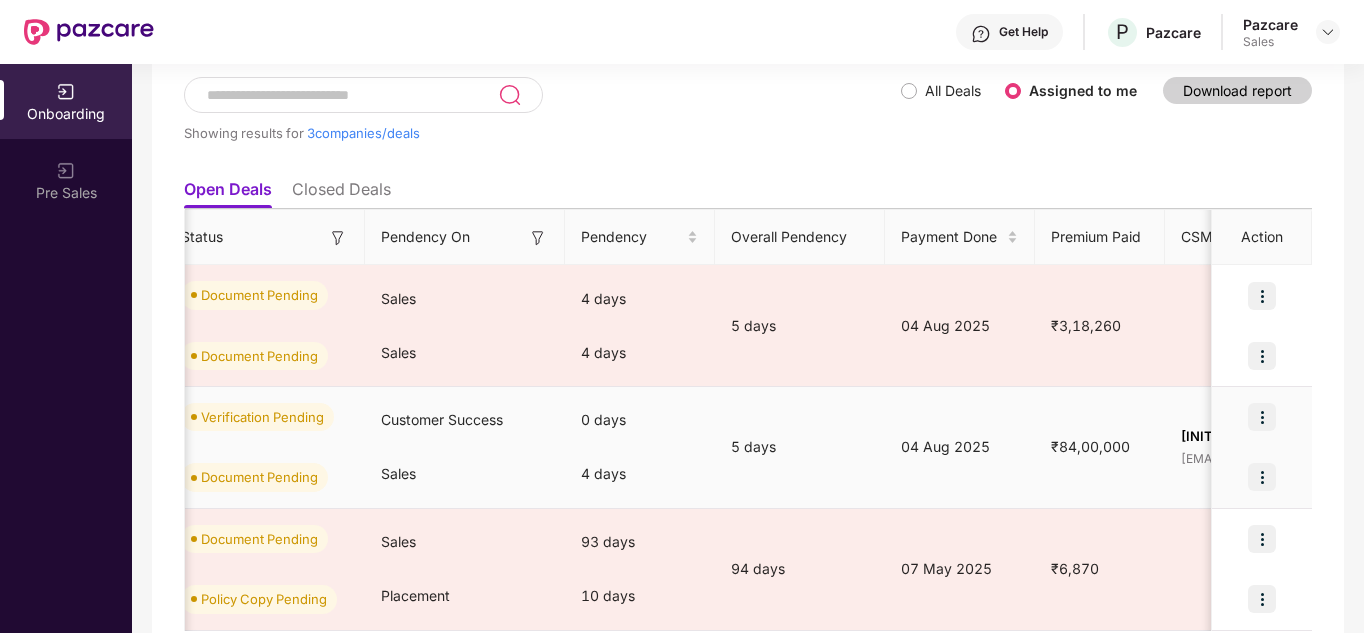scroll, scrollTop: 0, scrollLeft: 0, axis: both 